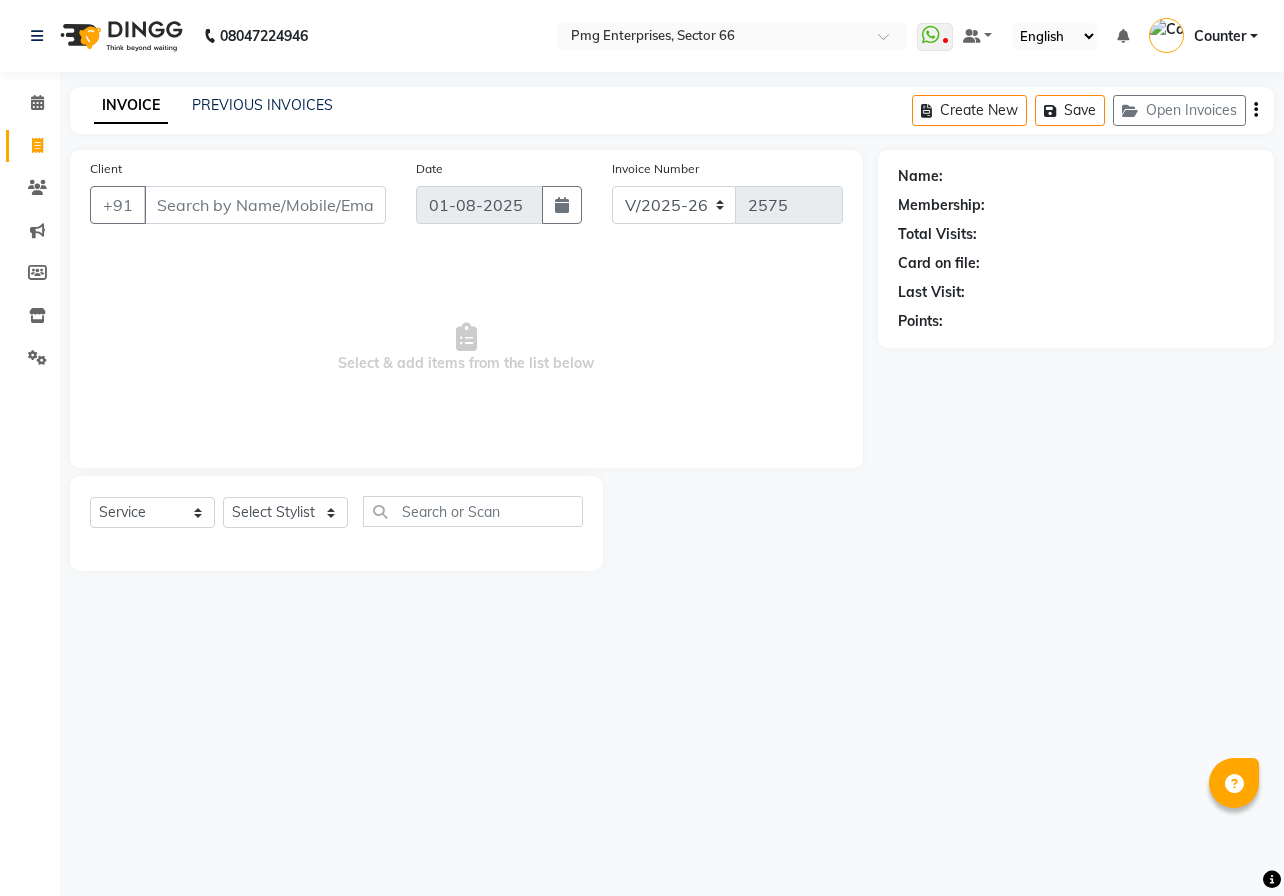 select on "889" 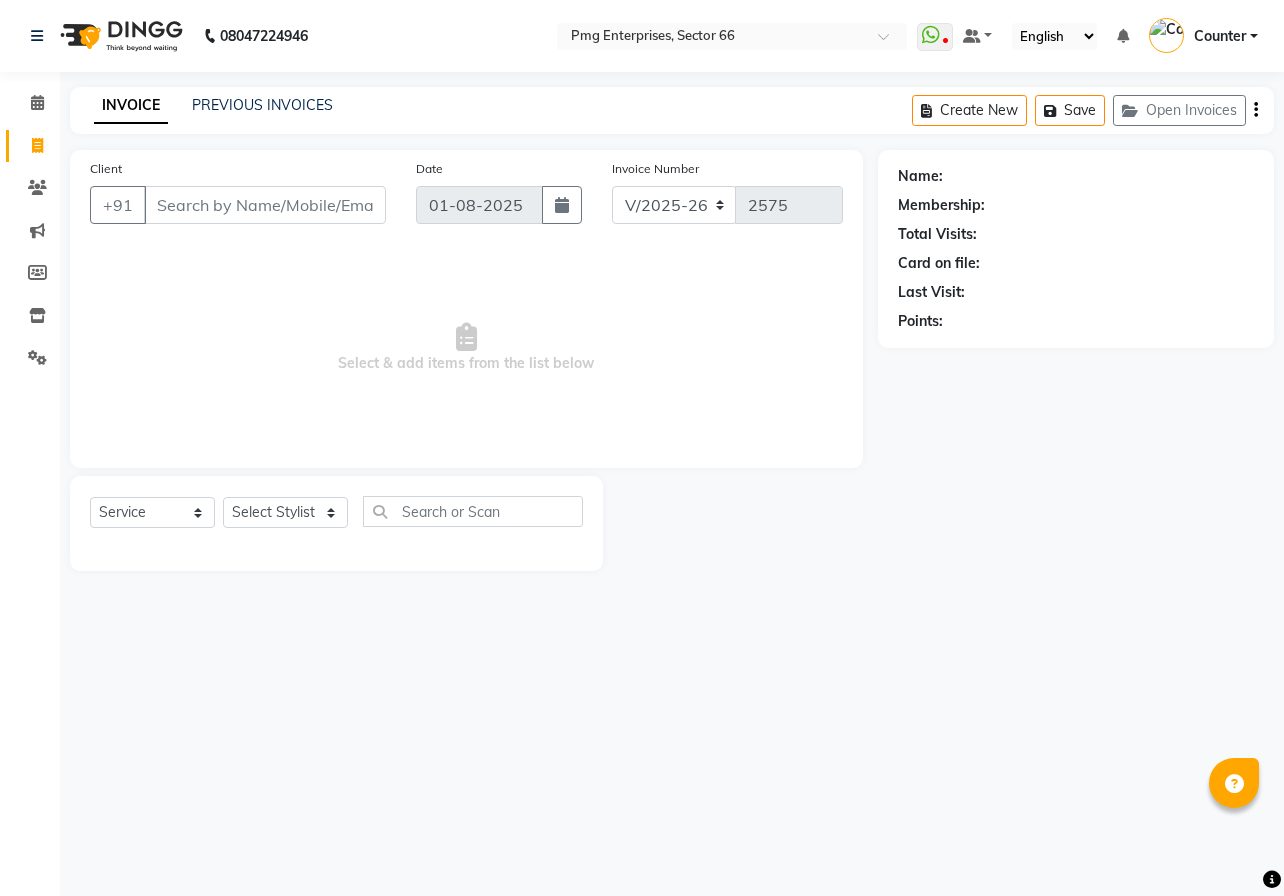 scroll, scrollTop: 0, scrollLeft: 0, axis: both 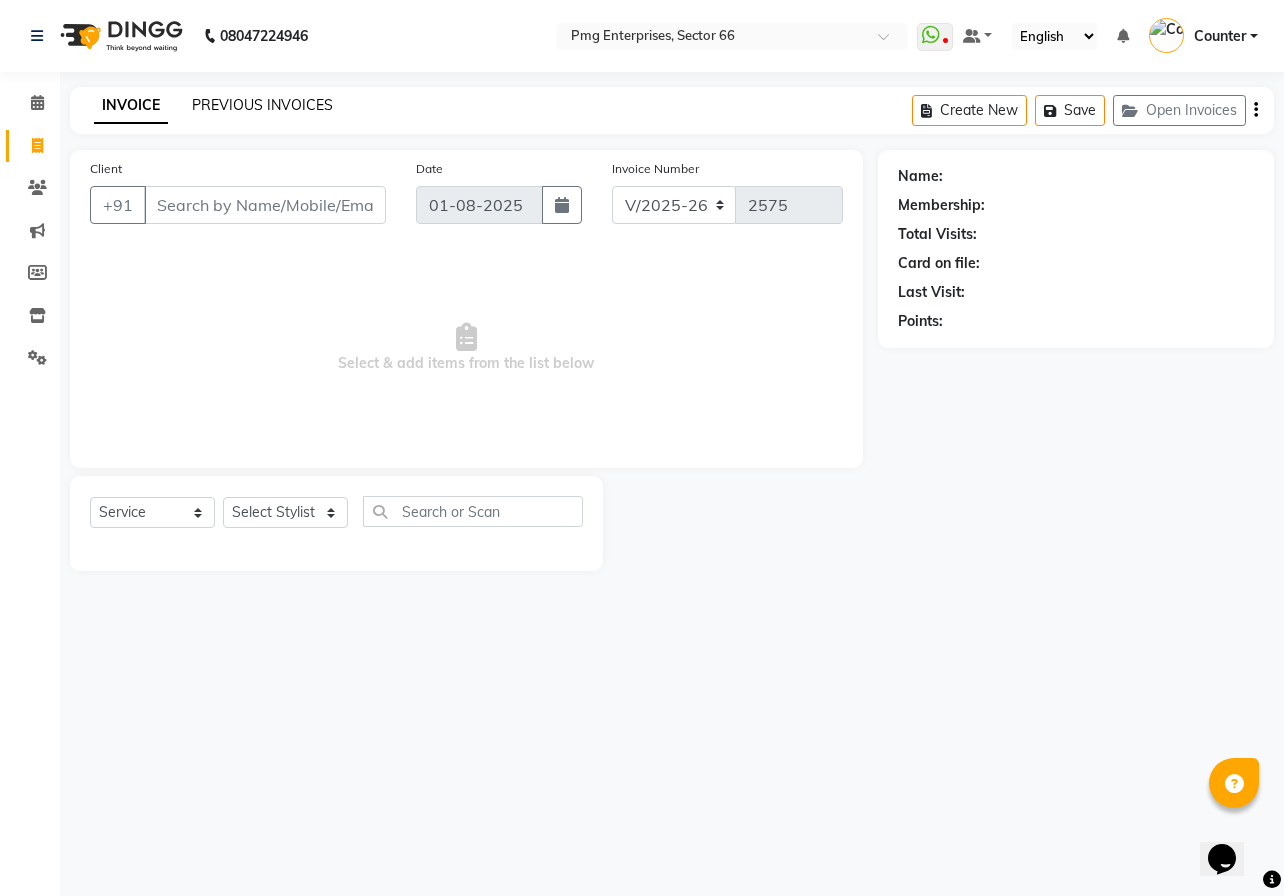 click on "PREVIOUS INVOICES" 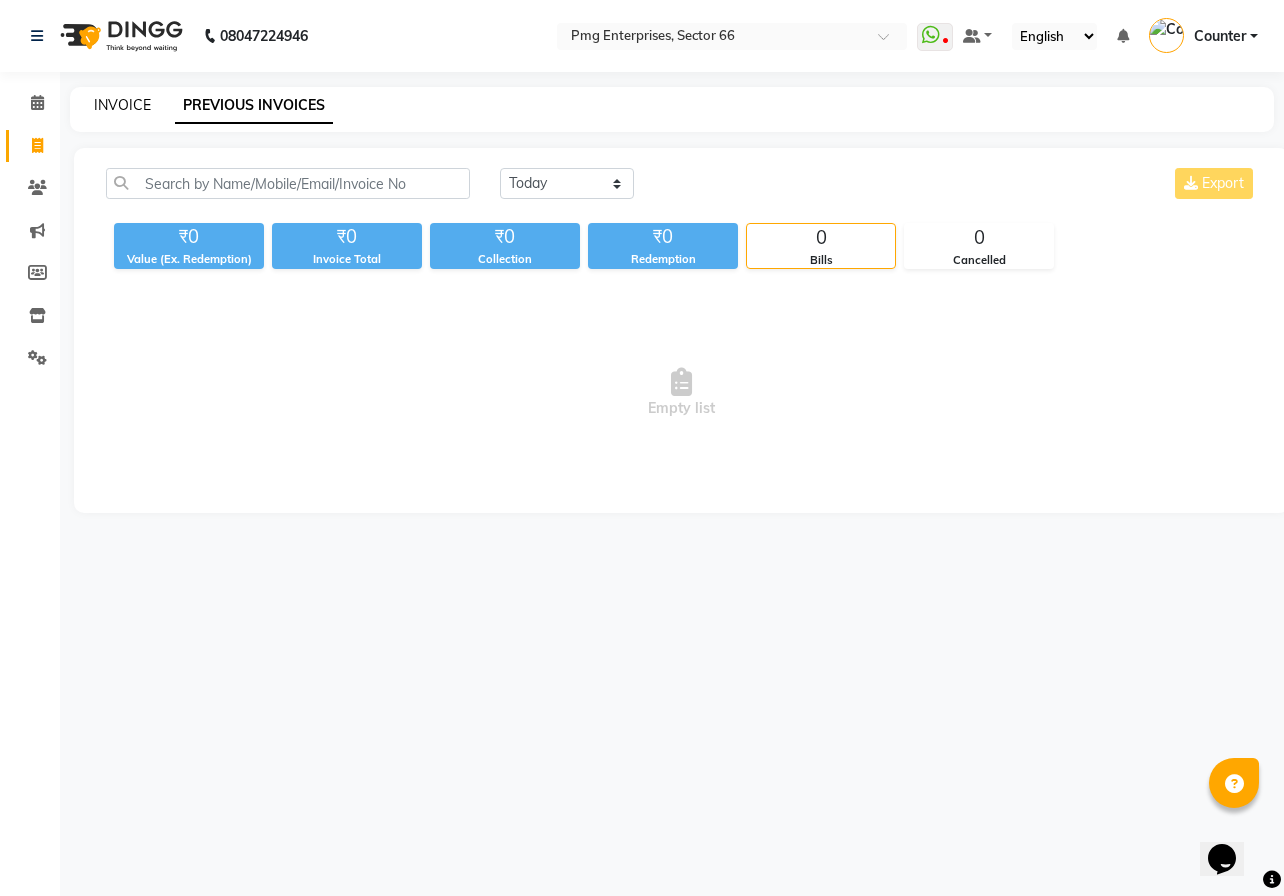 click on "INVOICE" 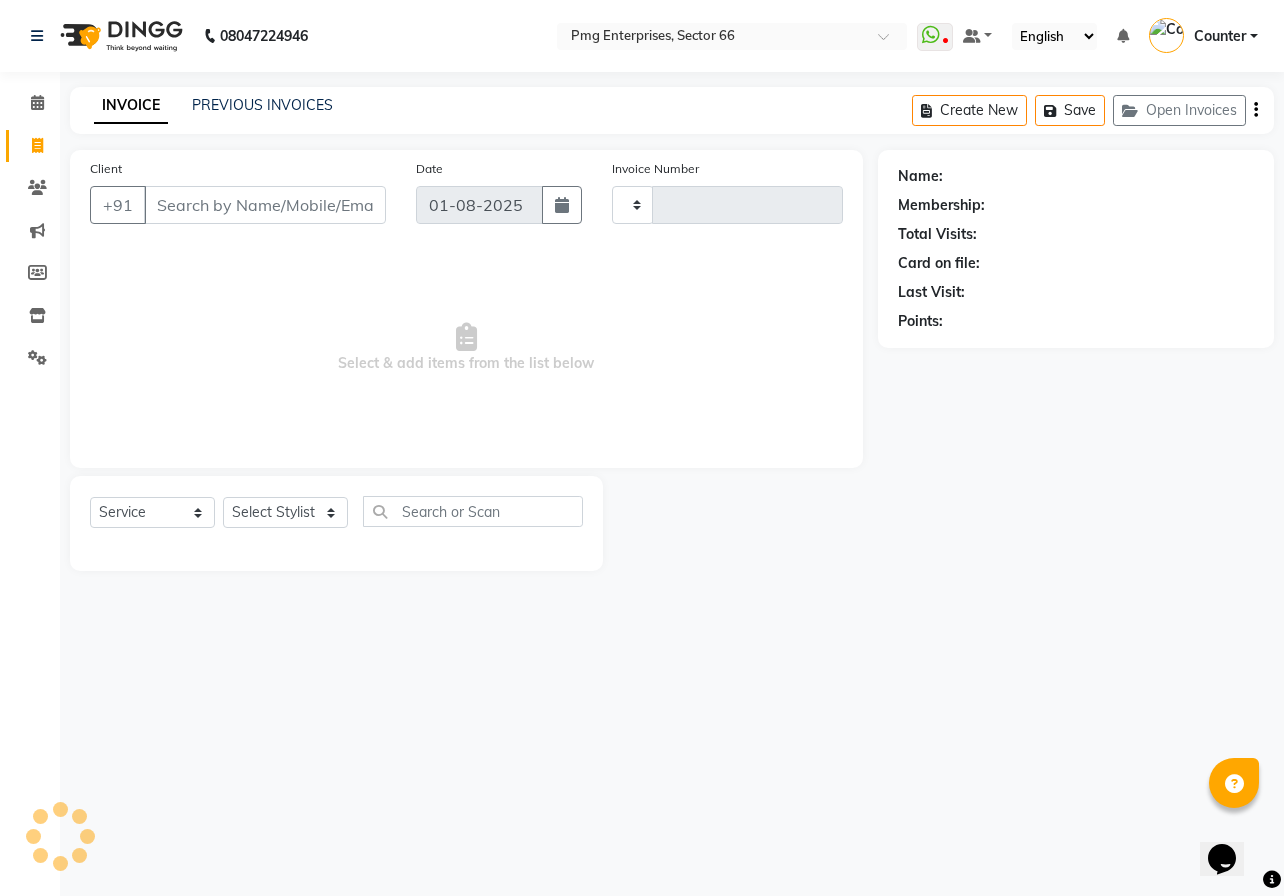 type on "2575" 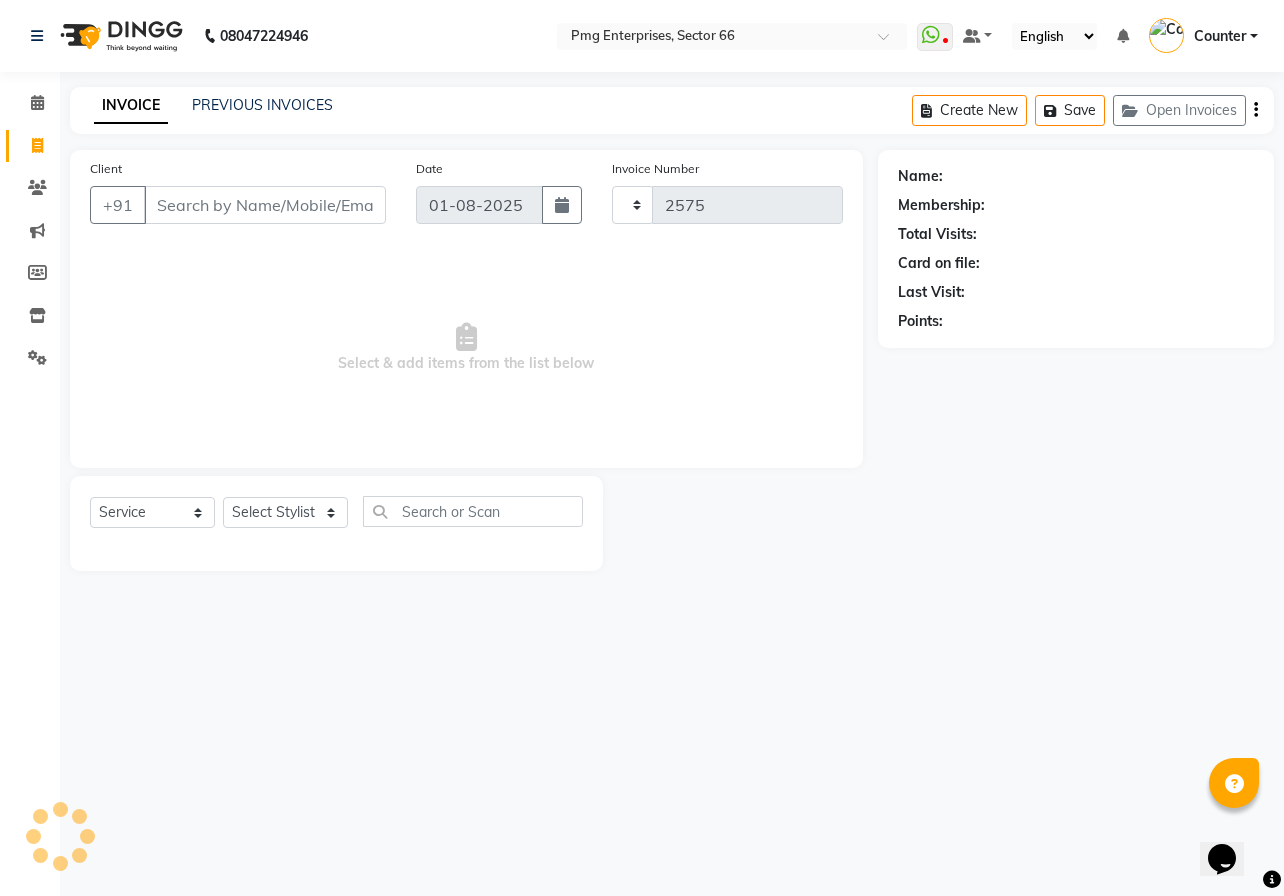 select on "889" 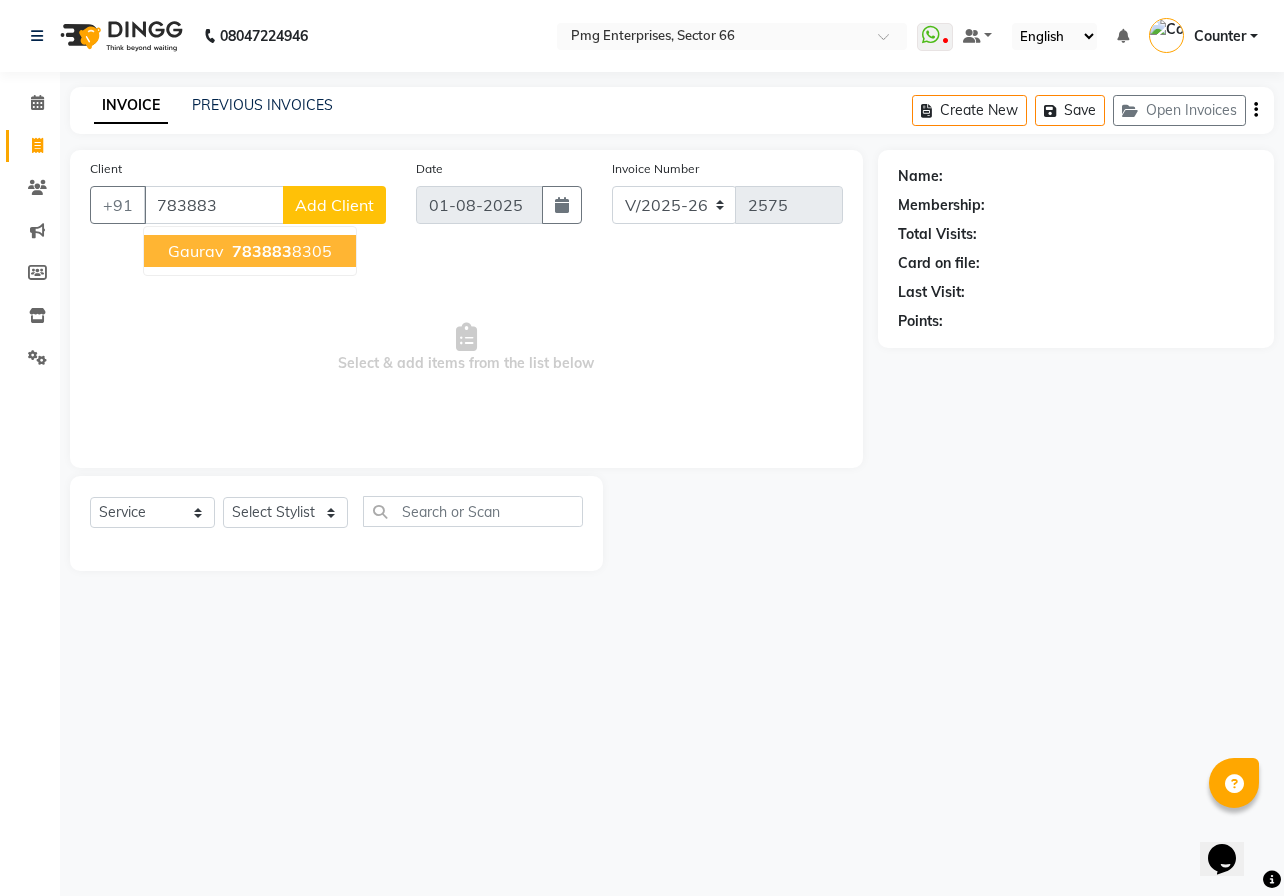 click on "783883" at bounding box center (262, 251) 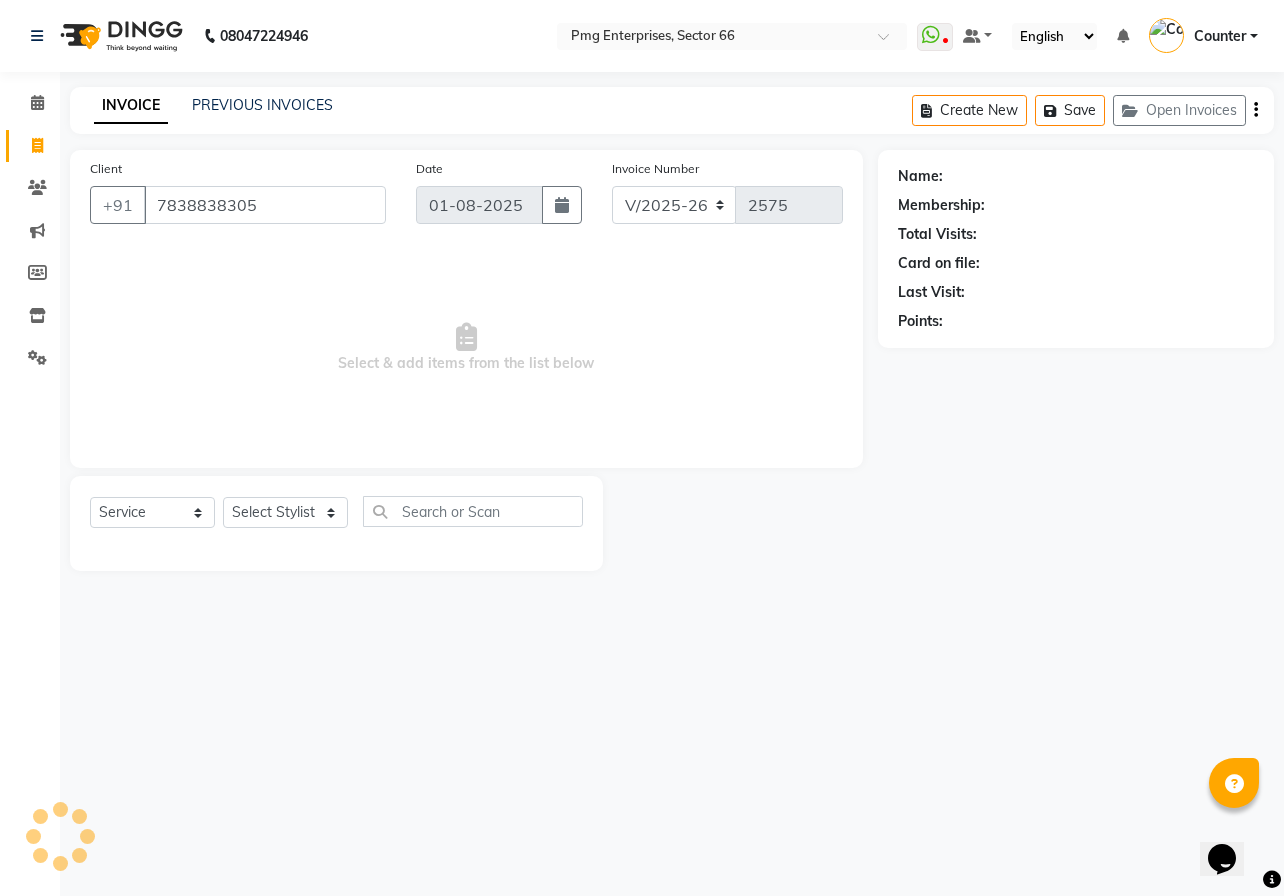 type on "7838838305" 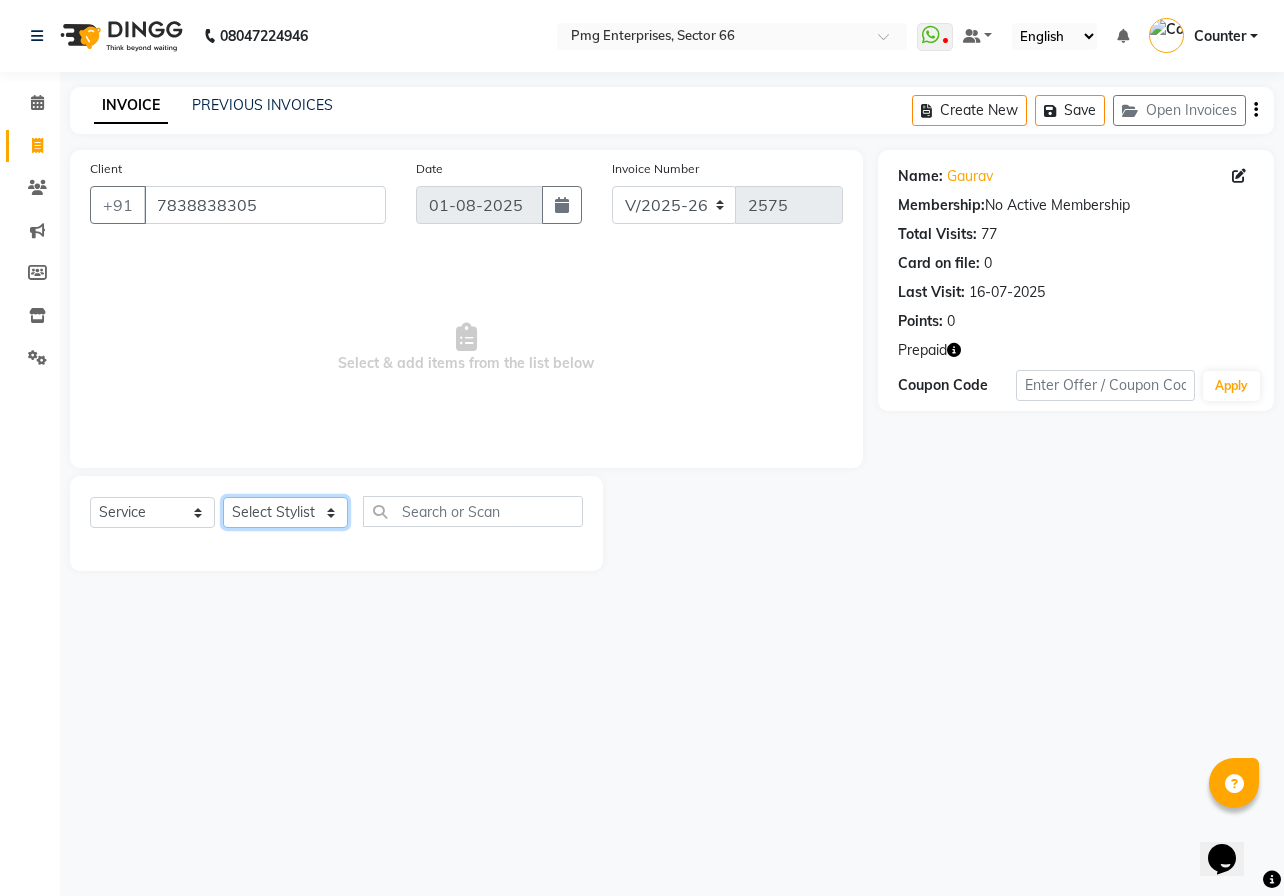 click on "Select Stylist [FIRST] [LAST] Counter [FIRST] [FIRST] [FIRST] [FIRST] [FIRST]" 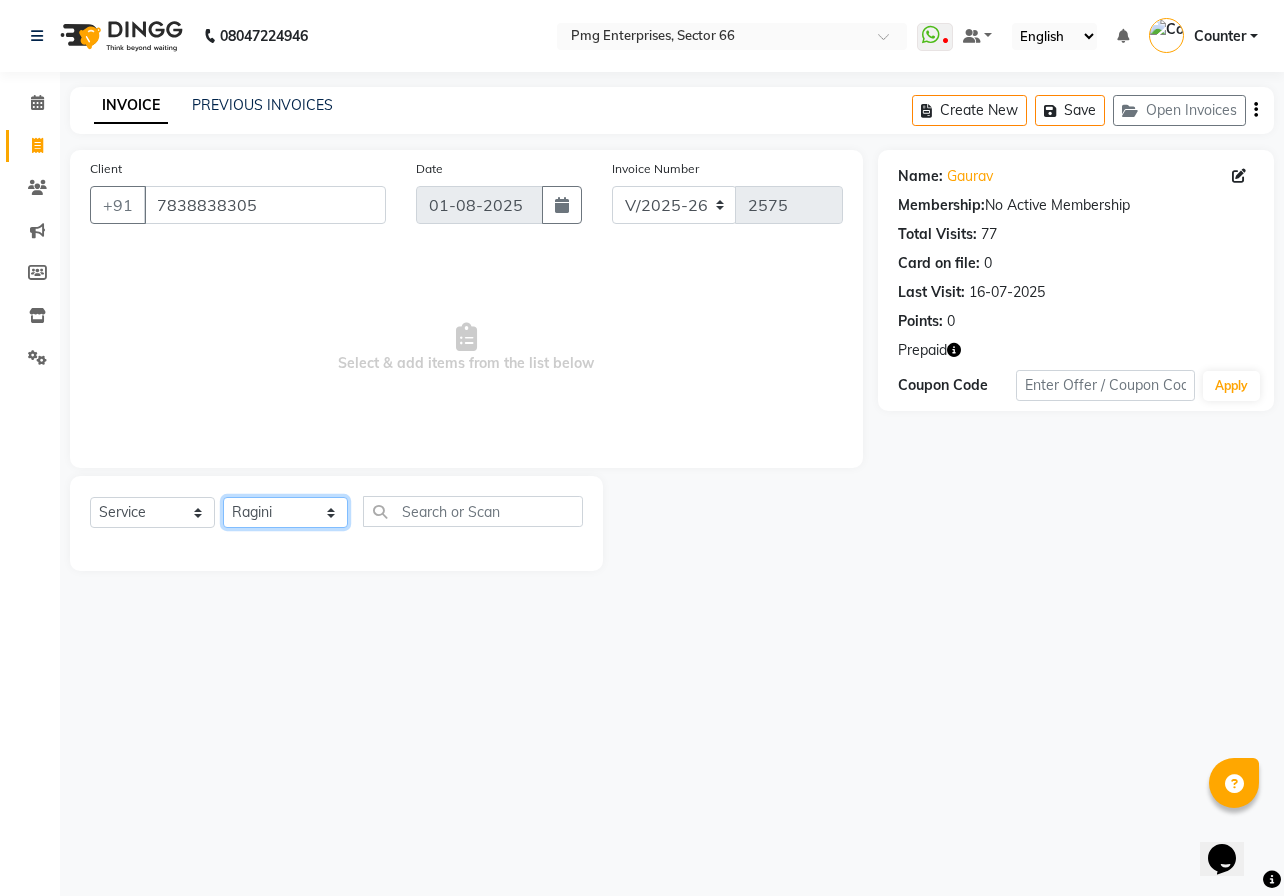 click on "Select Stylist [FIRST] [LAST] Counter [FIRST] [FIRST] [FIRST] [FIRST] [FIRST]" 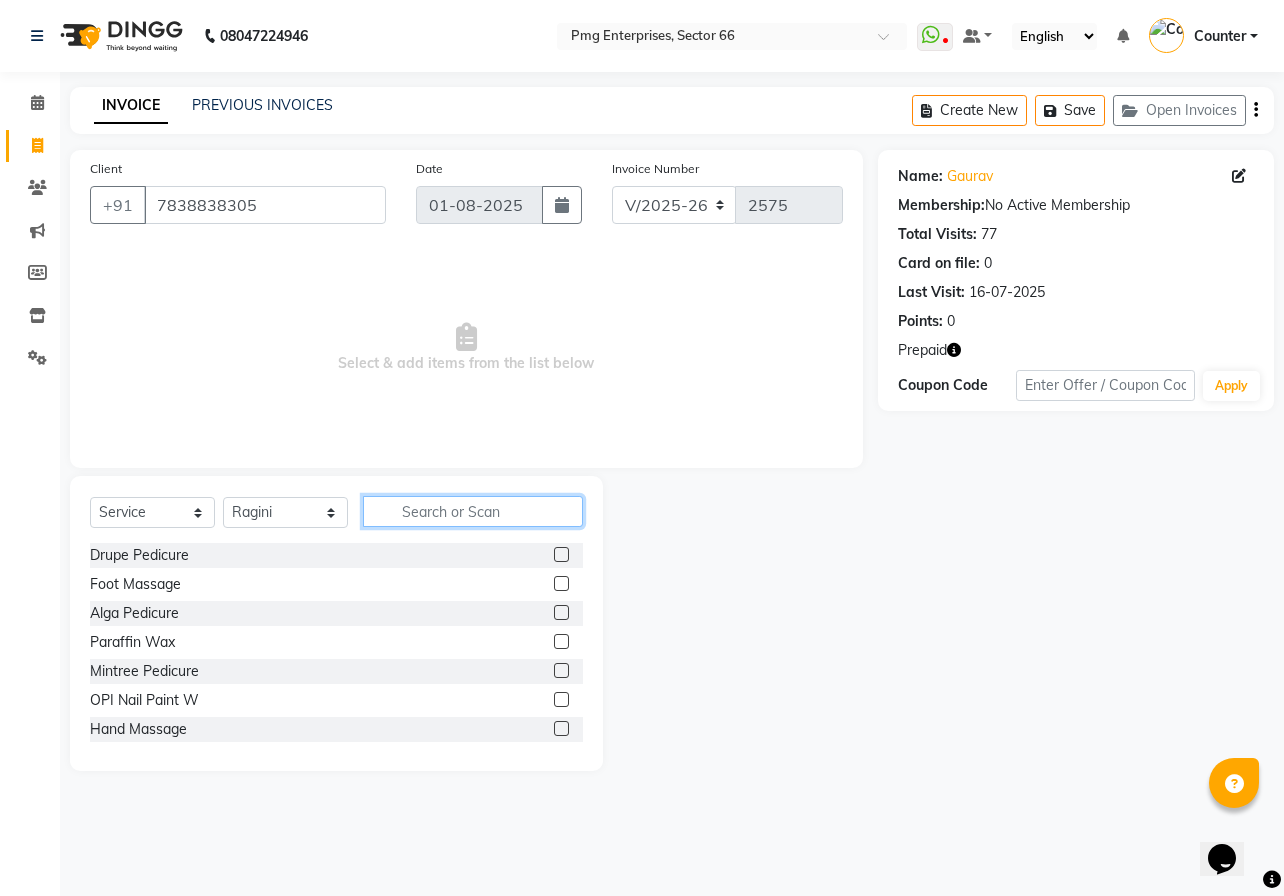 click 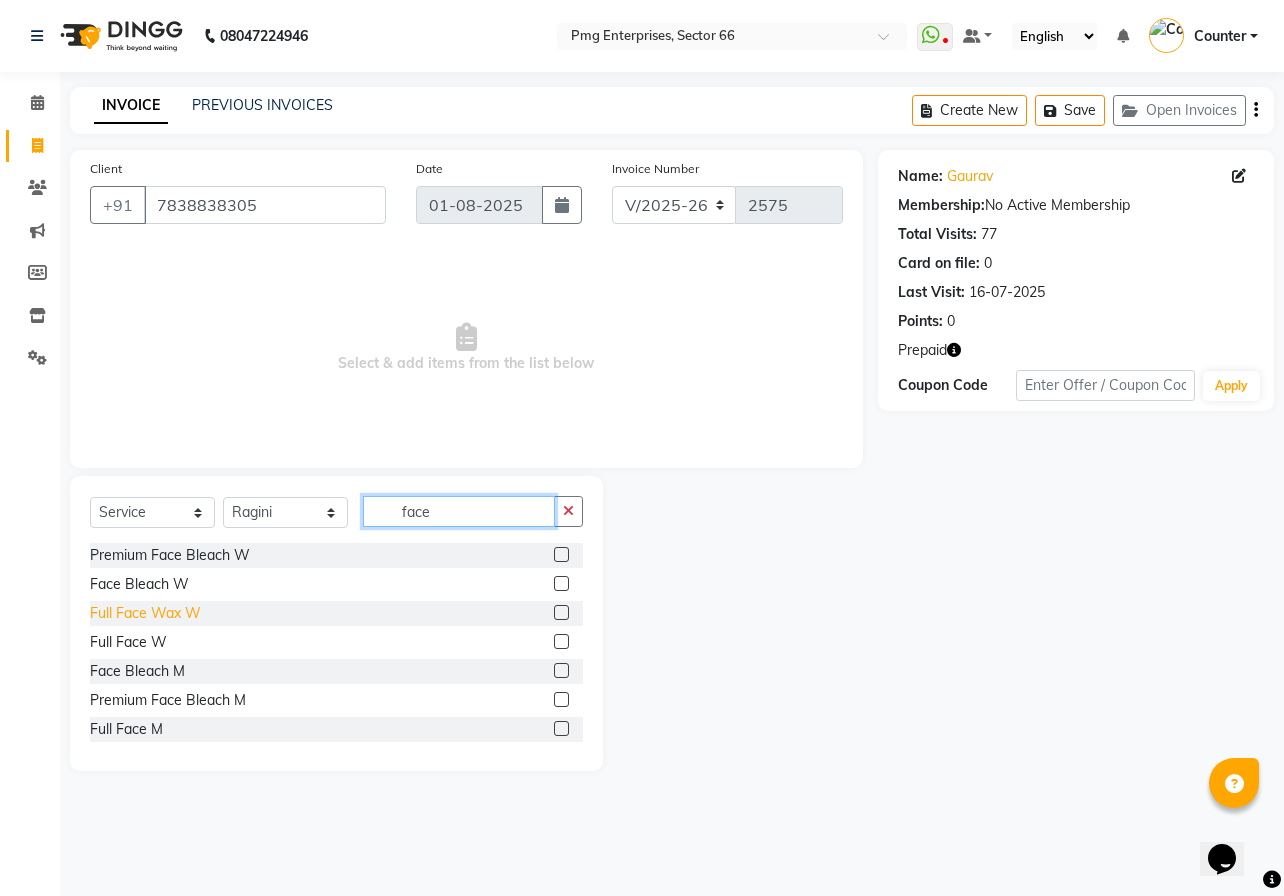 type on "face" 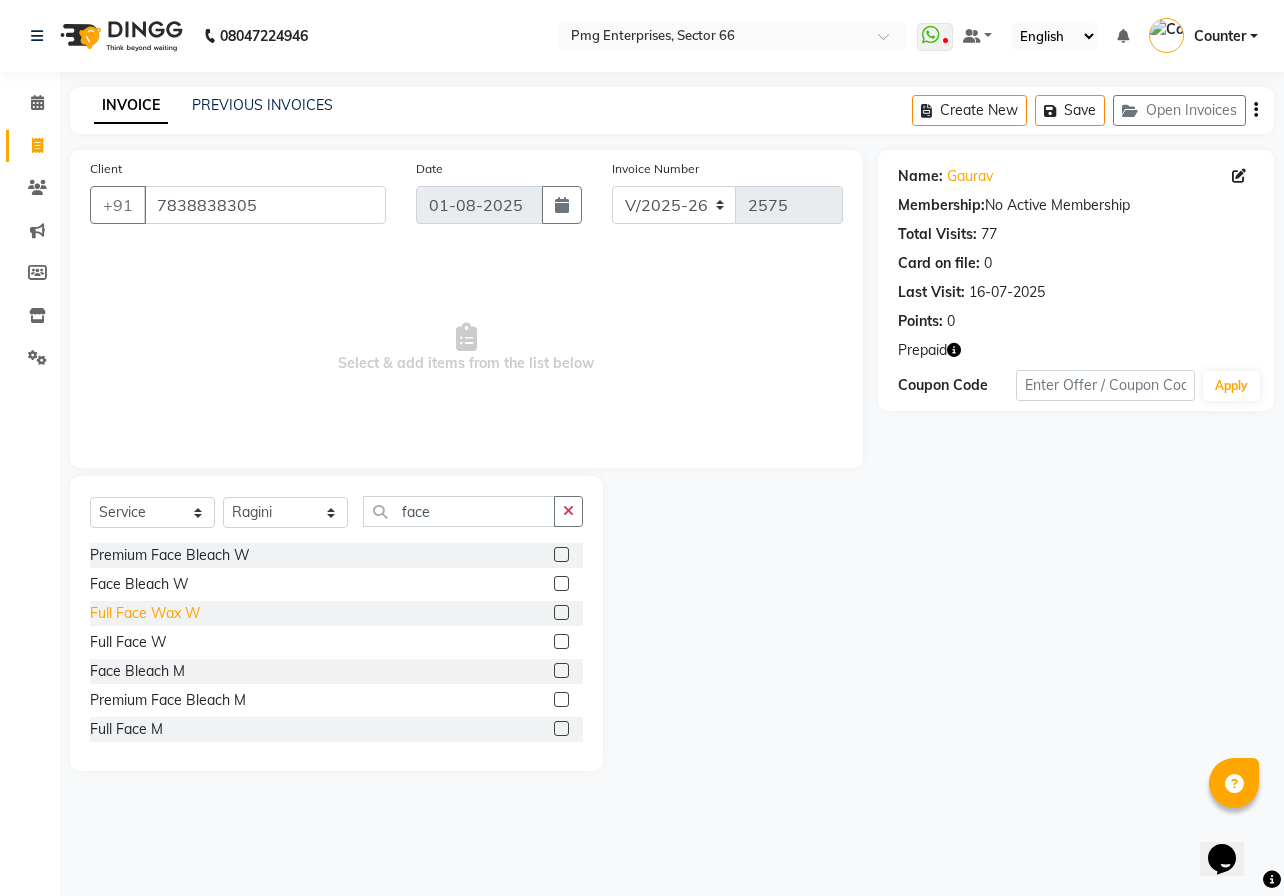 click on "Full Face Wax W" 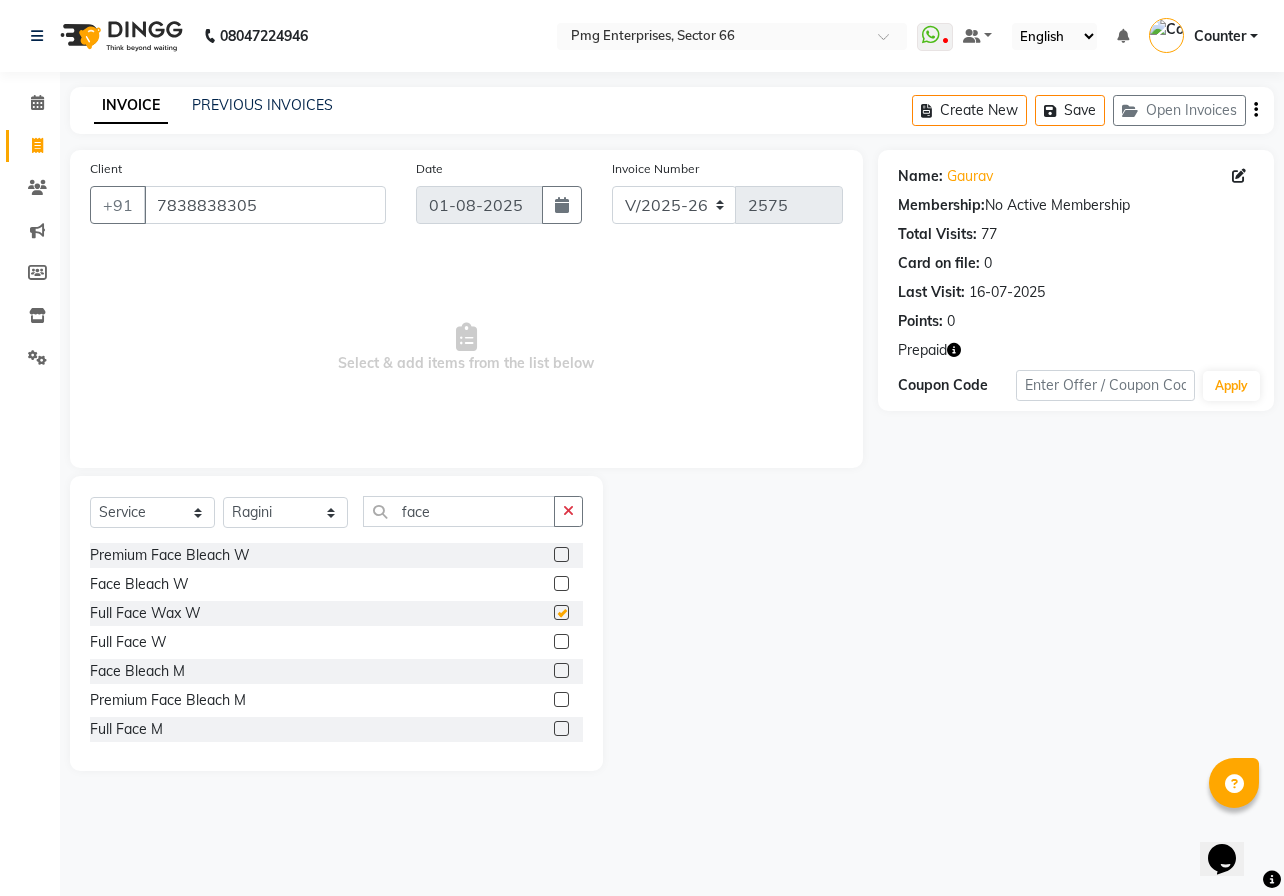 checkbox on "false" 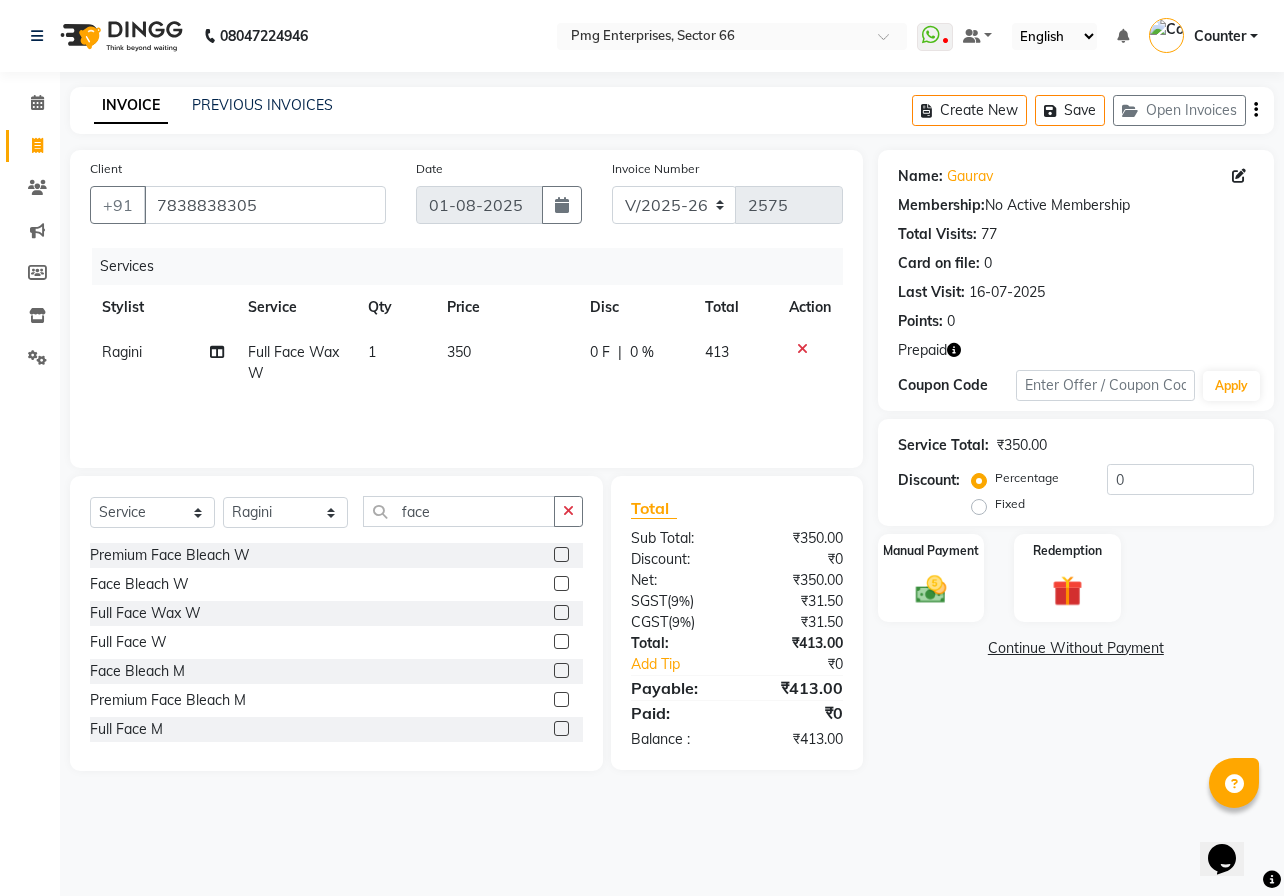 click on "350" 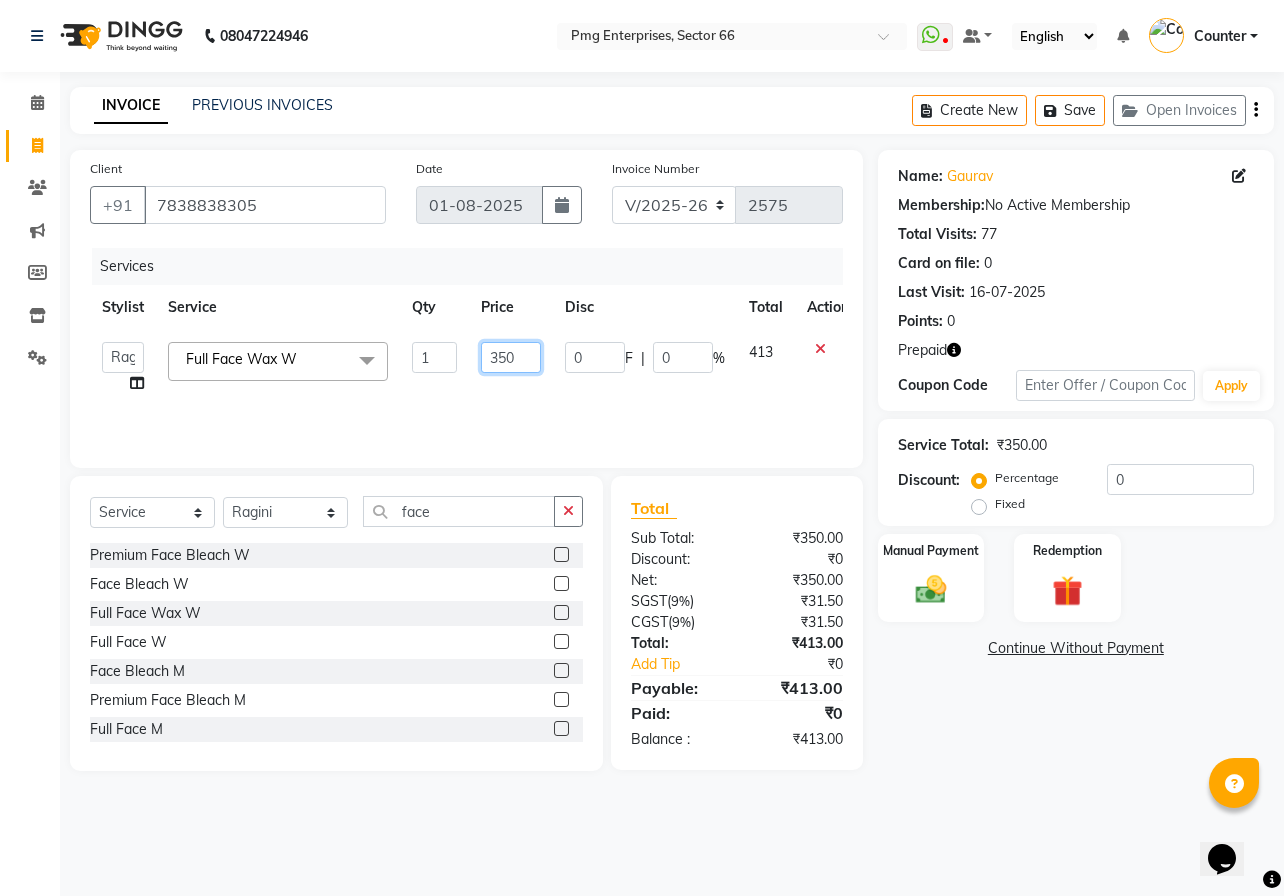 click on "350" 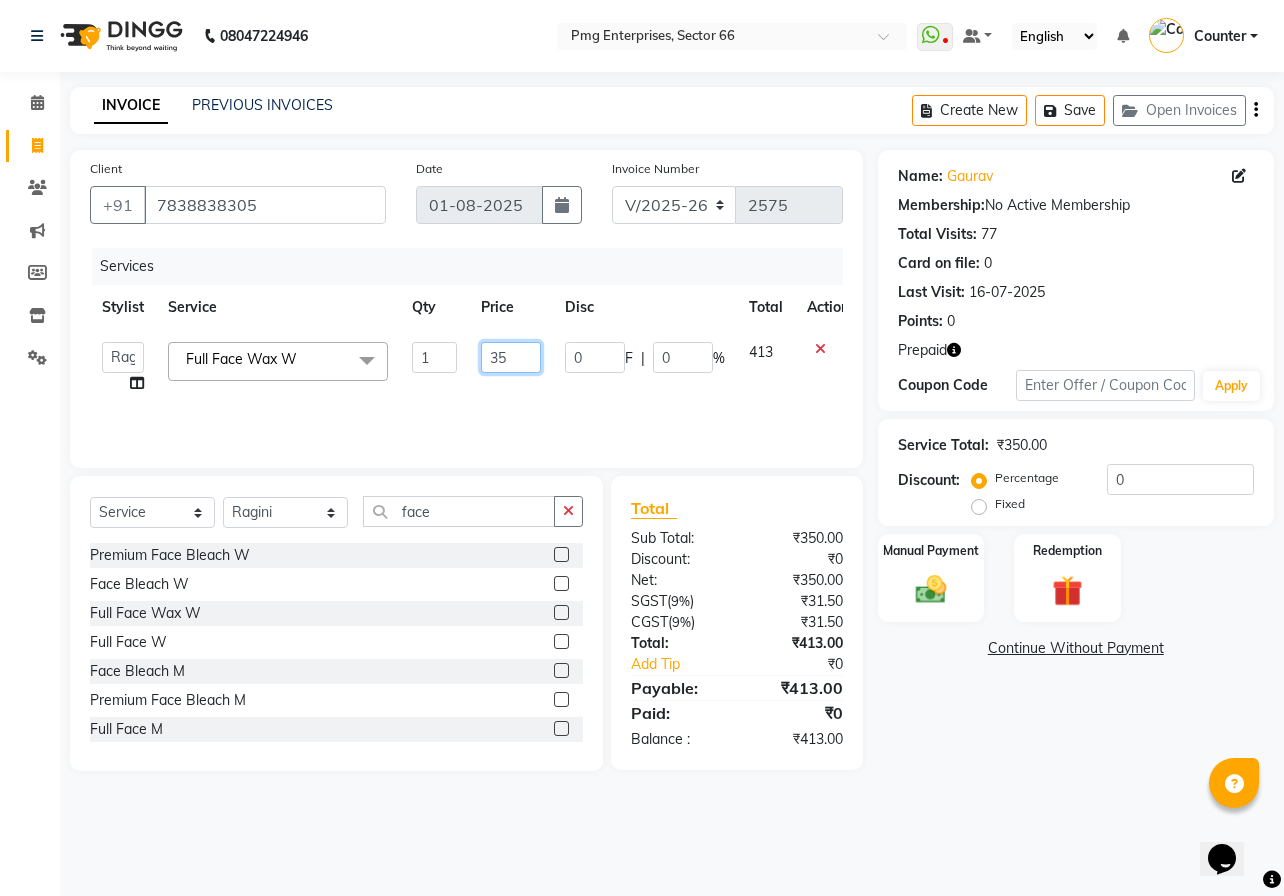 type on "3" 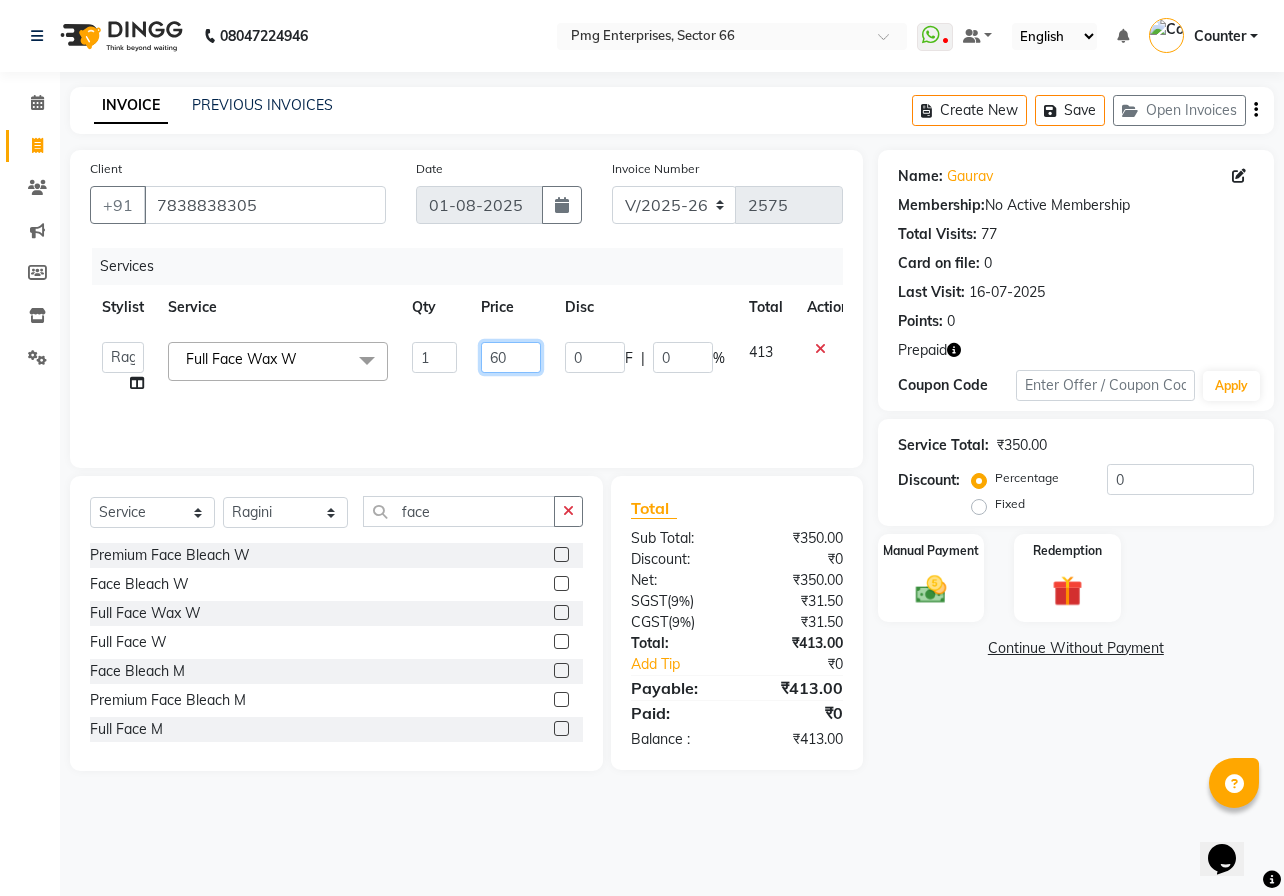 type on "600" 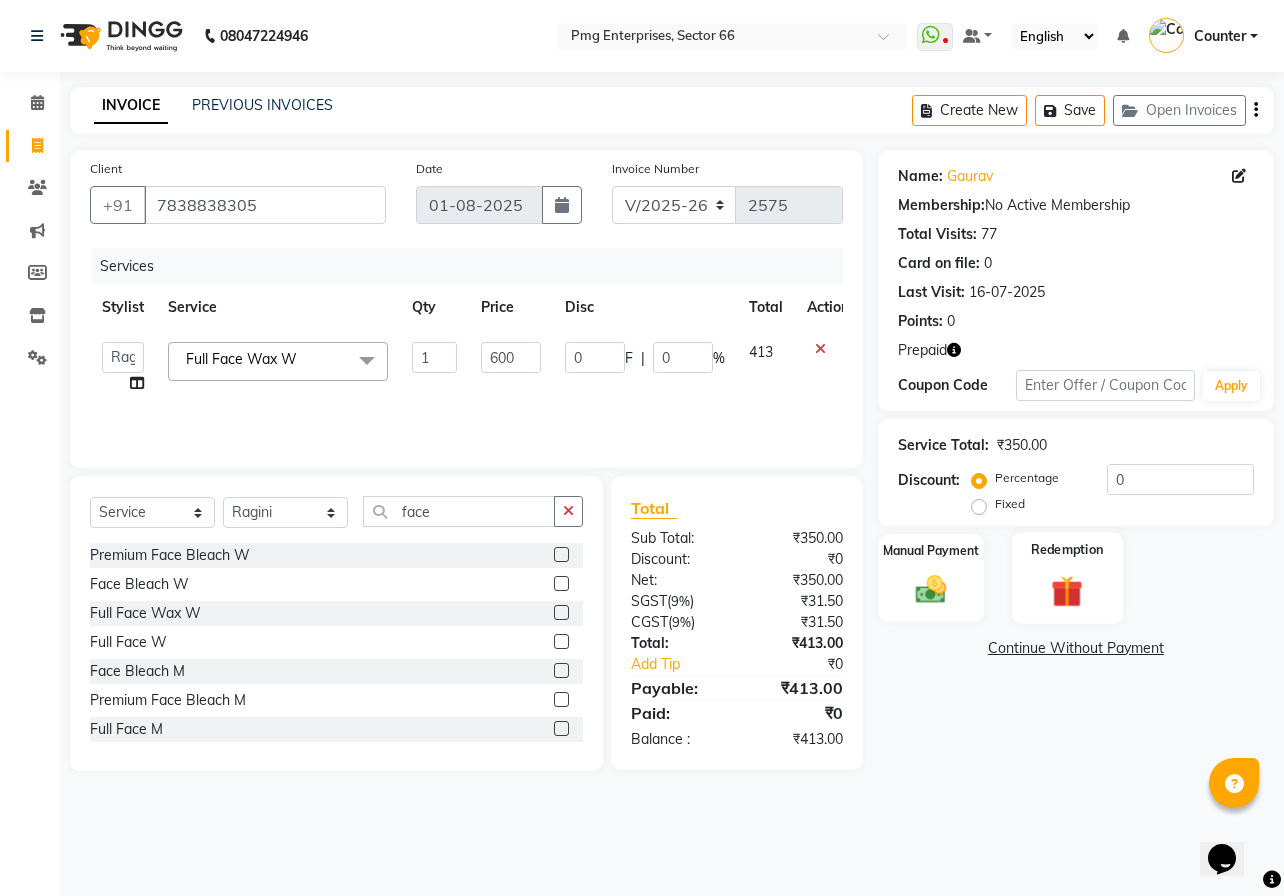 click 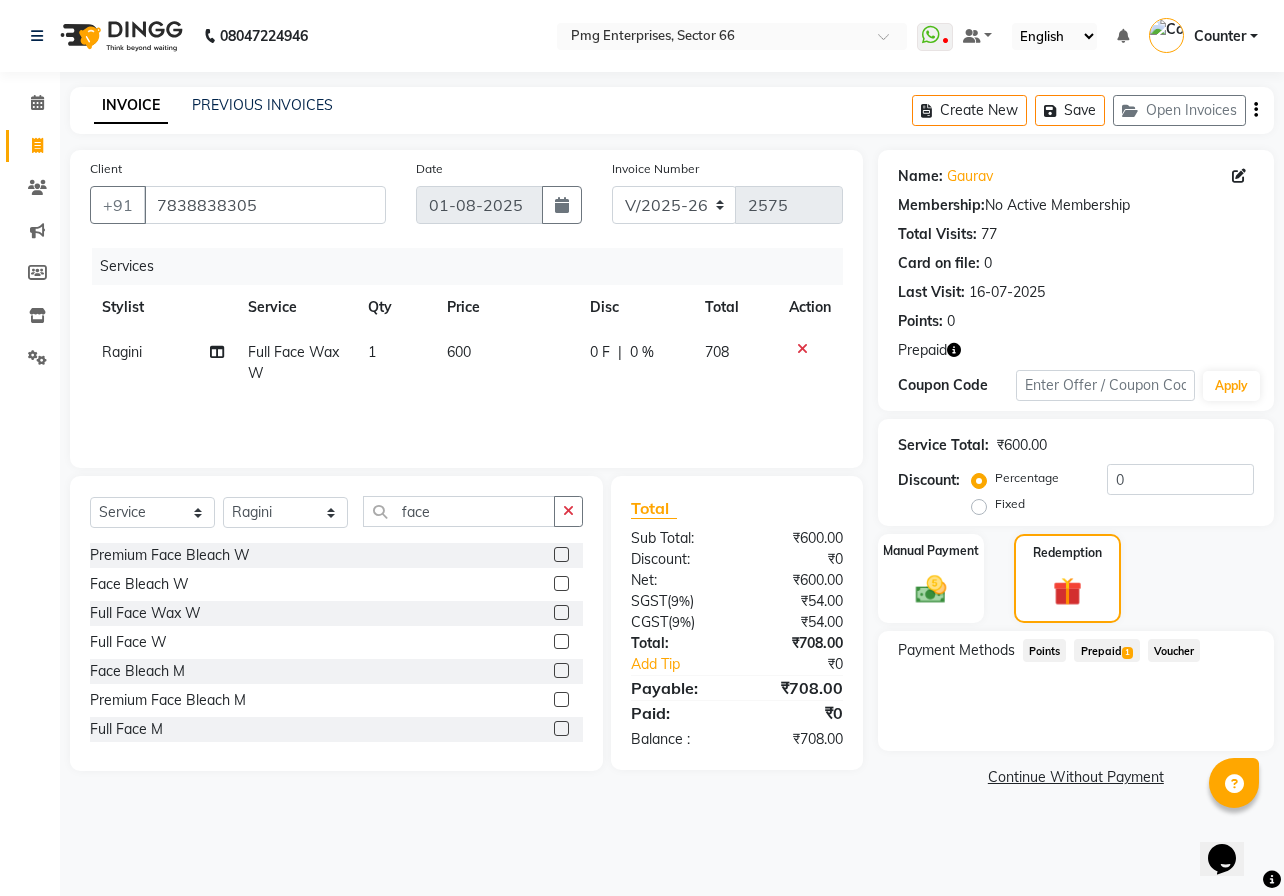 click on "Prepaid  1" 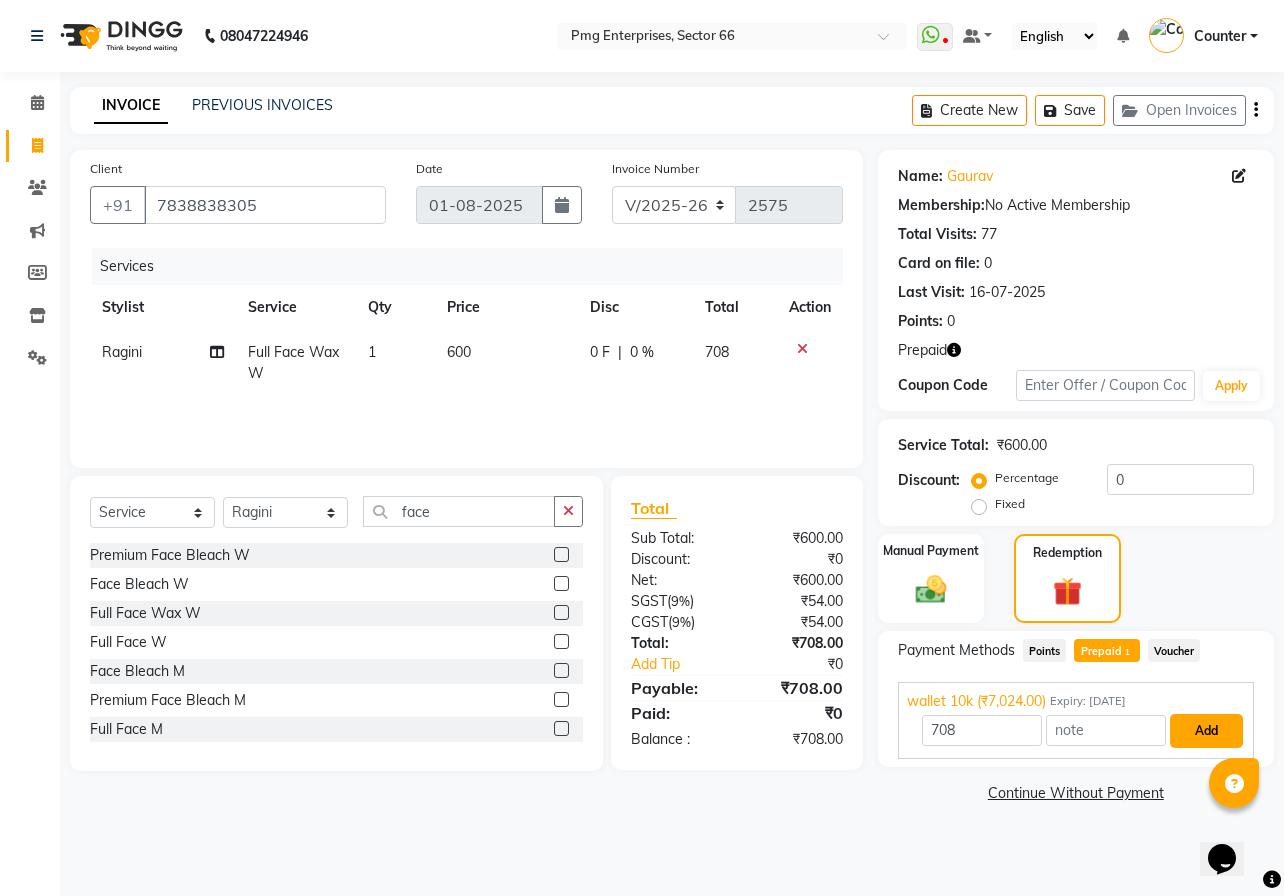 click on "Add" at bounding box center (1206, 731) 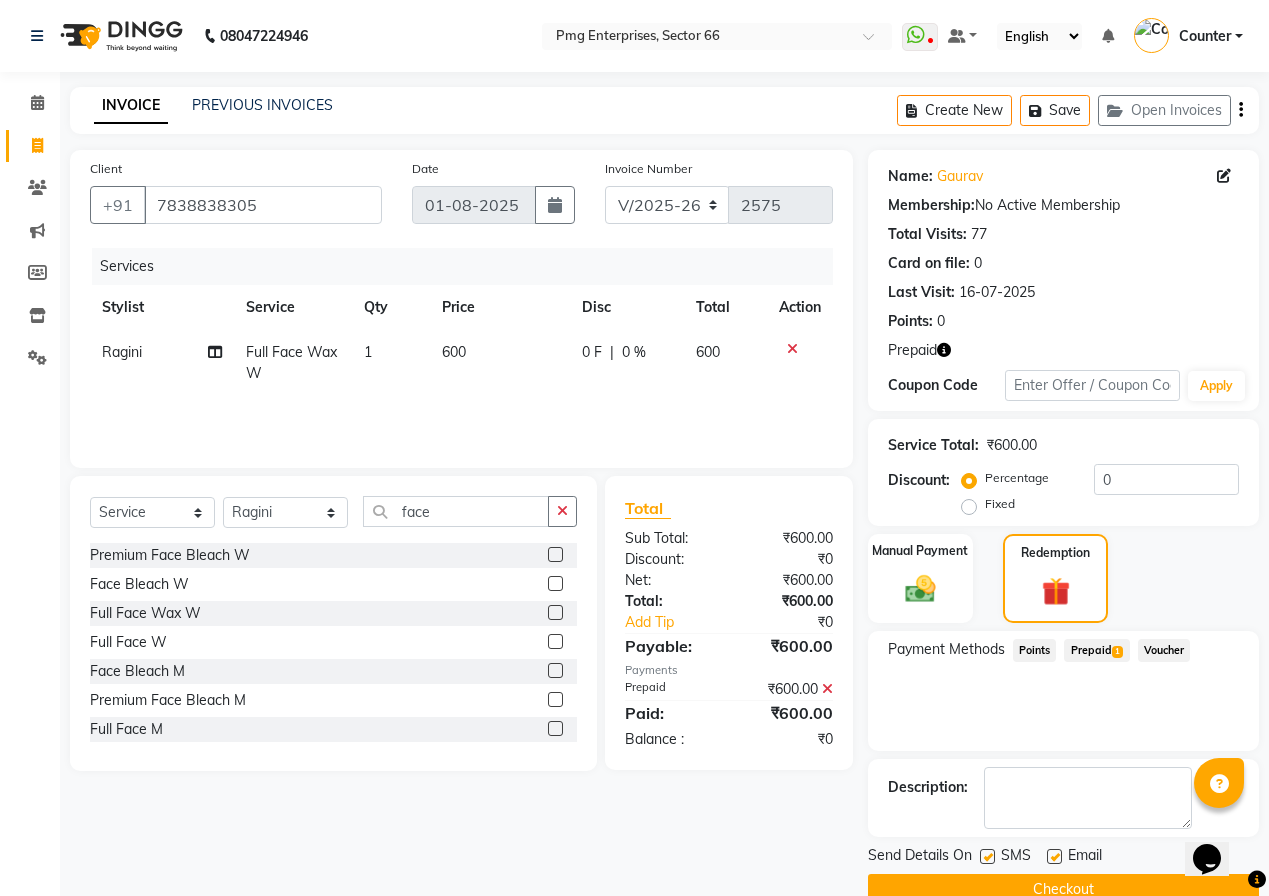 click on "Checkout" 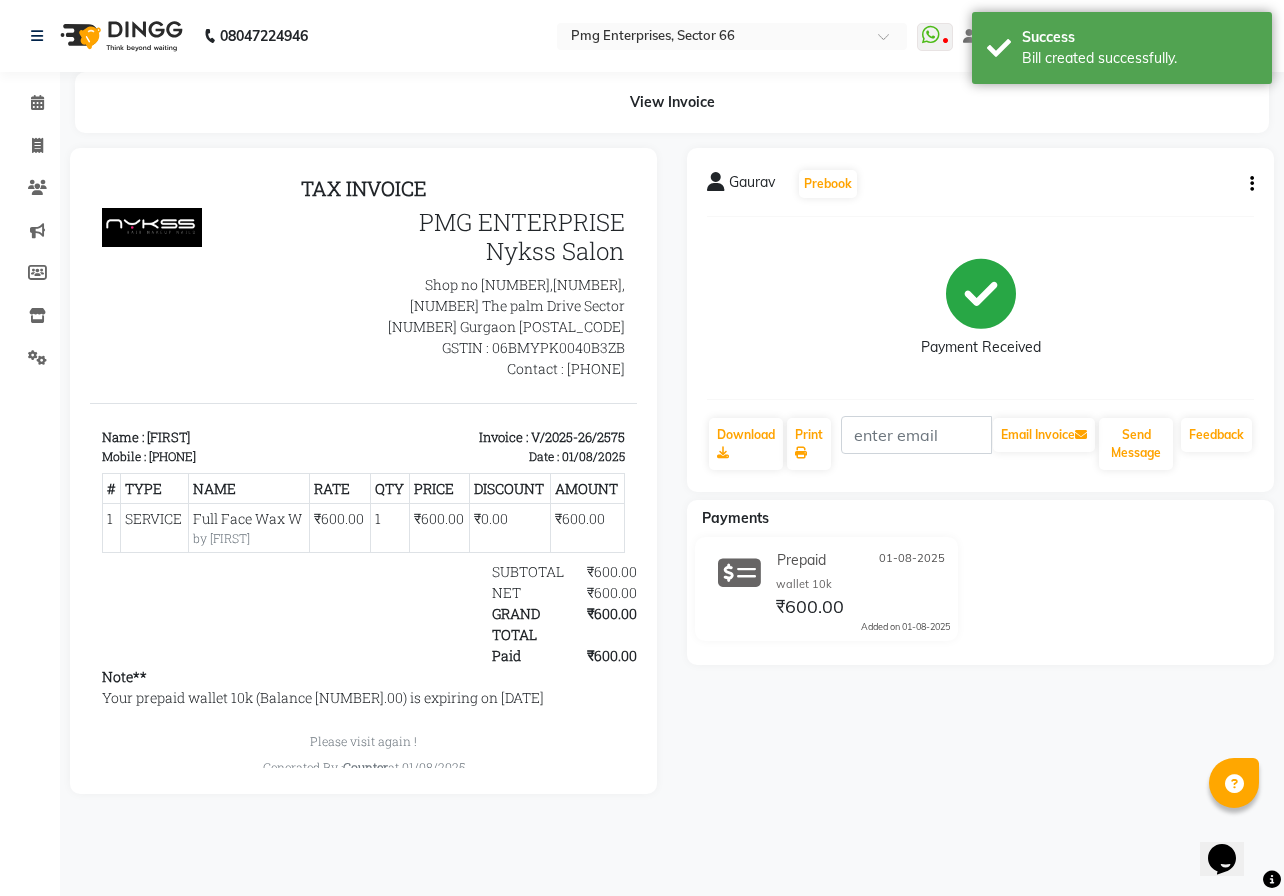 scroll, scrollTop: 0, scrollLeft: 0, axis: both 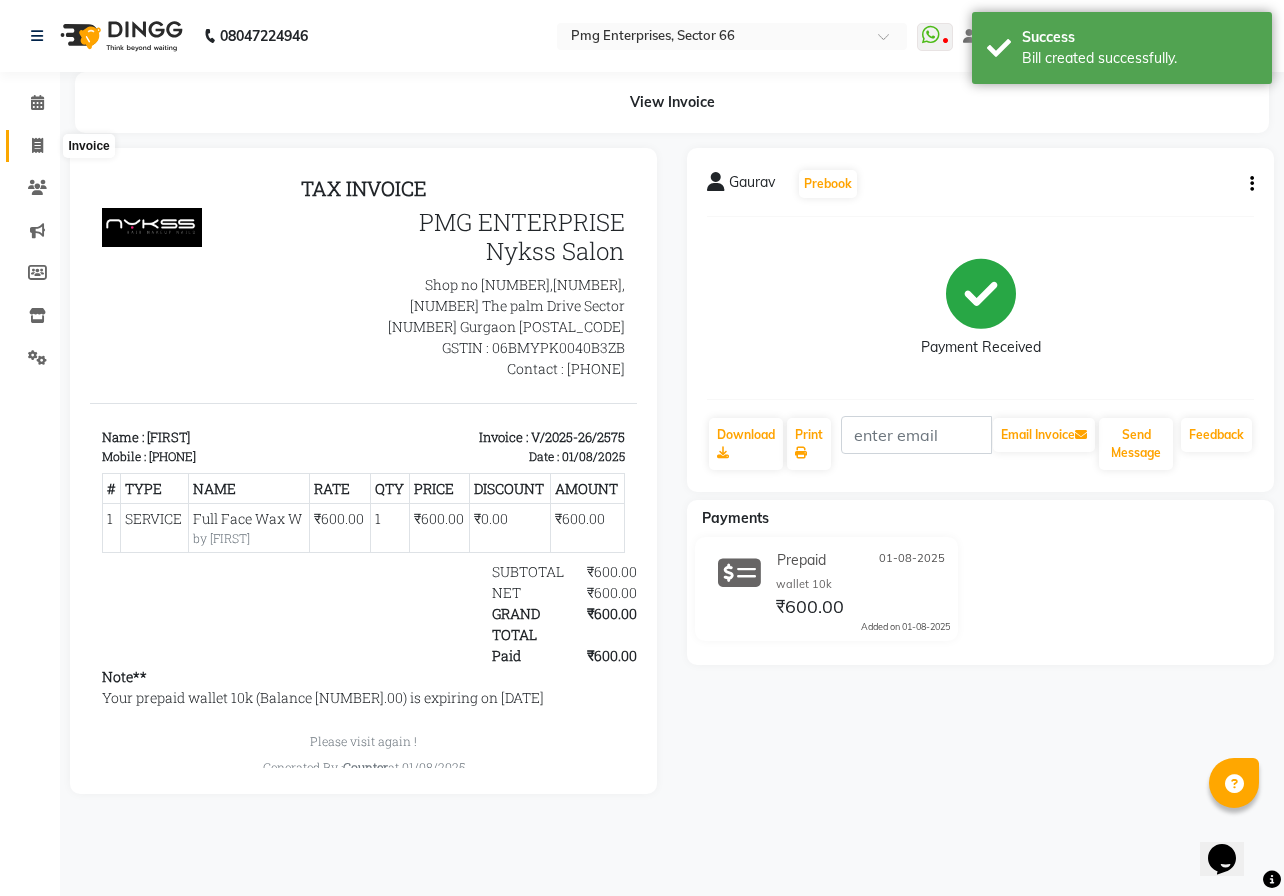 click 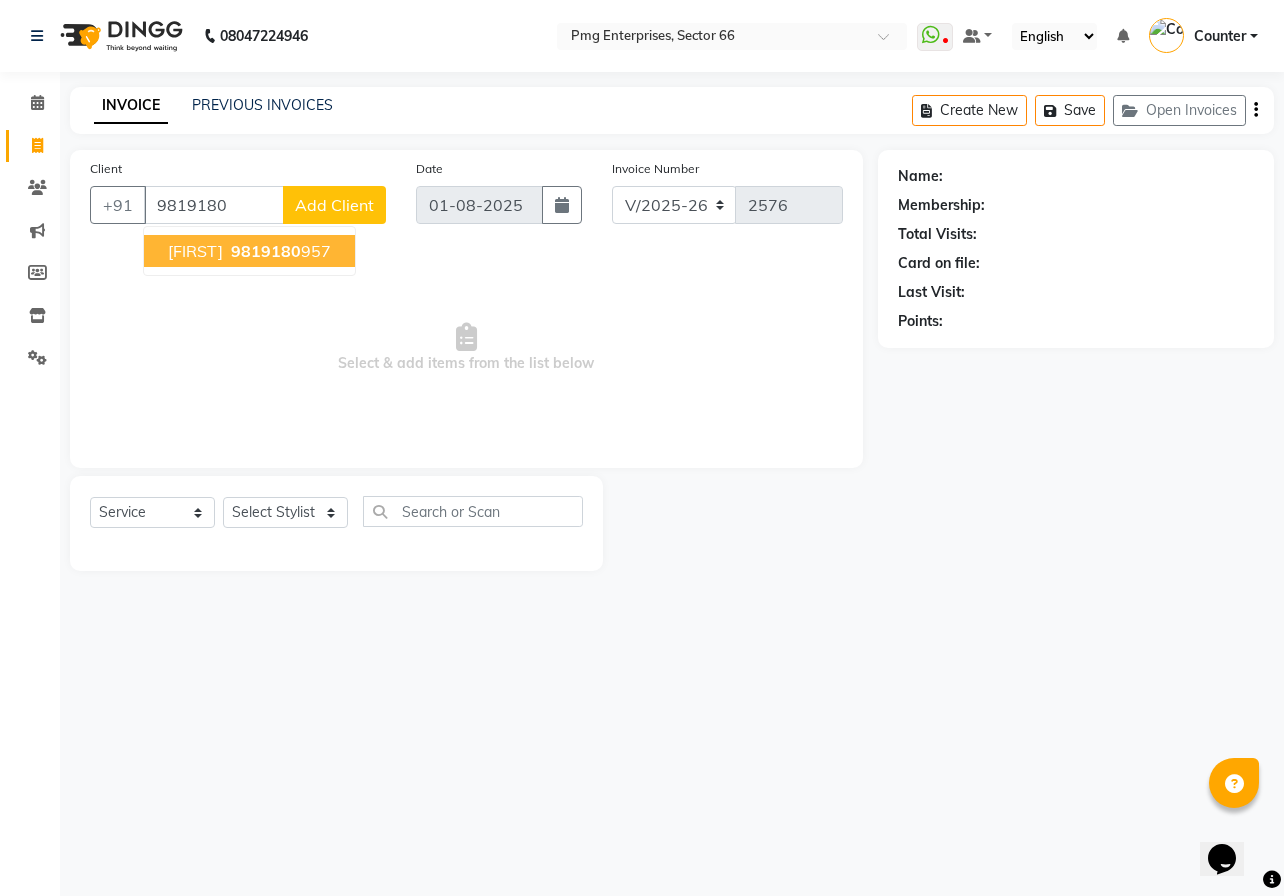 click on "9819180" at bounding box center (266, 251) 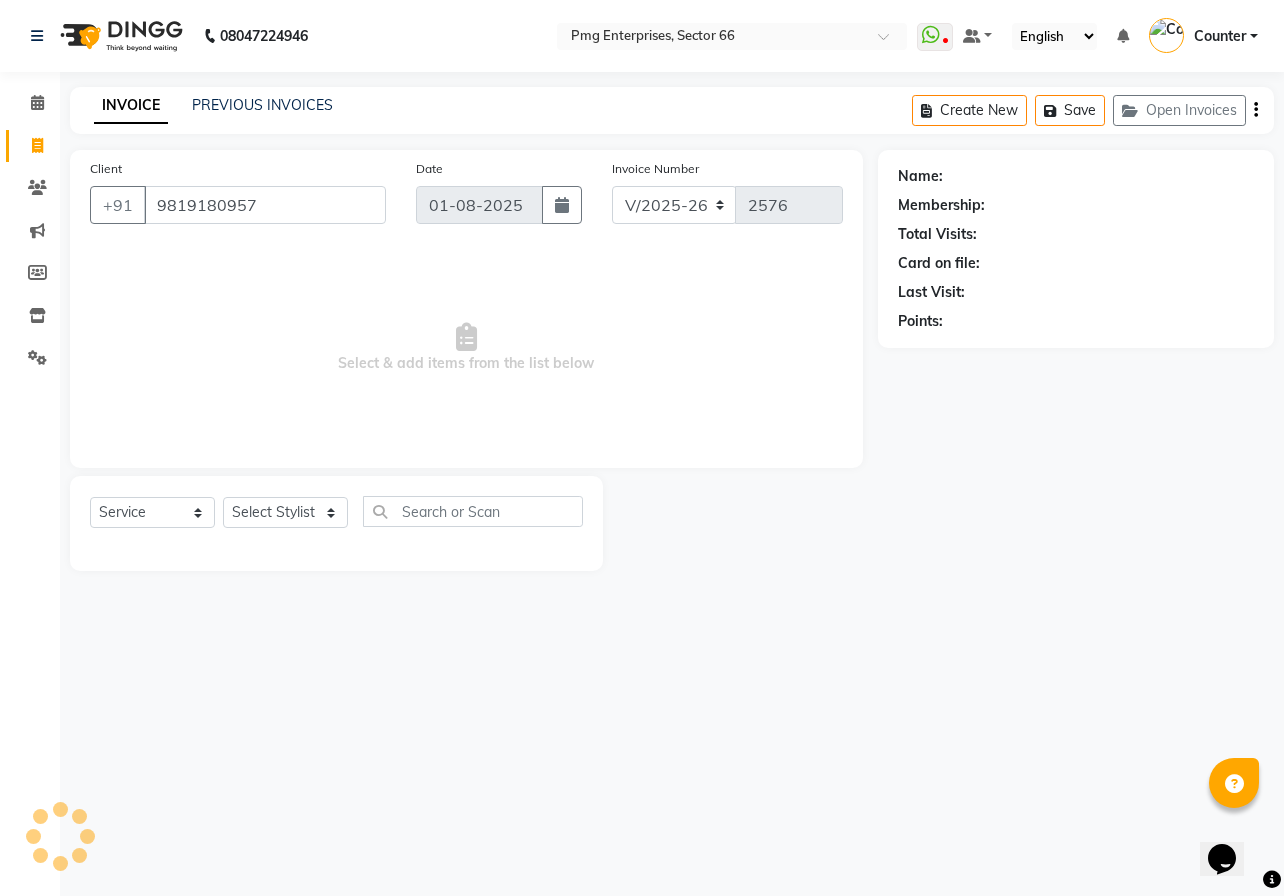 type on "9819180957" 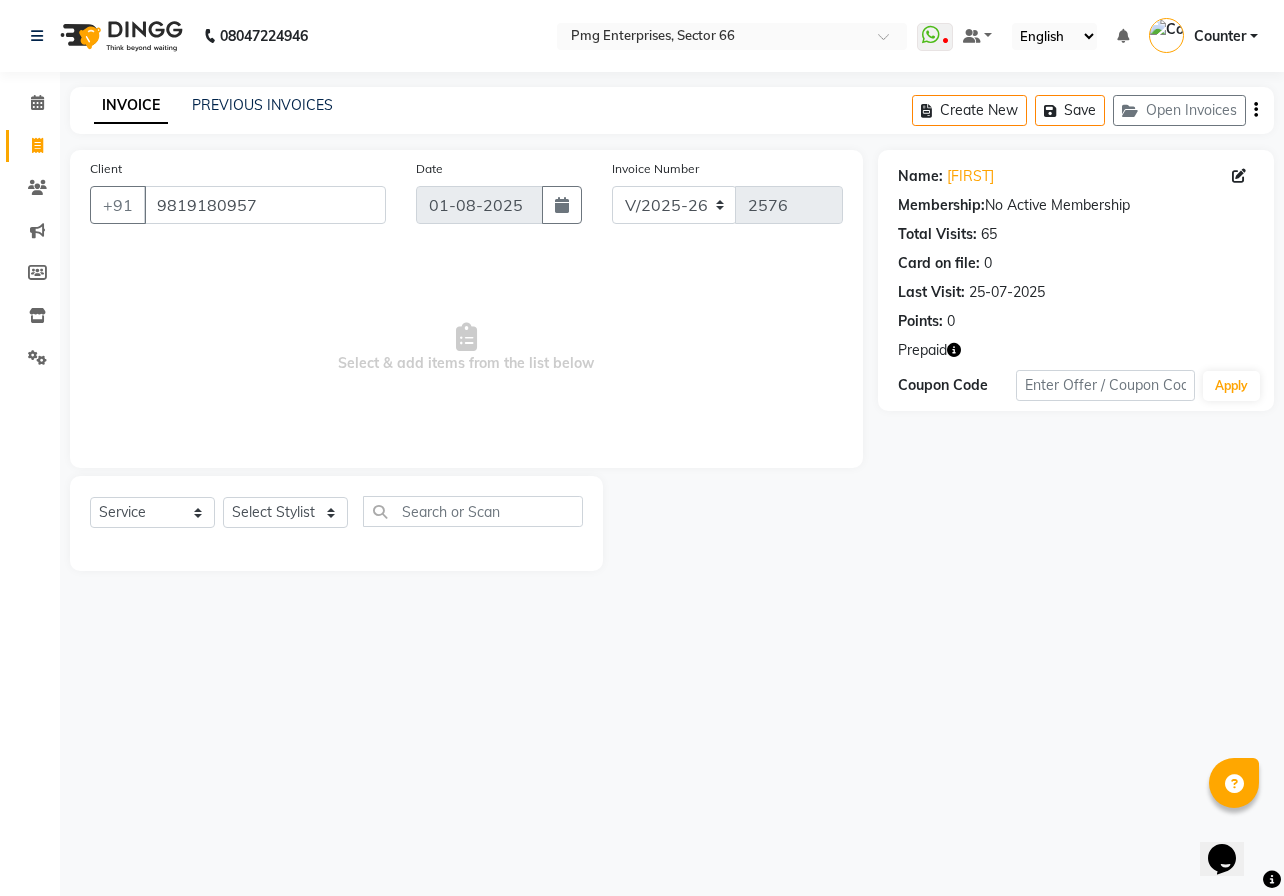 click on "Select  Service  Product  Membership  Package Voucher Prepaid Gift Card  Select Stylist [FIRST] [LAST] Counter [FIRST] [FIRST] [FIRST] [FIRST] [FIRST]" 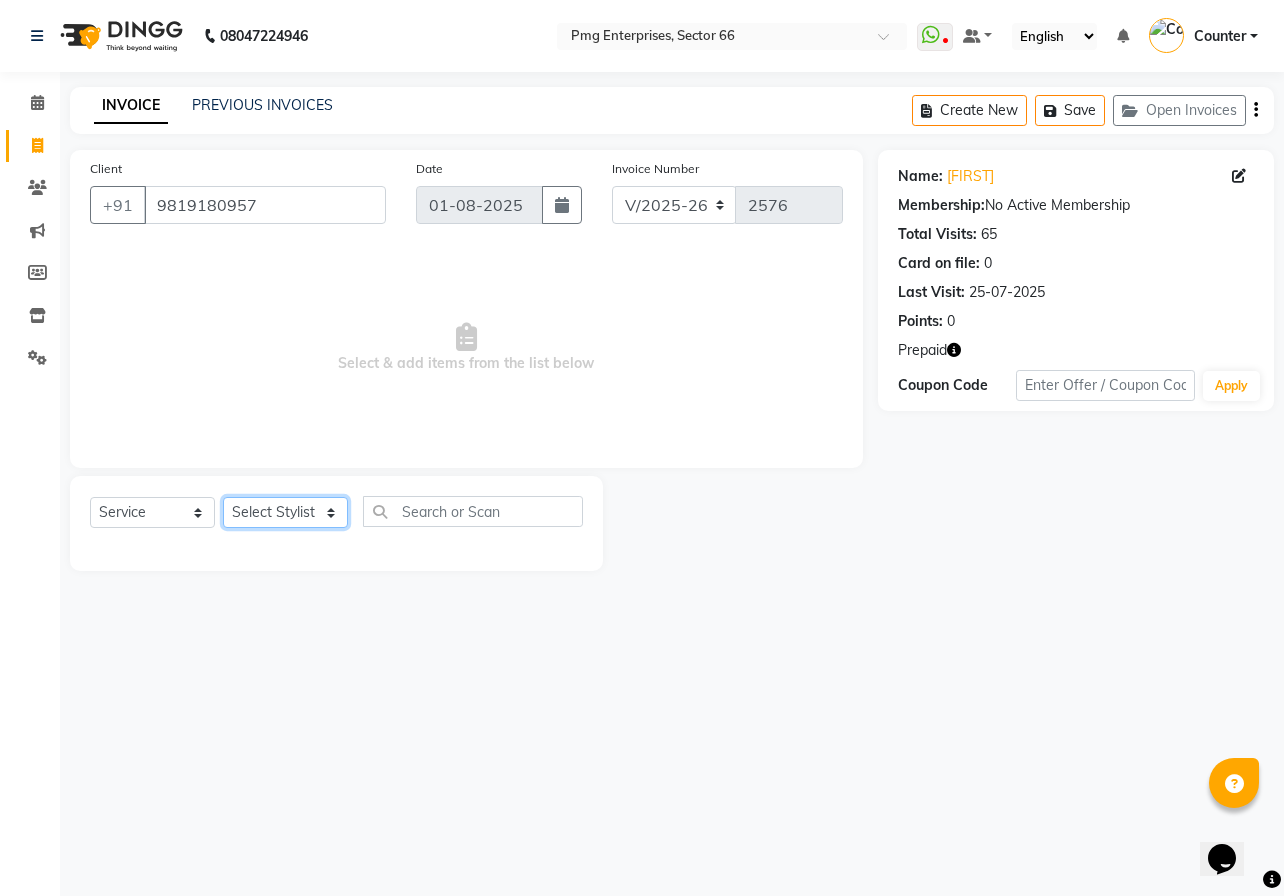 click on "Select Stylist [FIRST] [LAST] Counter [FIRST] [FIRST] [FIRST] [FIRST] [FIRST]" 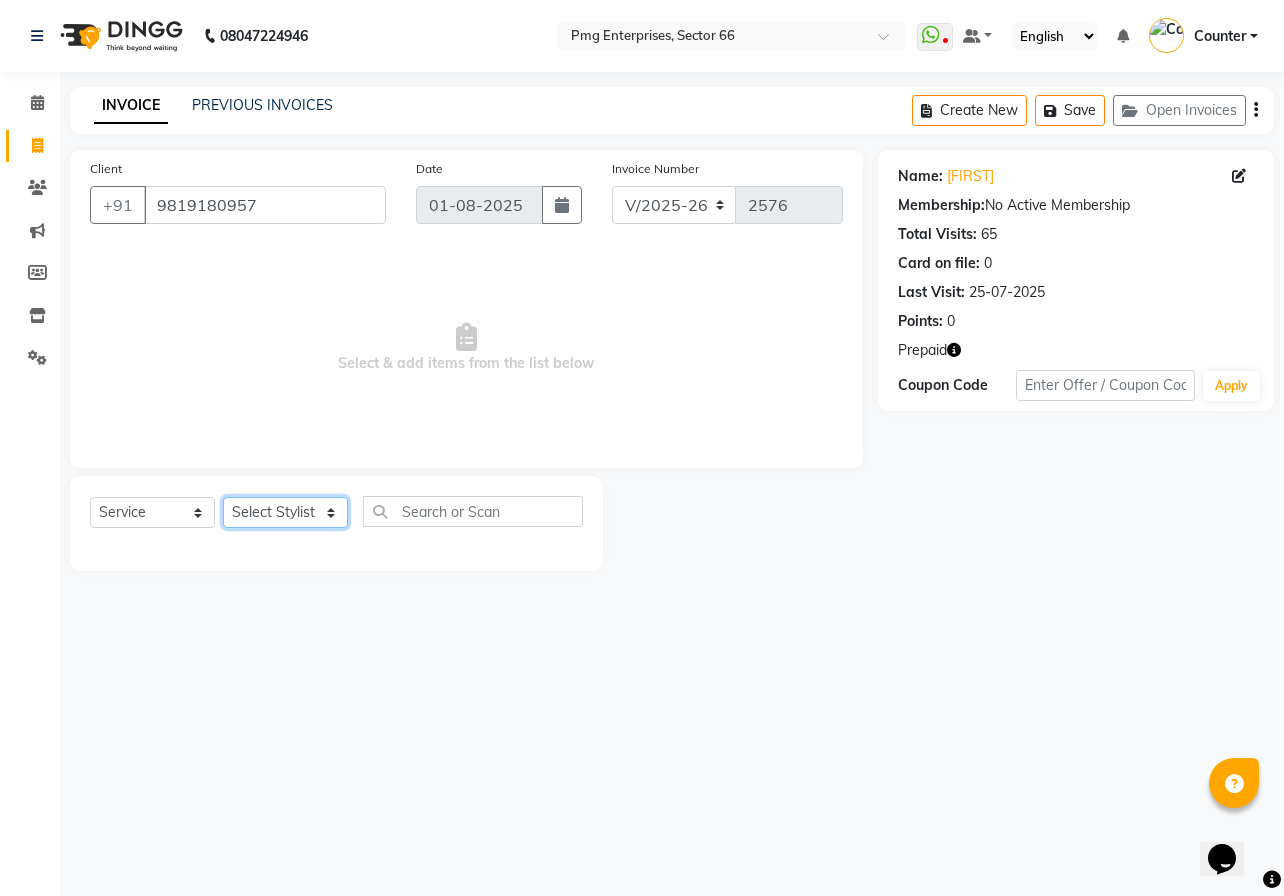select on "78814" 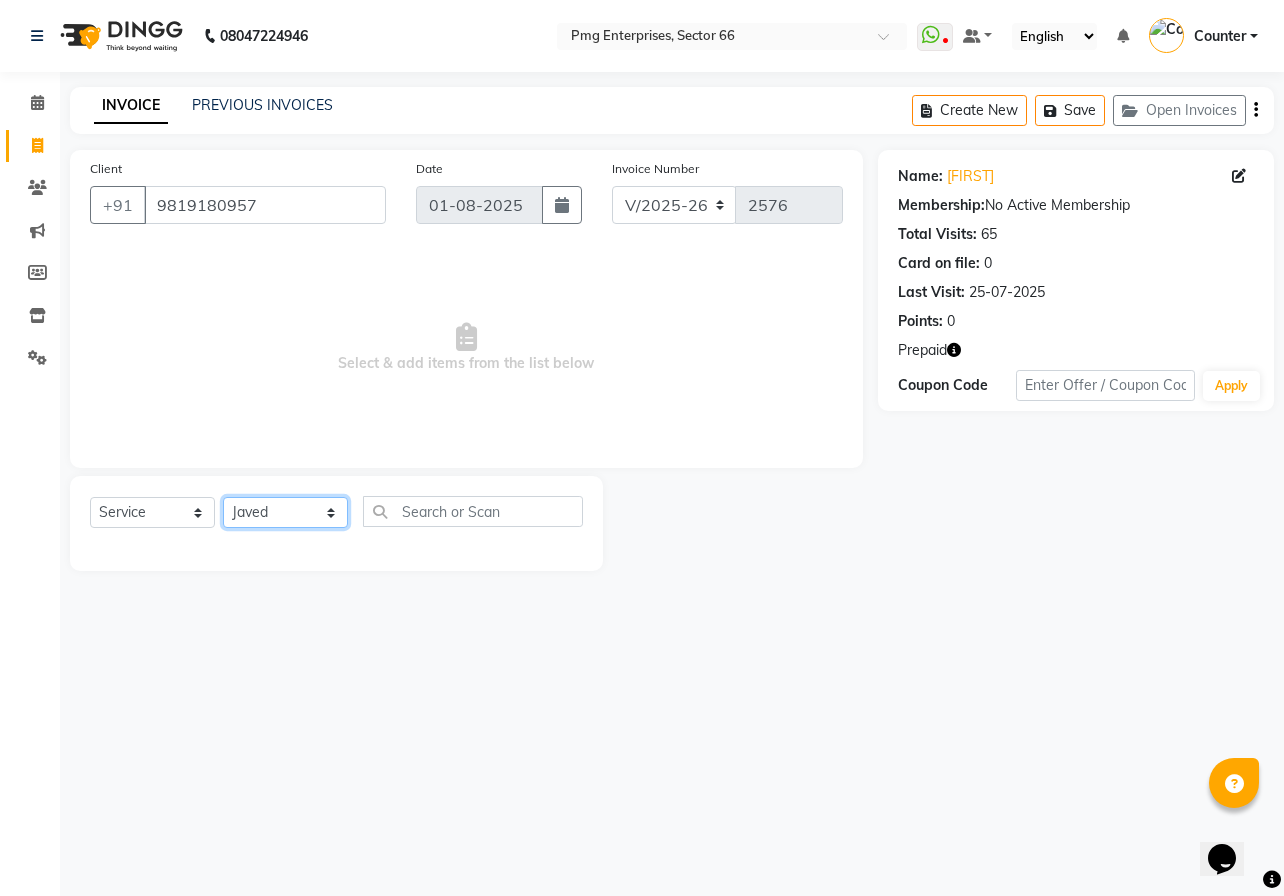 click on "Select Stylist [FIRST] [LAST] Counter [FIRST] [FIRST] [FIRST] [FIRST] [FIRST]" 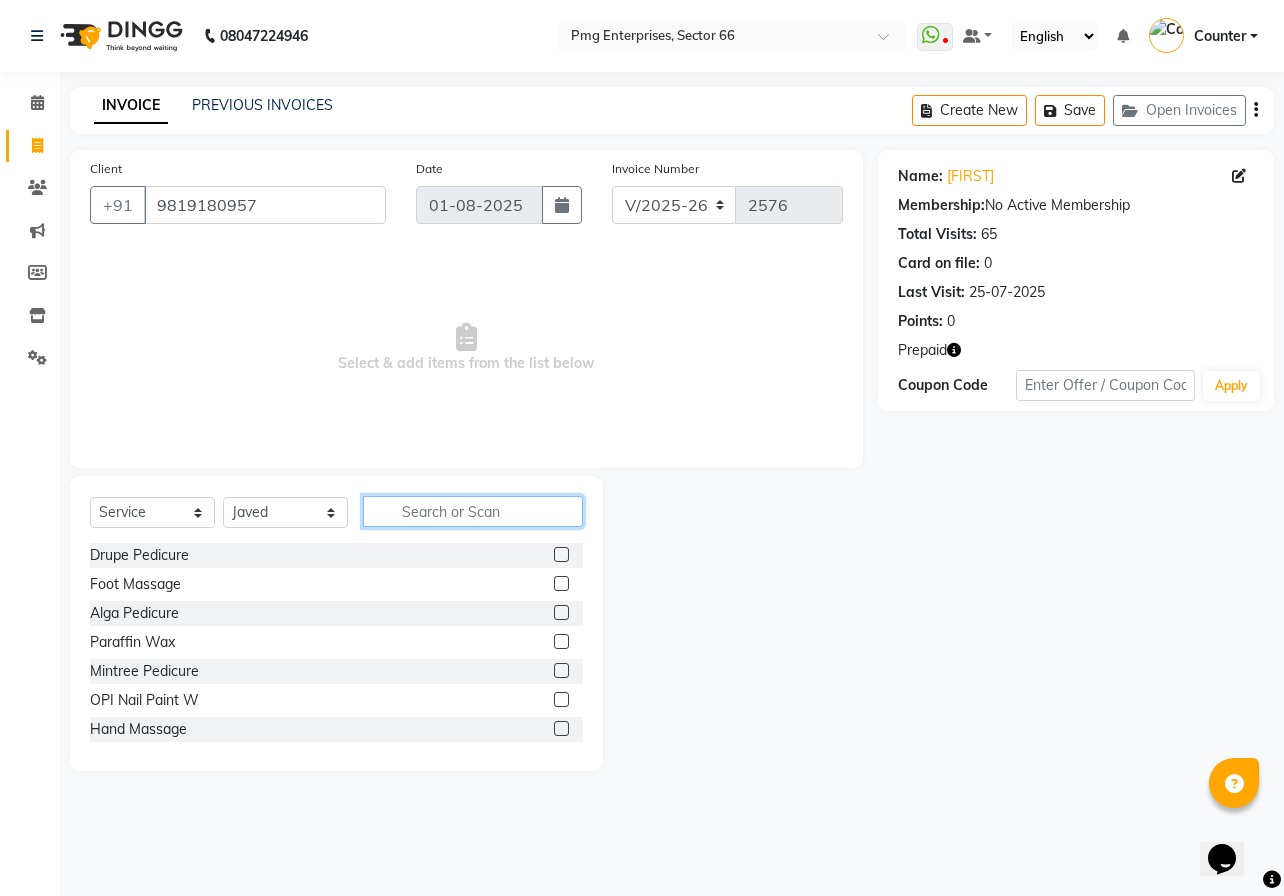click 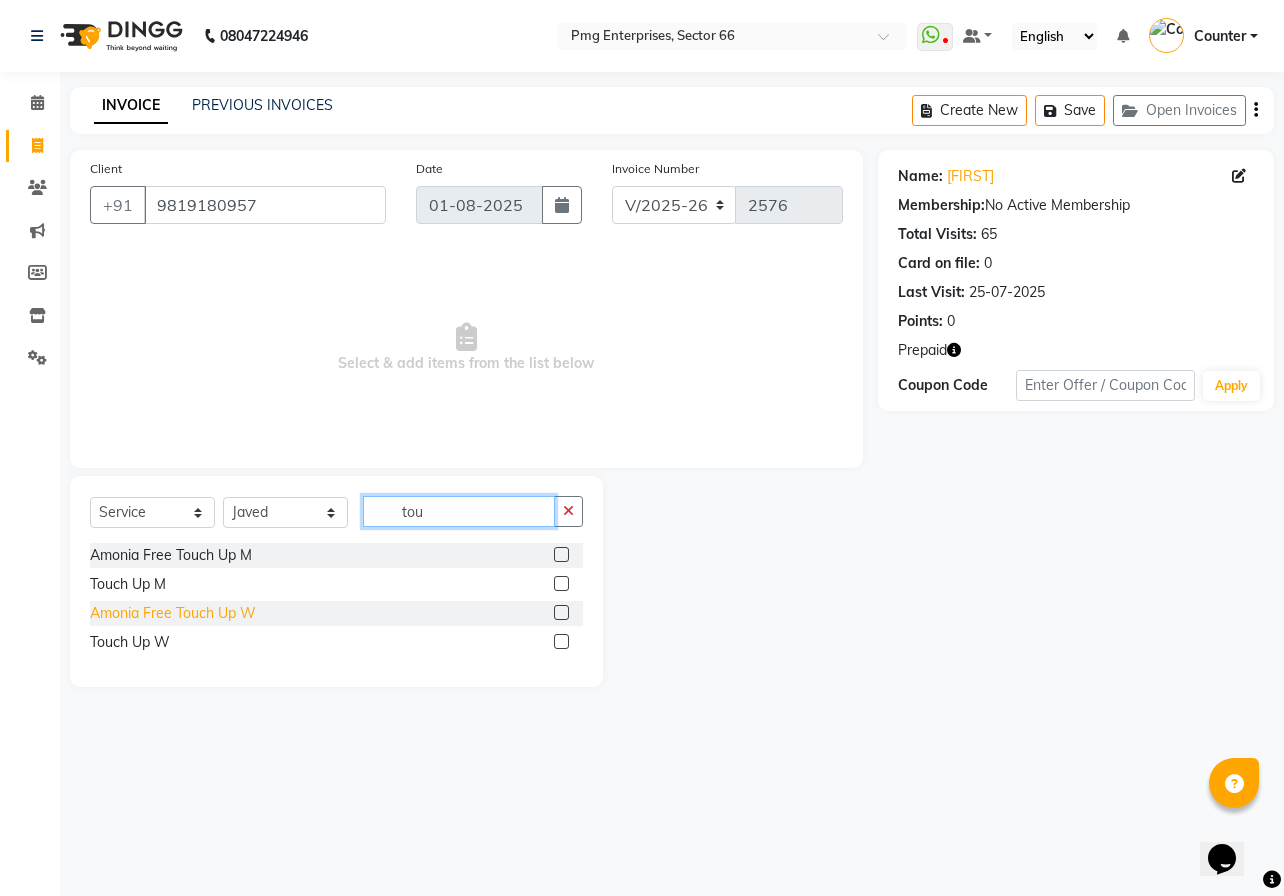 type on "tou" 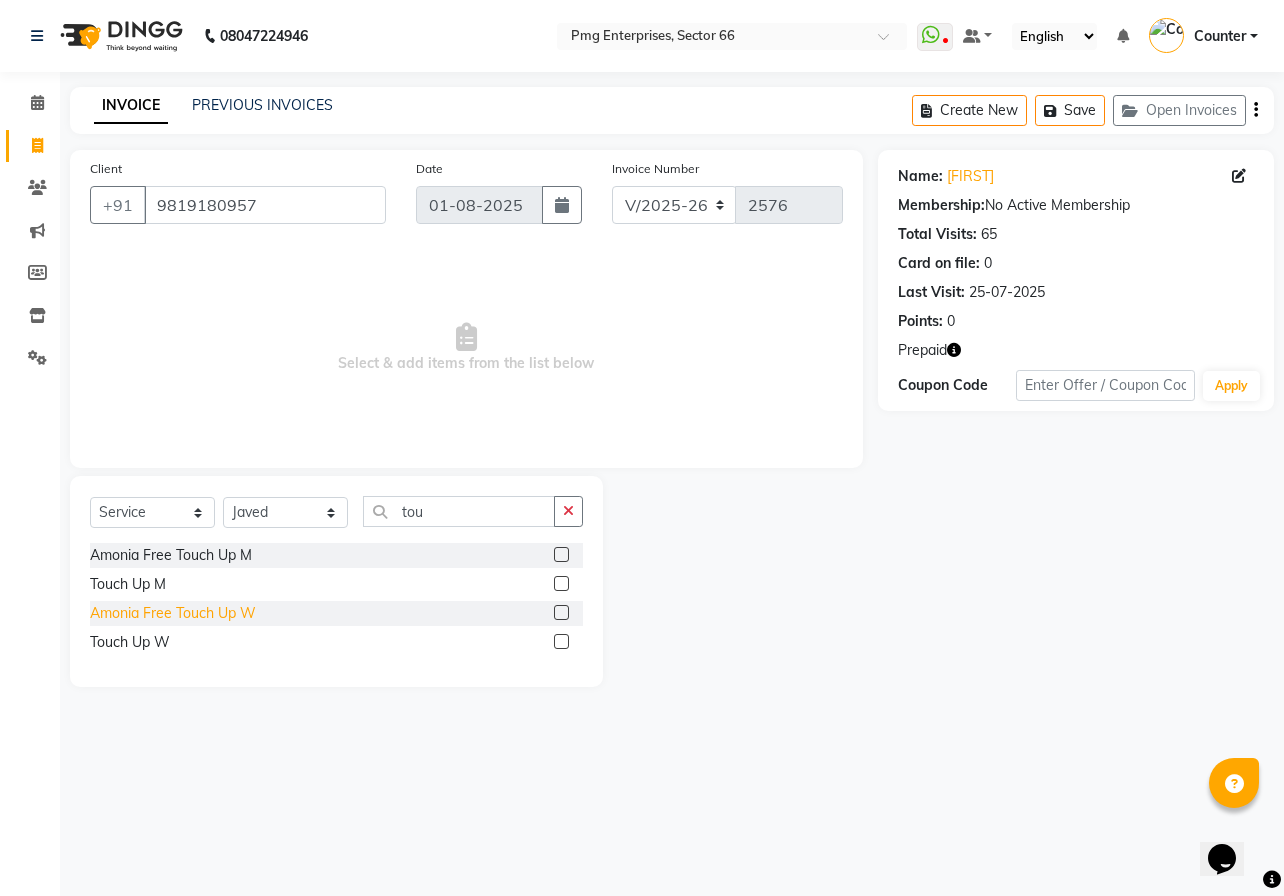 click on "Amonia Free Touch Up W" 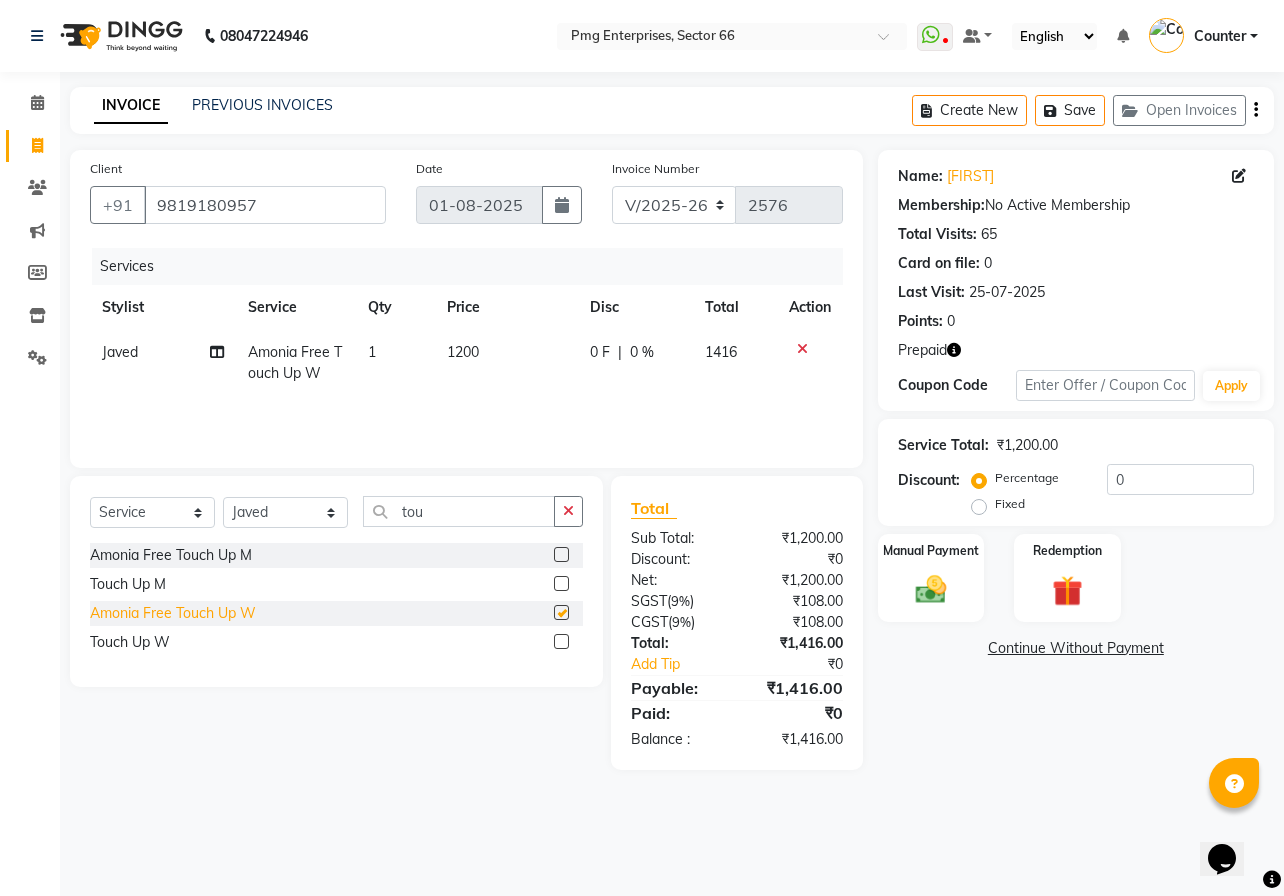 checkbox on "false" 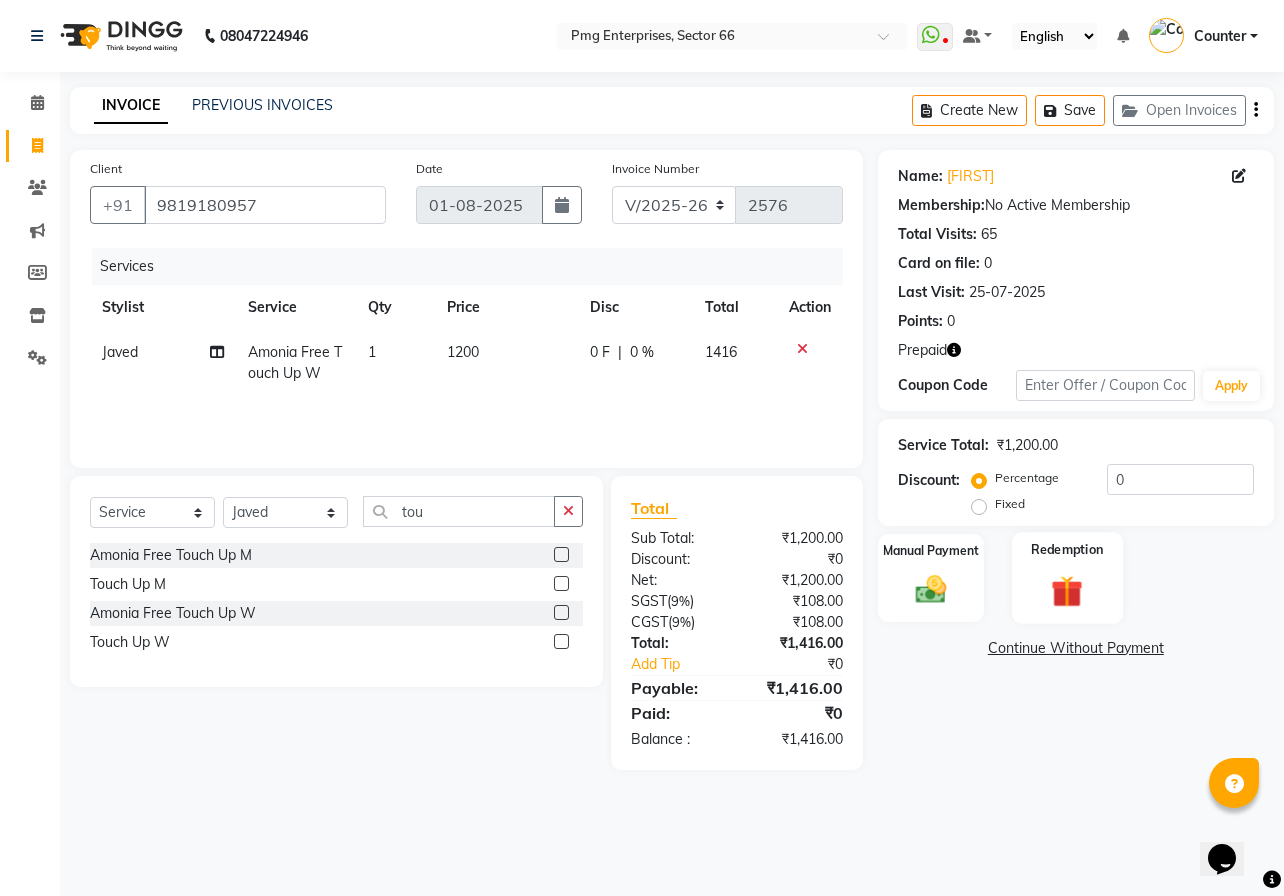 click 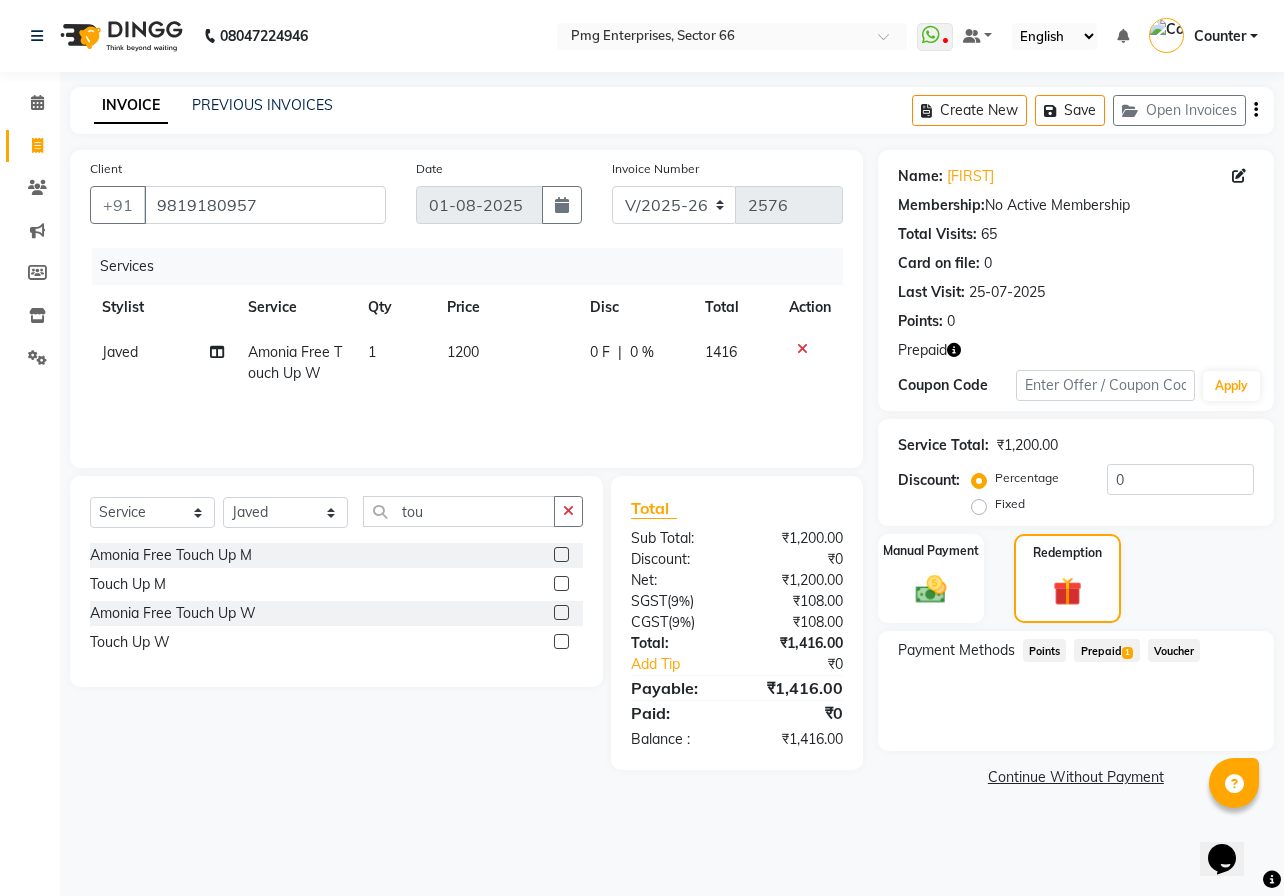 click on "Prepaid  1" 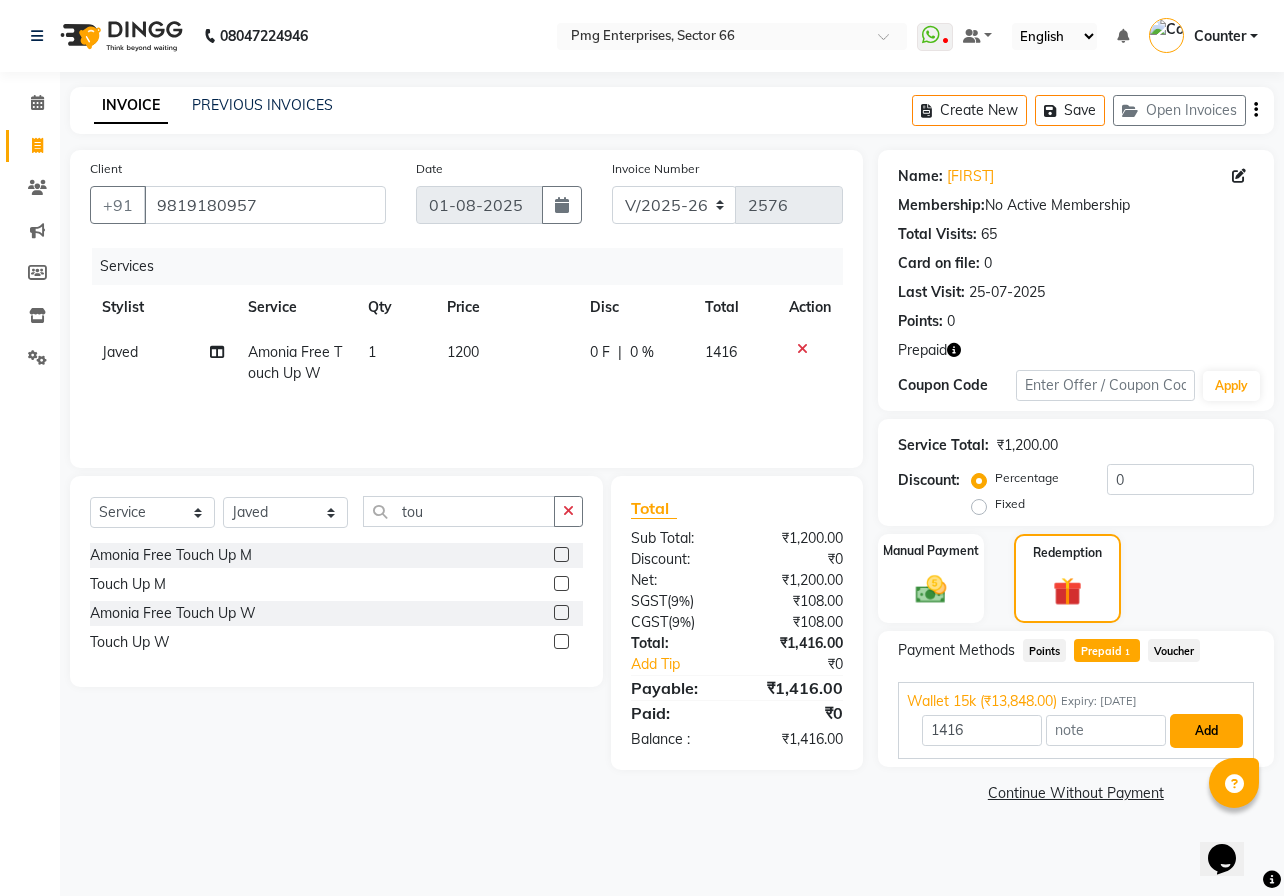 click on "Add" at bounding box center (1206, 731) 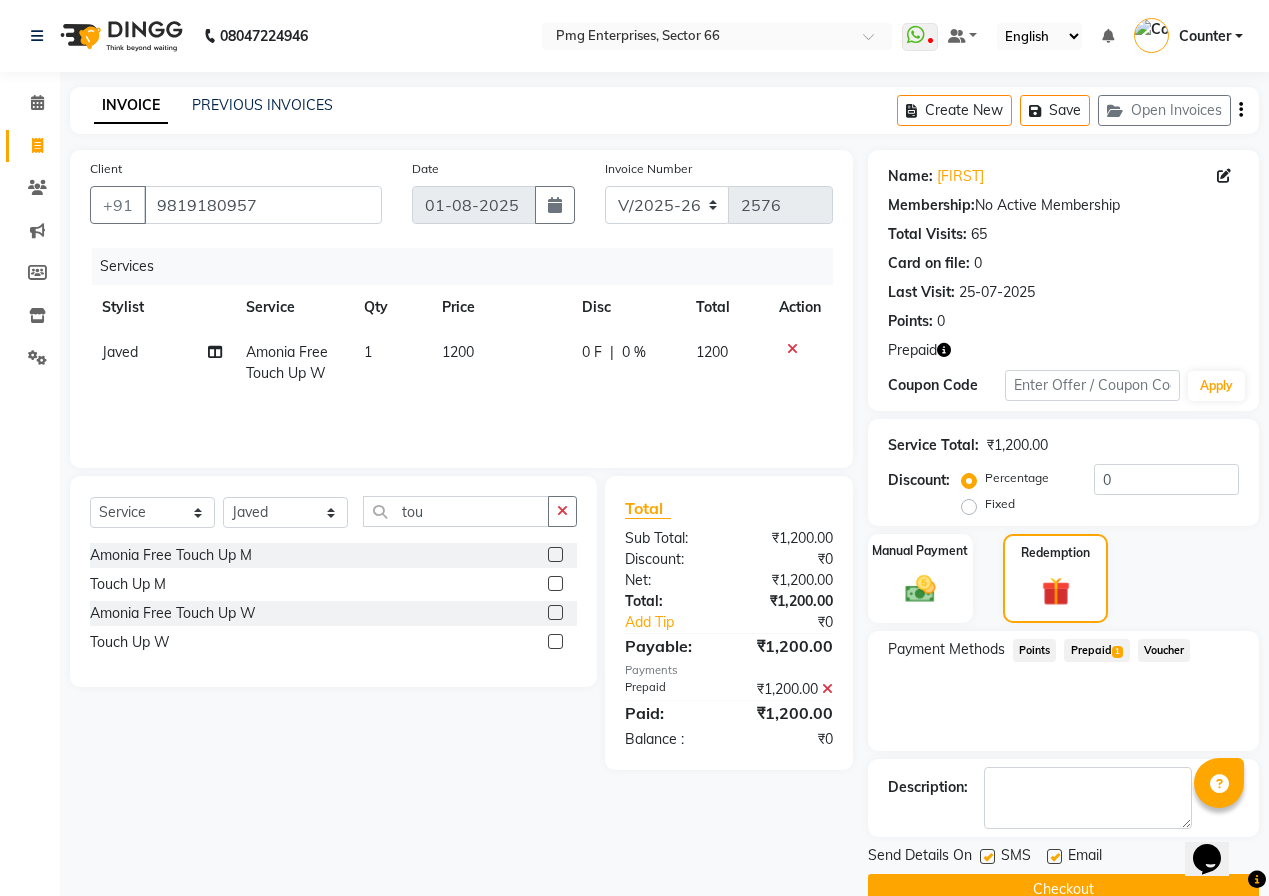 click on "Checkout" 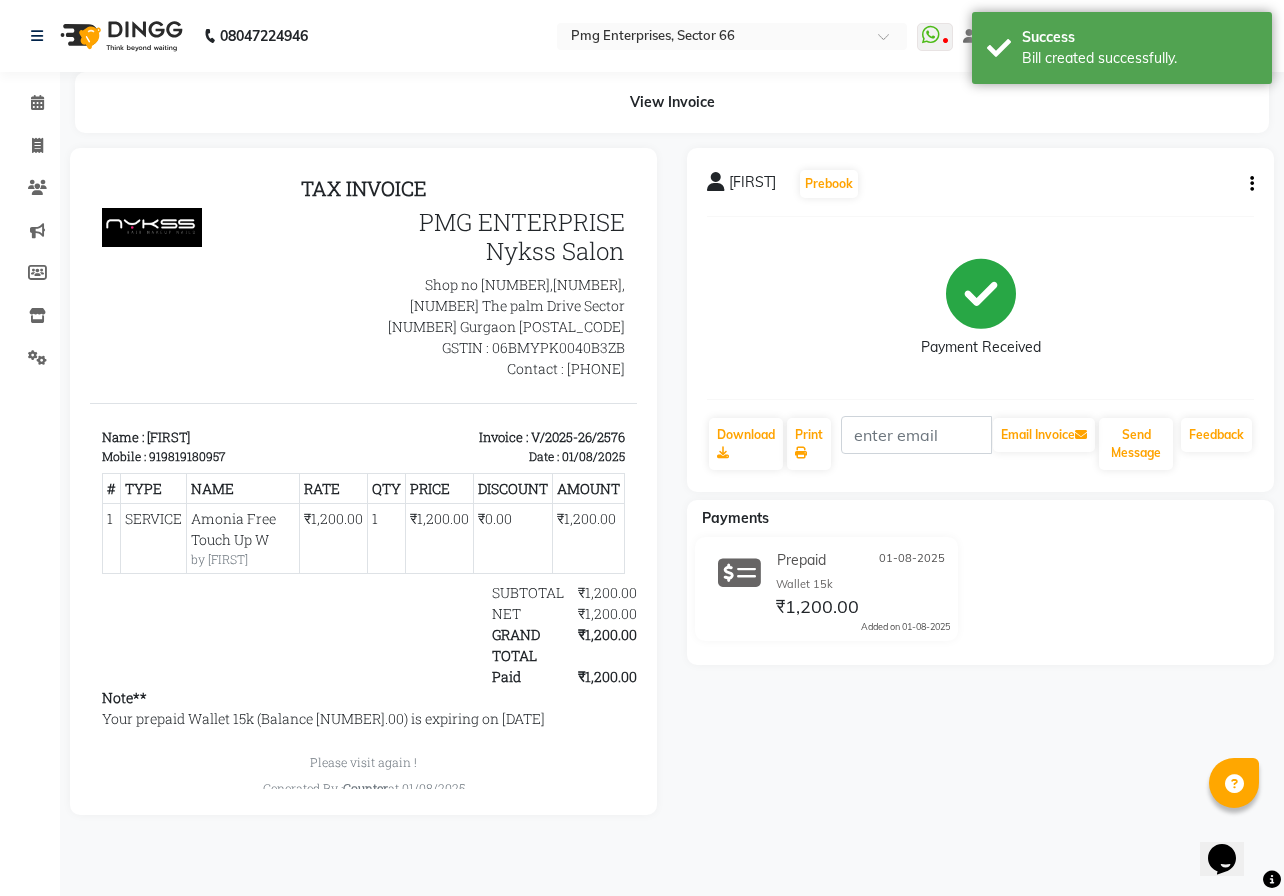 scroll, scrollTop: 0, scrollLeft: 0, axis: both 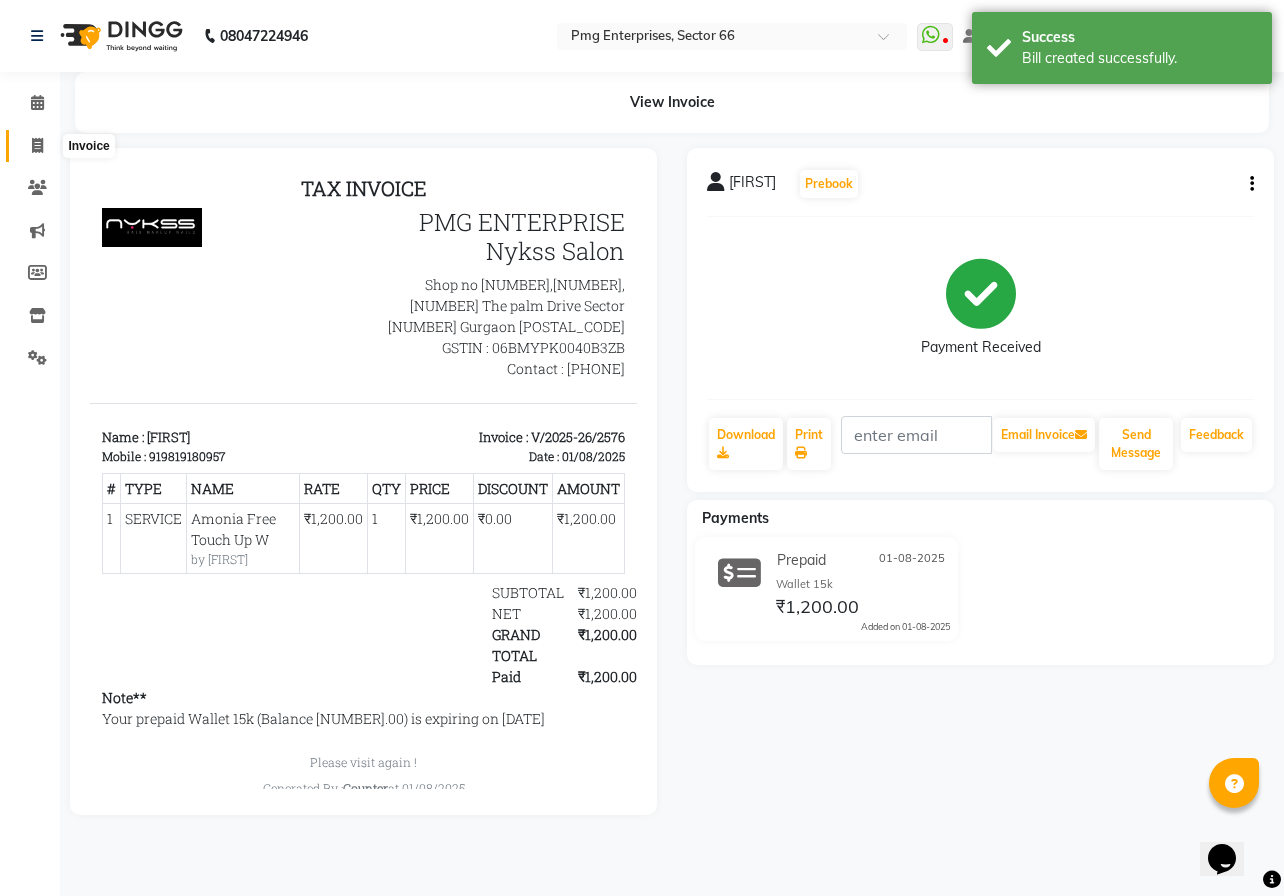 click 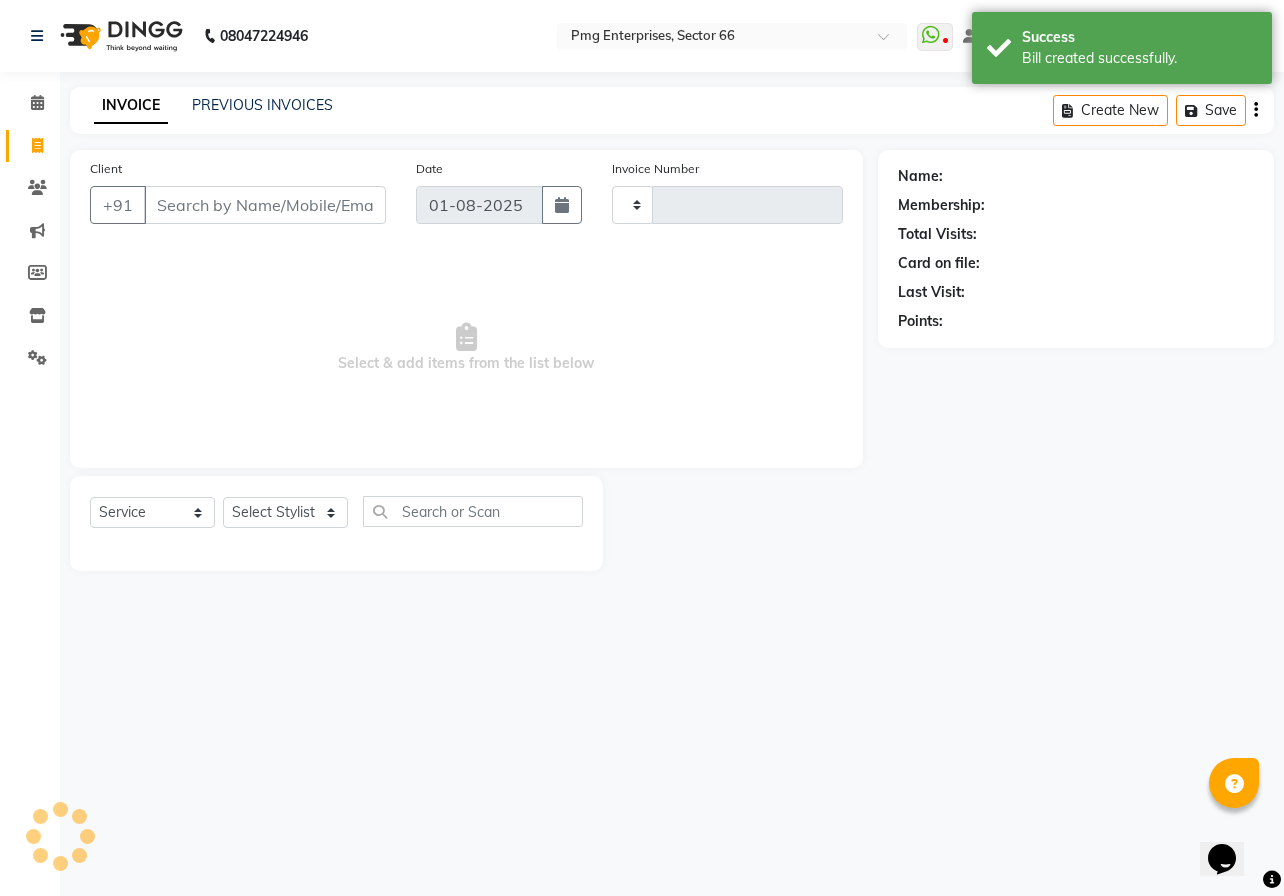 type on "2577" 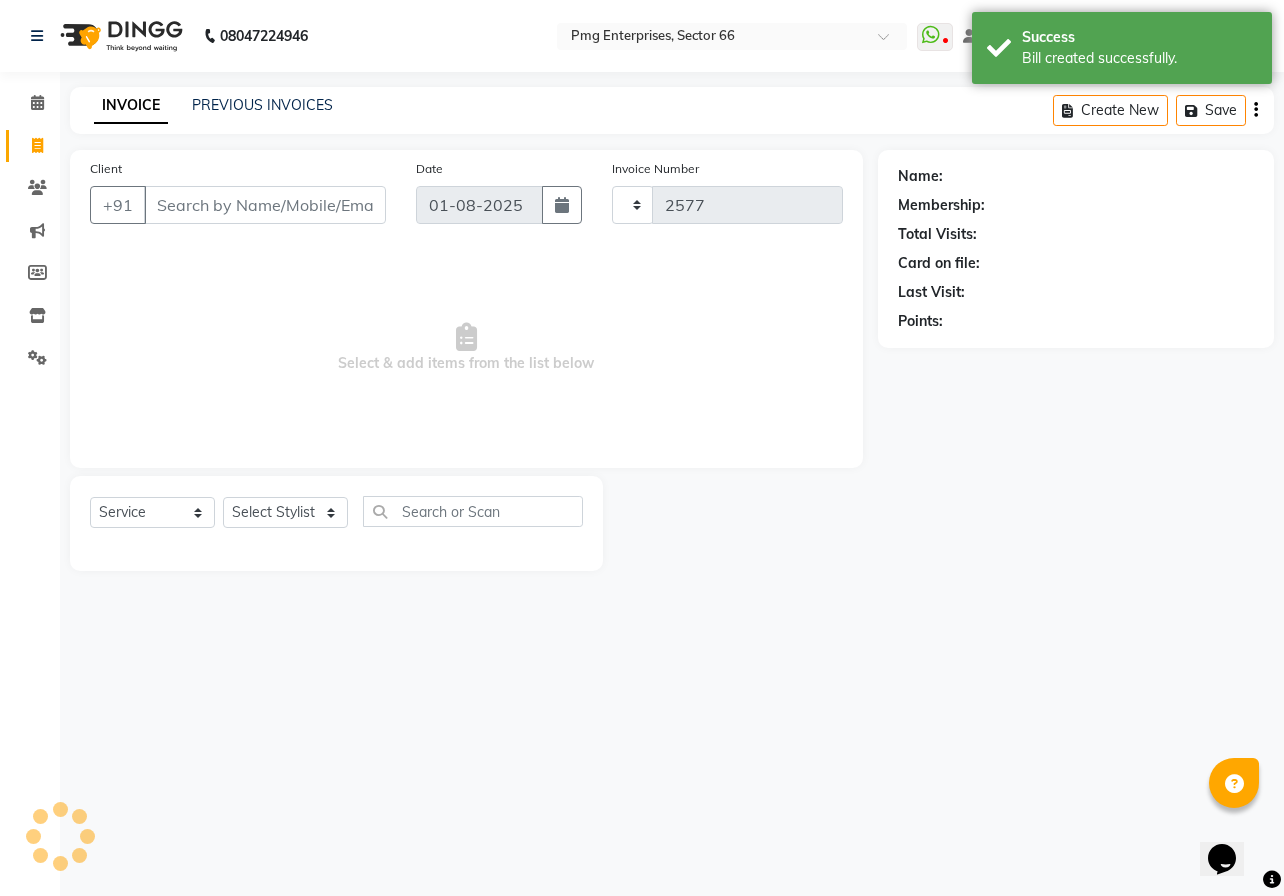 select on "889" 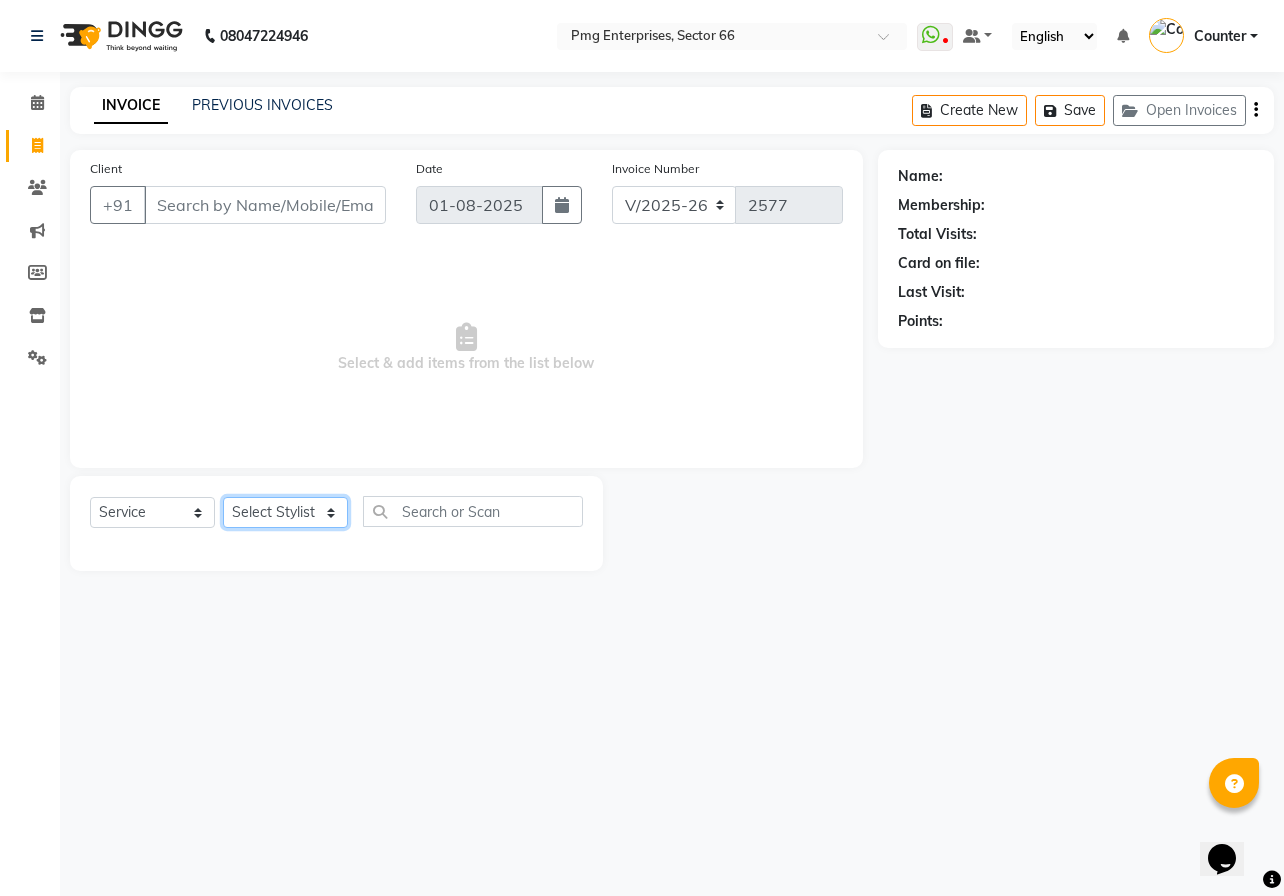 click on "Select Stylist [FIRST] [LAST] Counter [FIRST] [FIRST] [FIRST] [FIRST] [FIRST]" 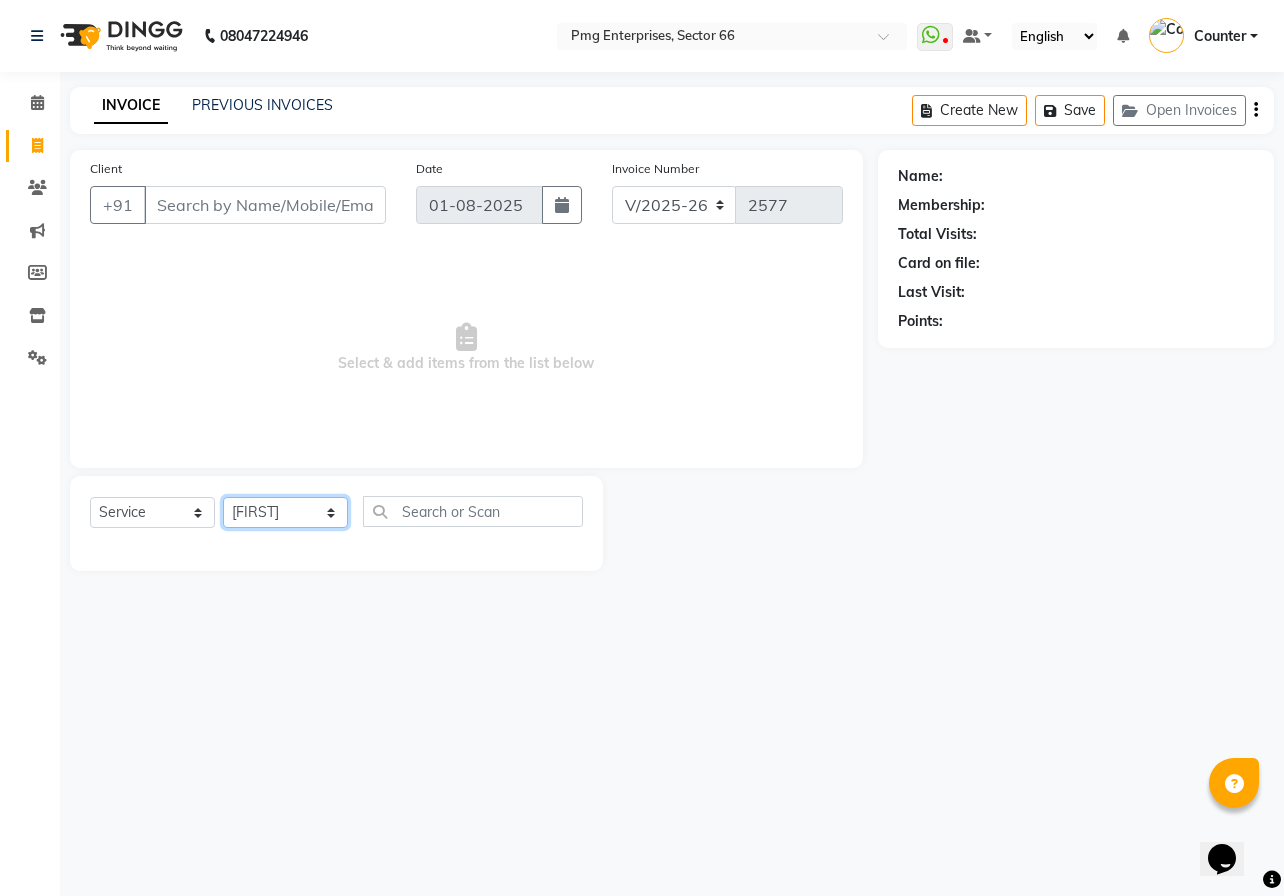 click on "Select Stylist [FIRST] [LAST] Counter [FIRST] [FIRST] [FIRST] [FIRST] [FIRST]" 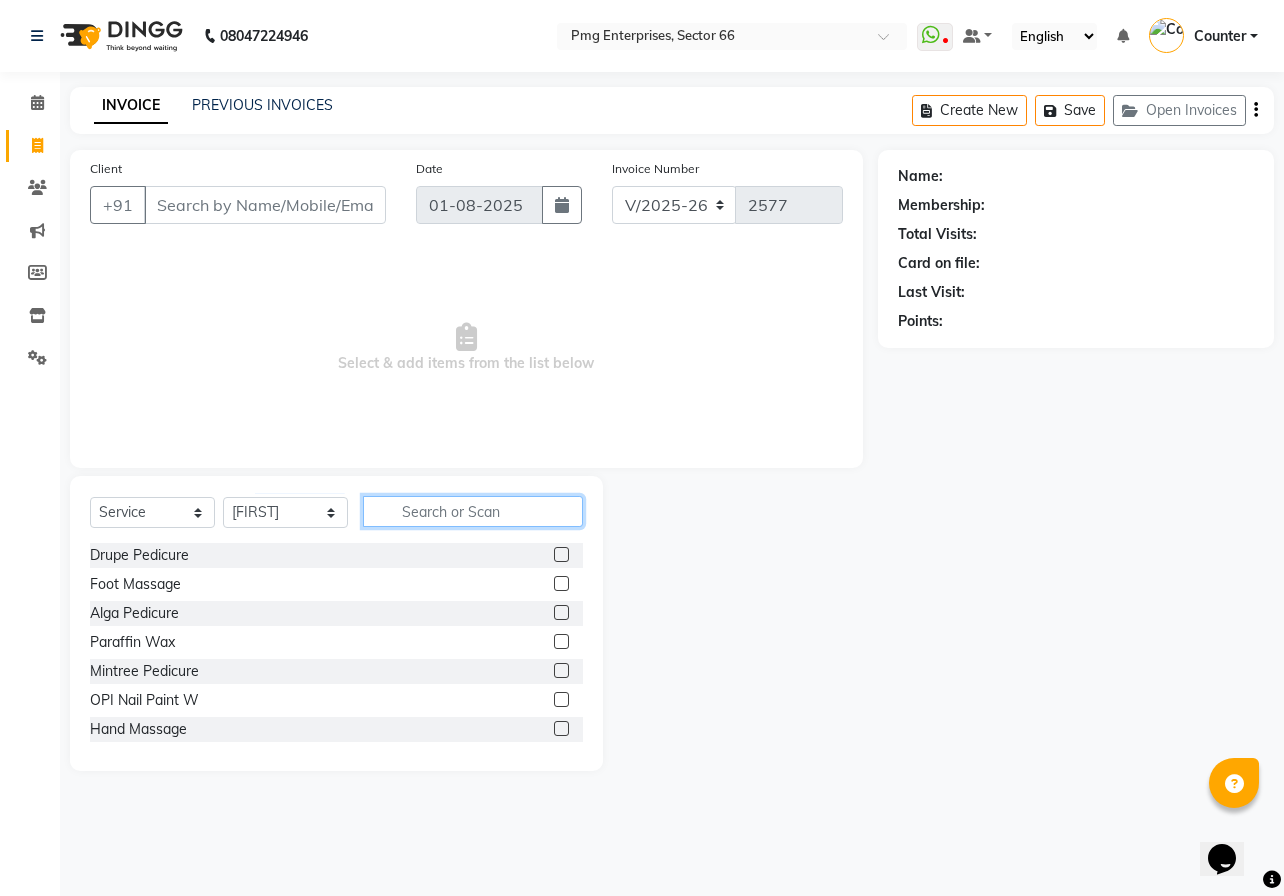 click 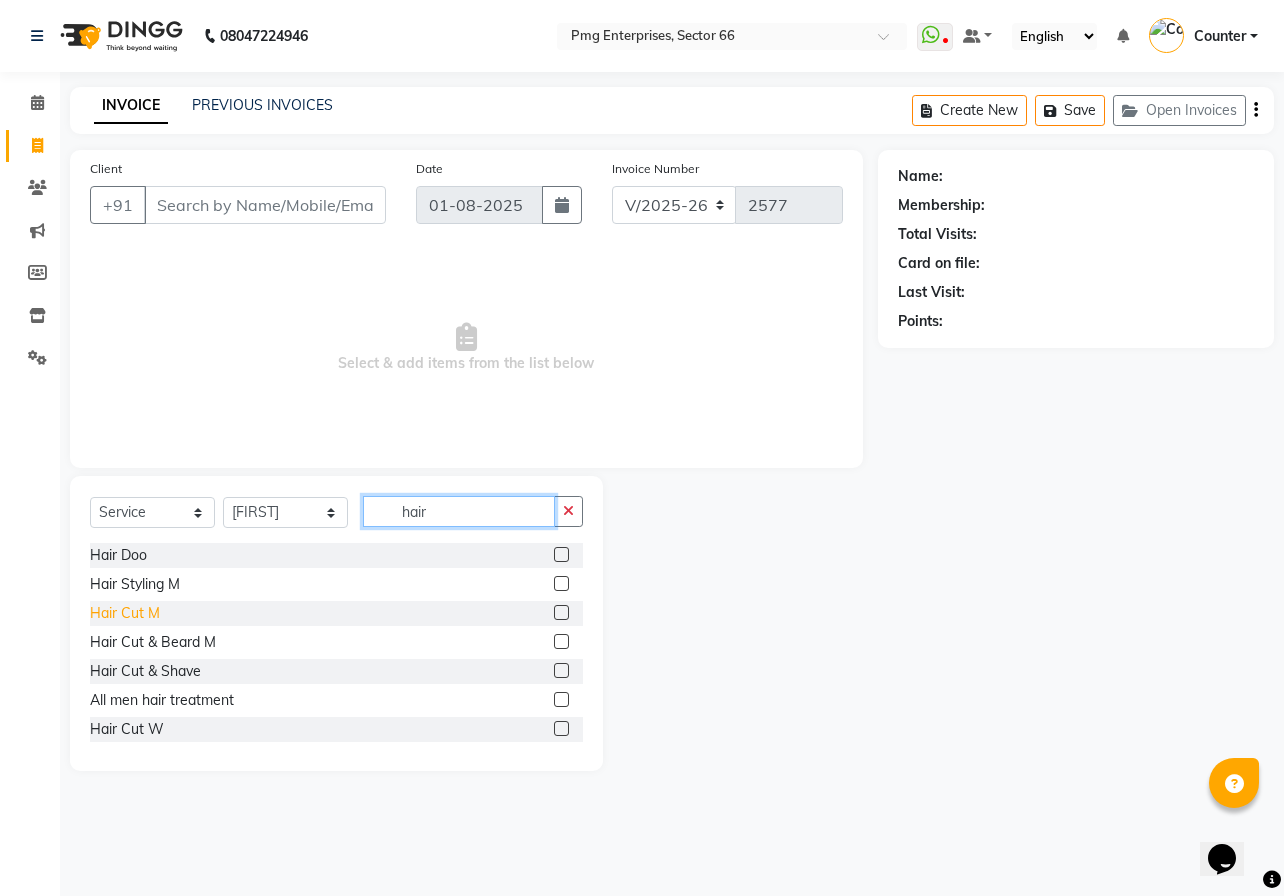 type on "hair" 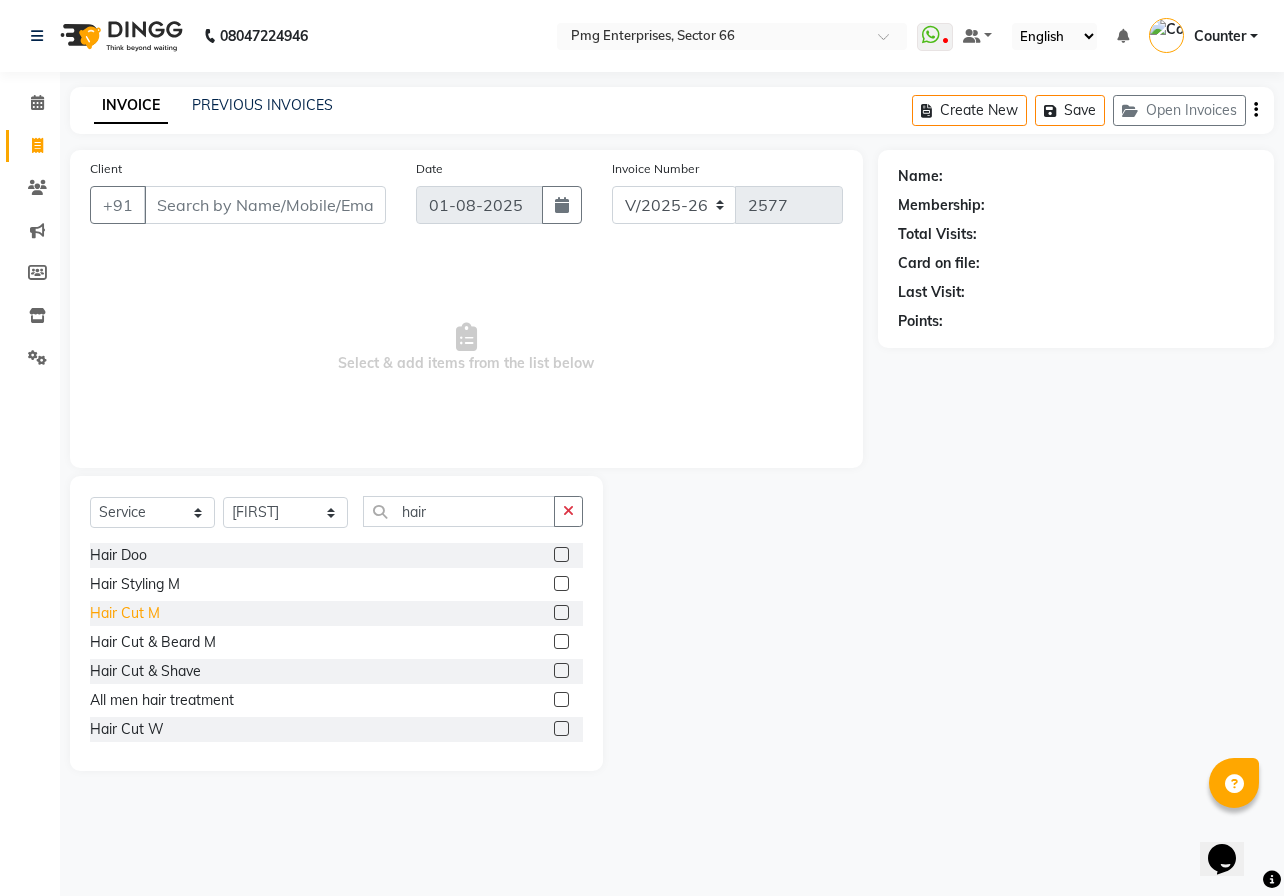 click on "Hair Cut M" 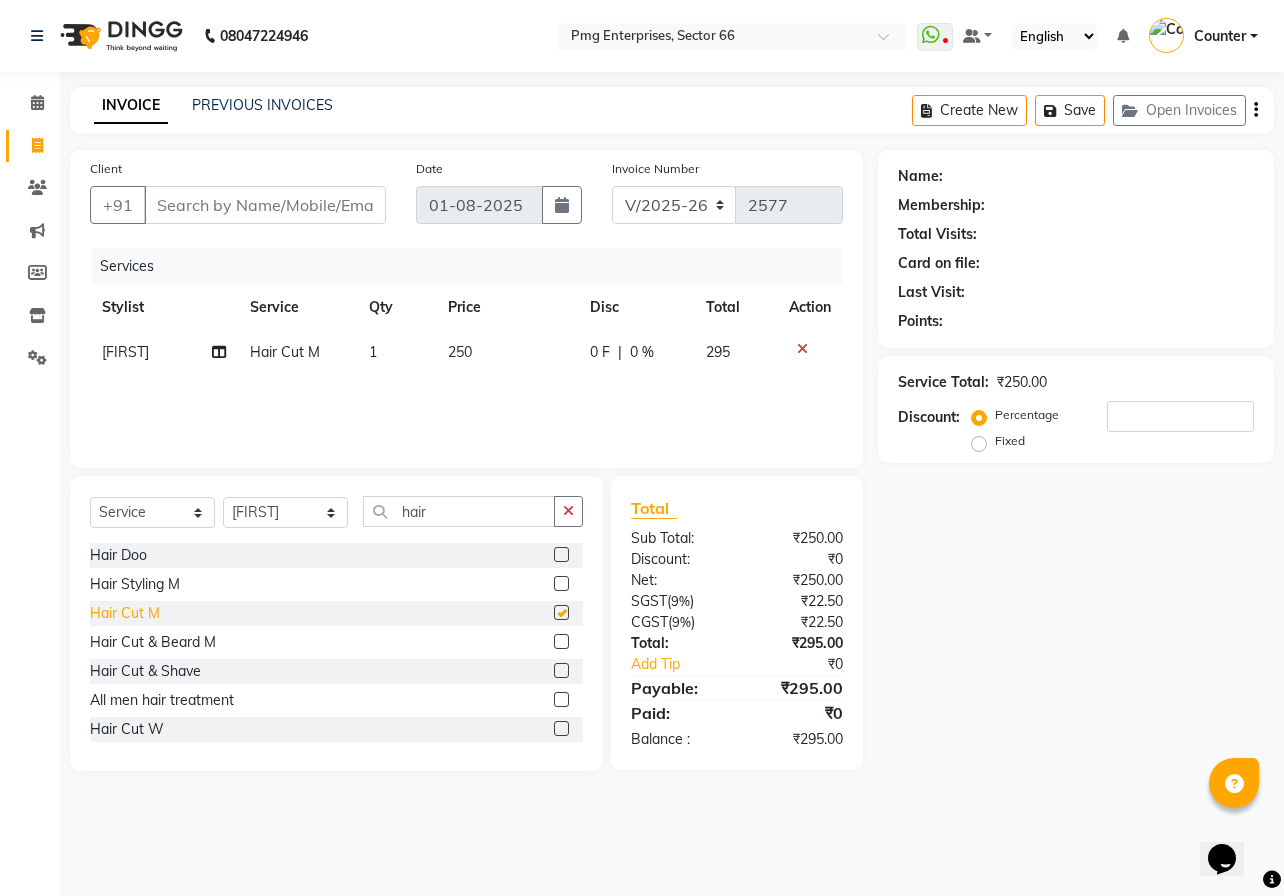 checkbox on "false" 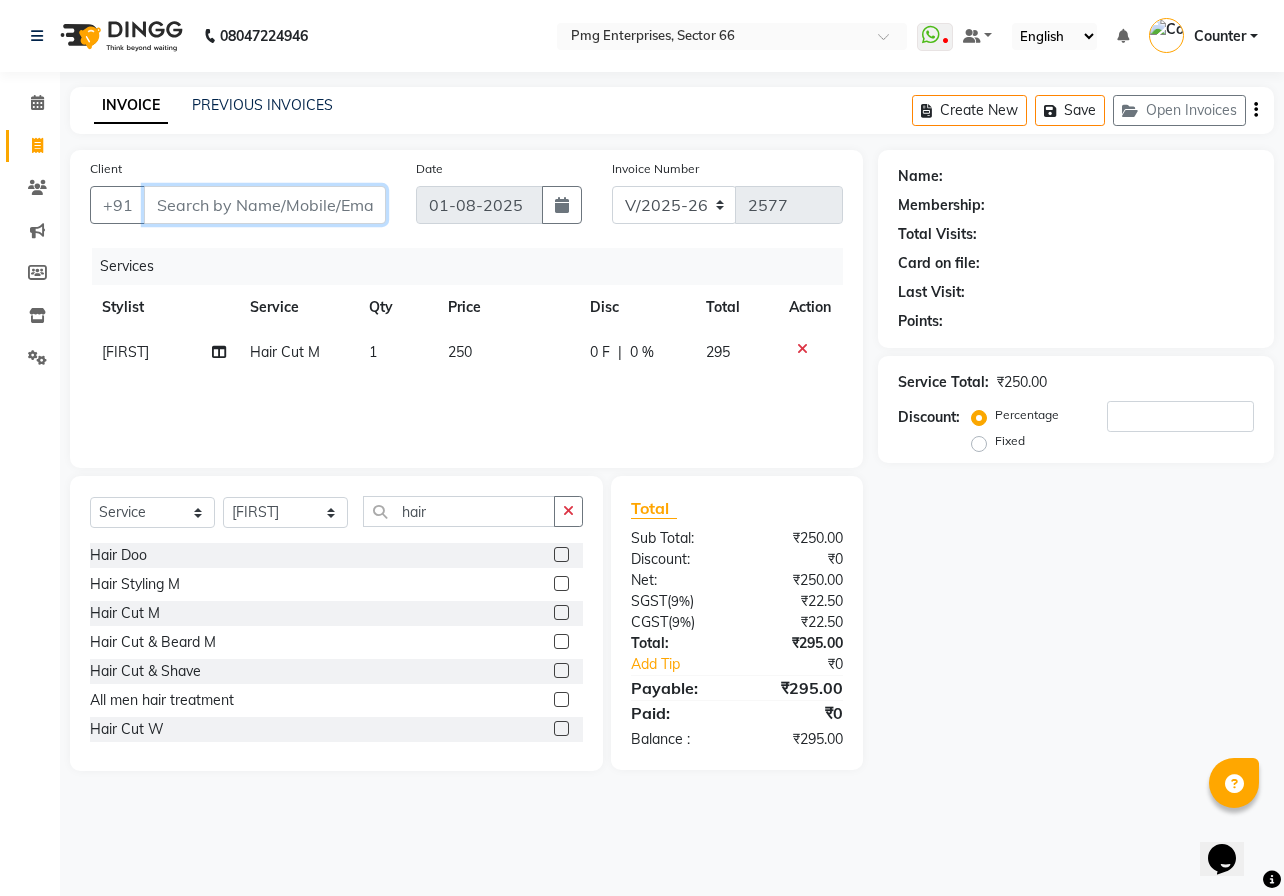 click on "Client" at bounding box center [265, 205] 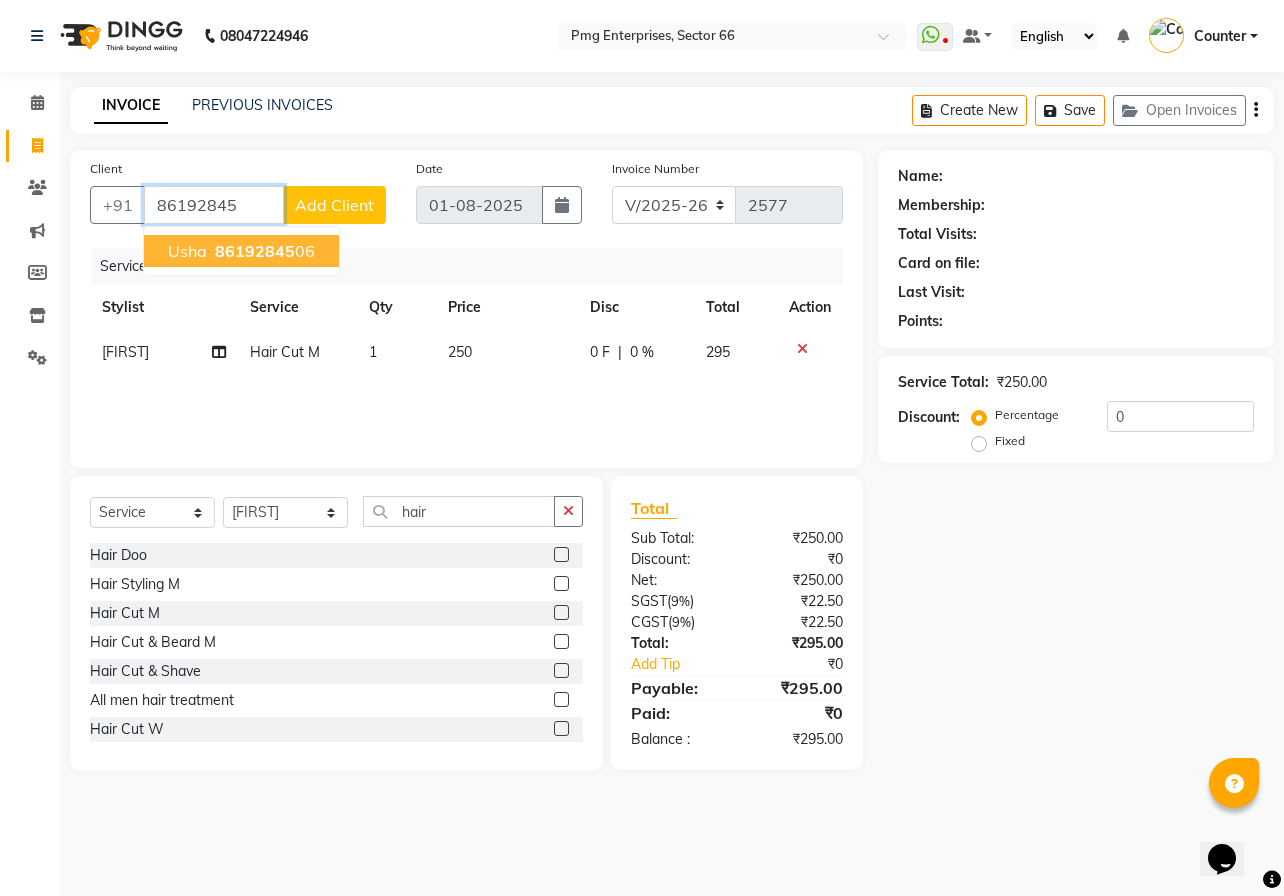 click on "86192845" at bounding box center (255, 251) 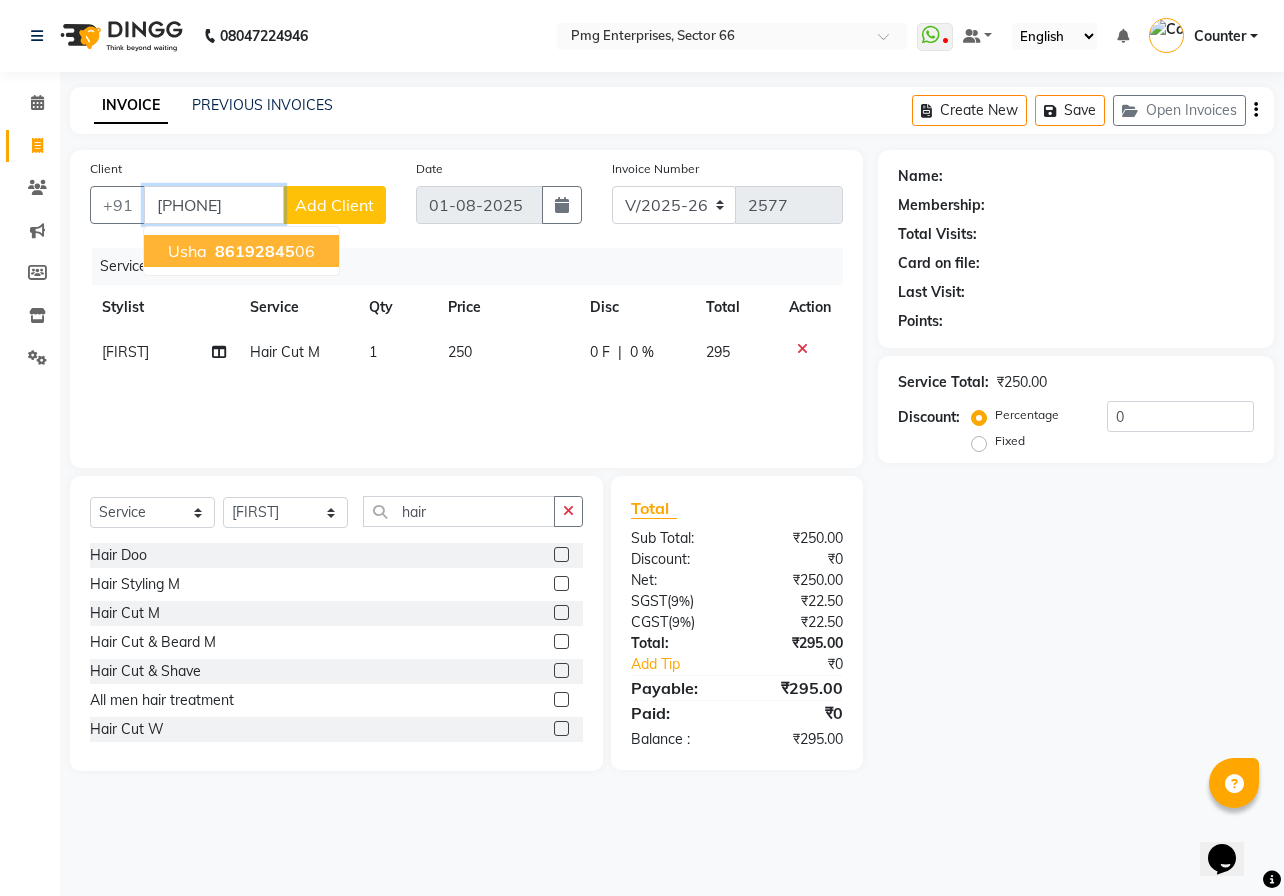 type on "[PHONE]" 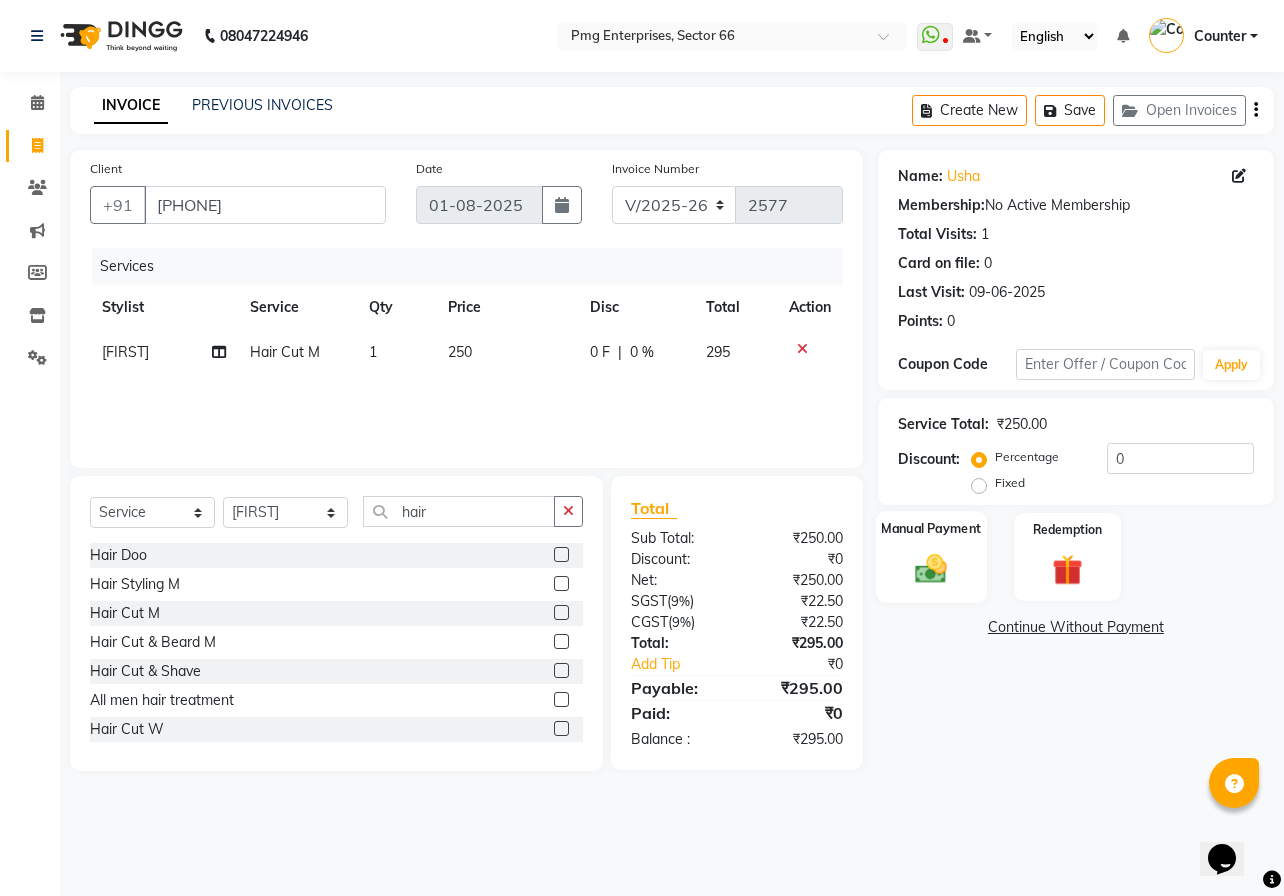 click 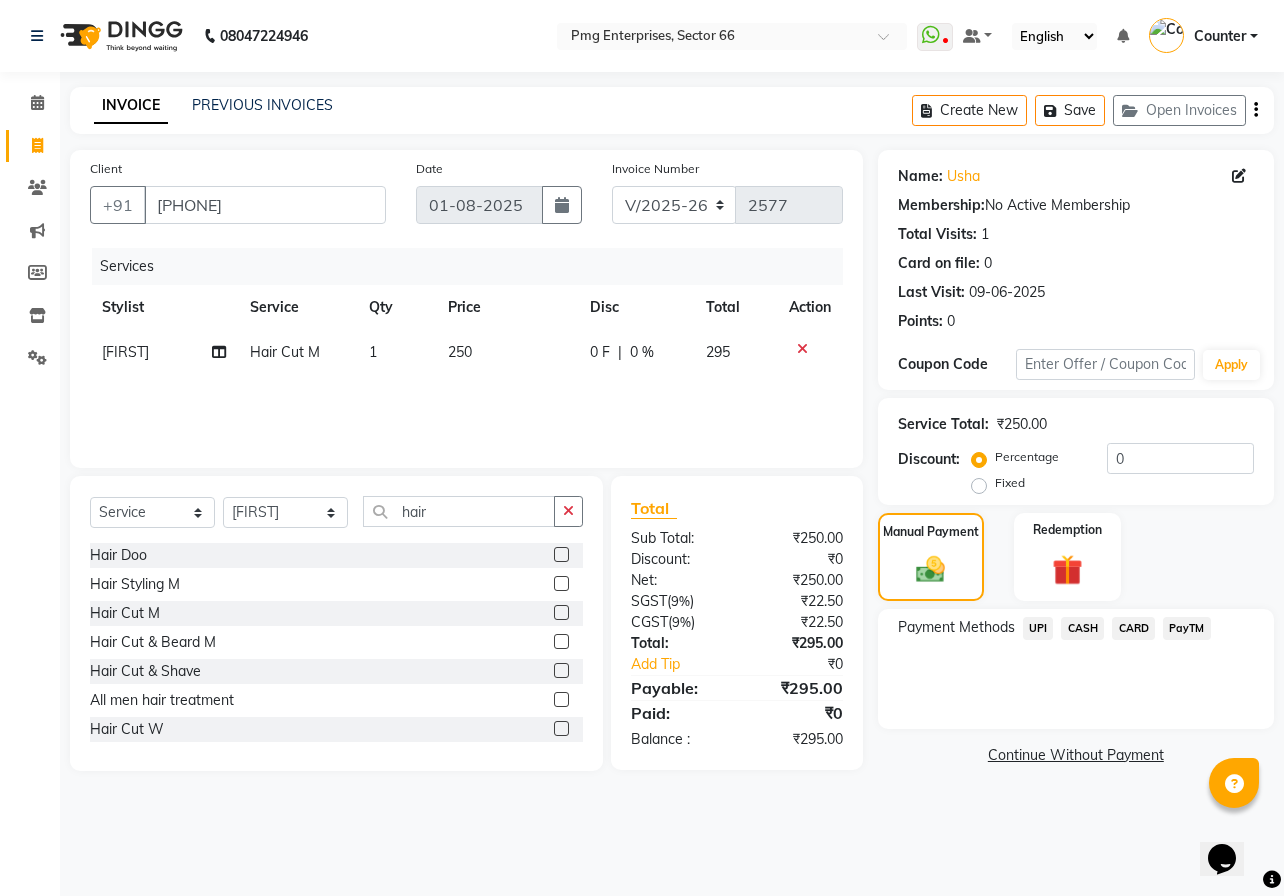 click on "UPI" 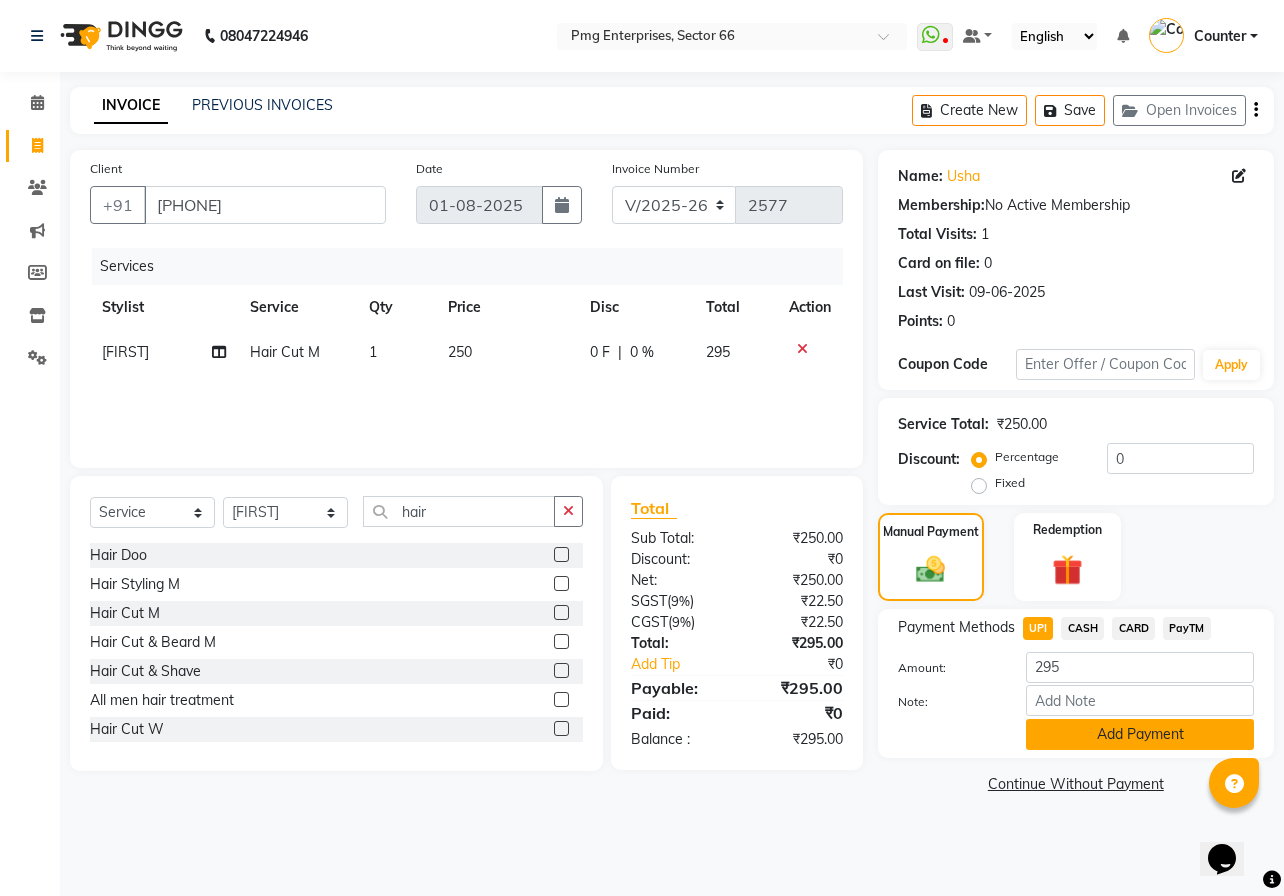 click on "Add Payment" 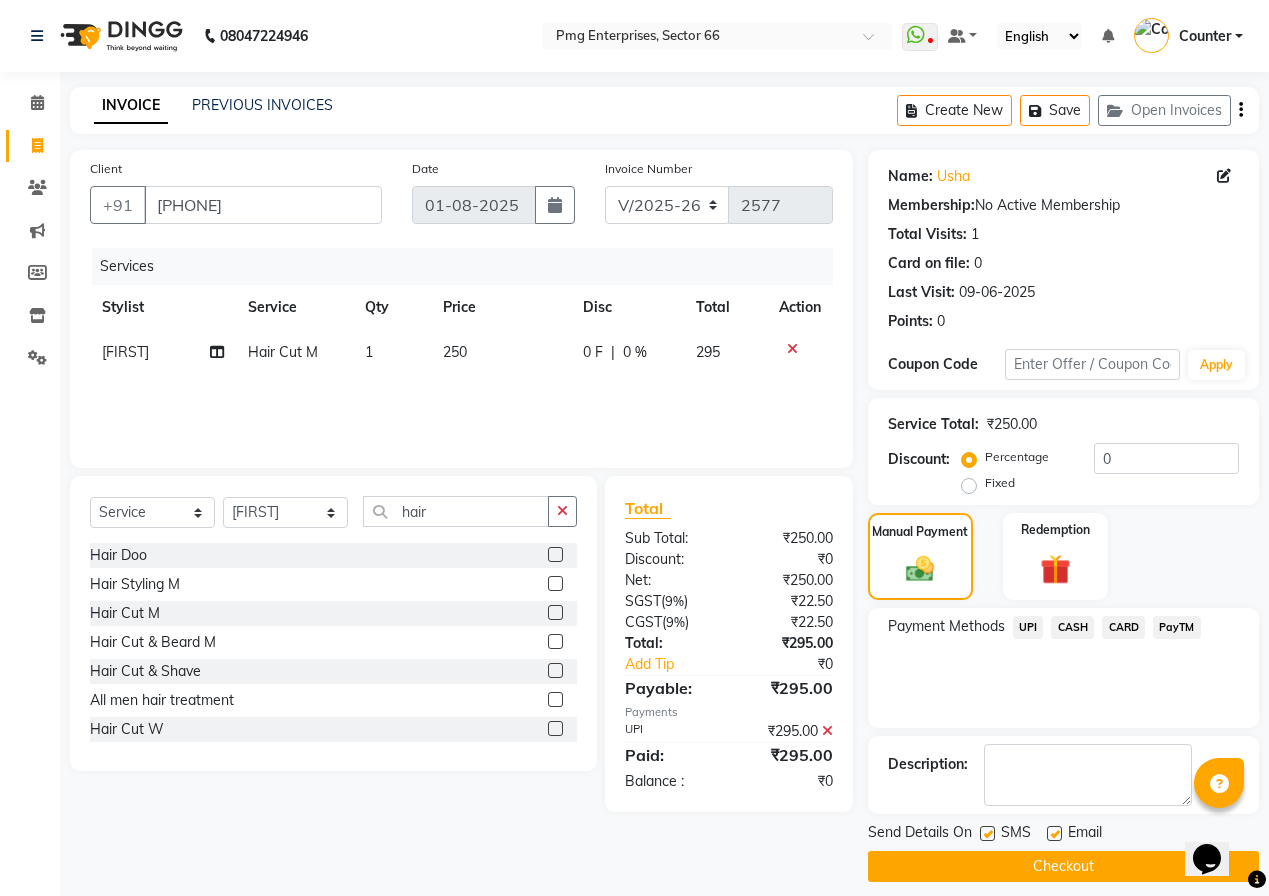click on "Checkout" 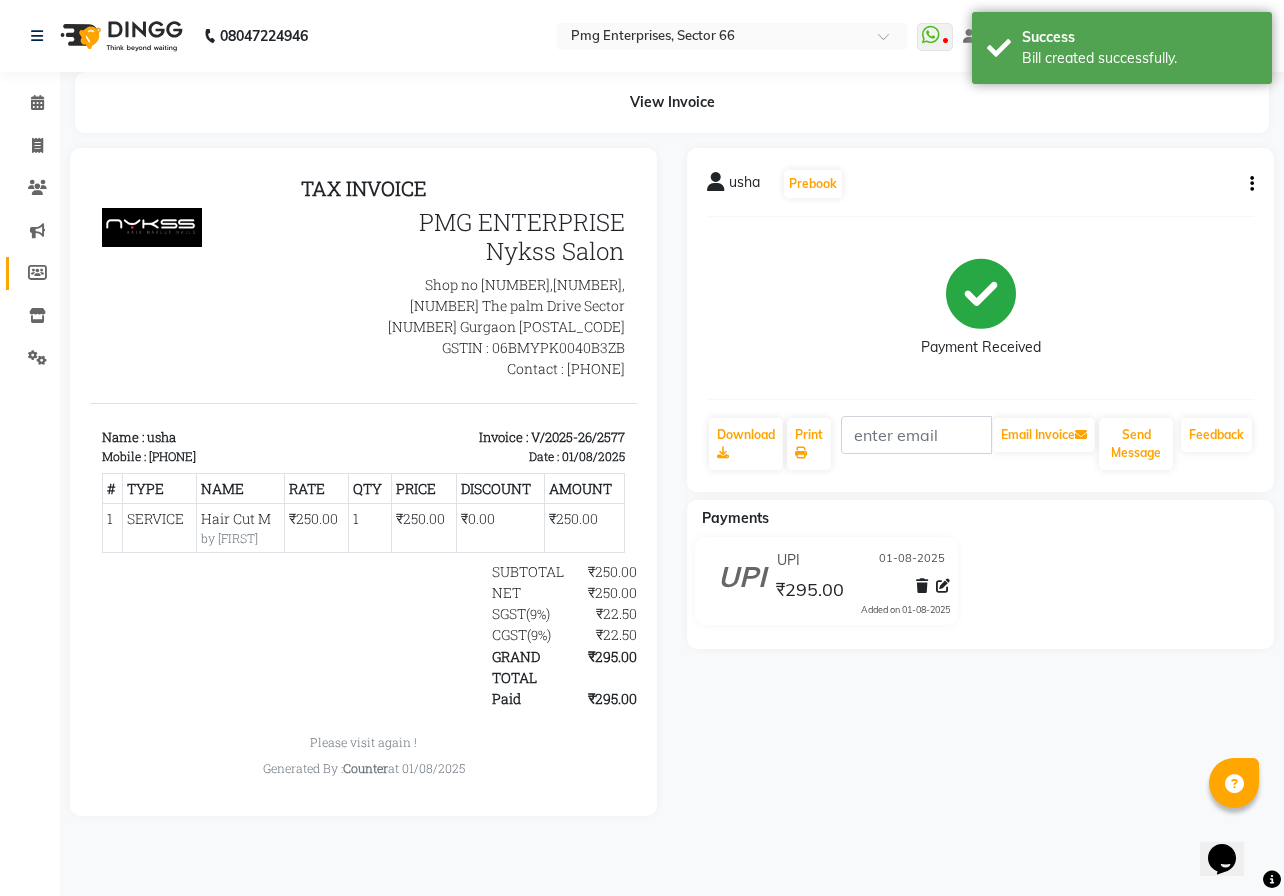 scroll, scrollTop: 0, scrollLeft: 0, axis: both 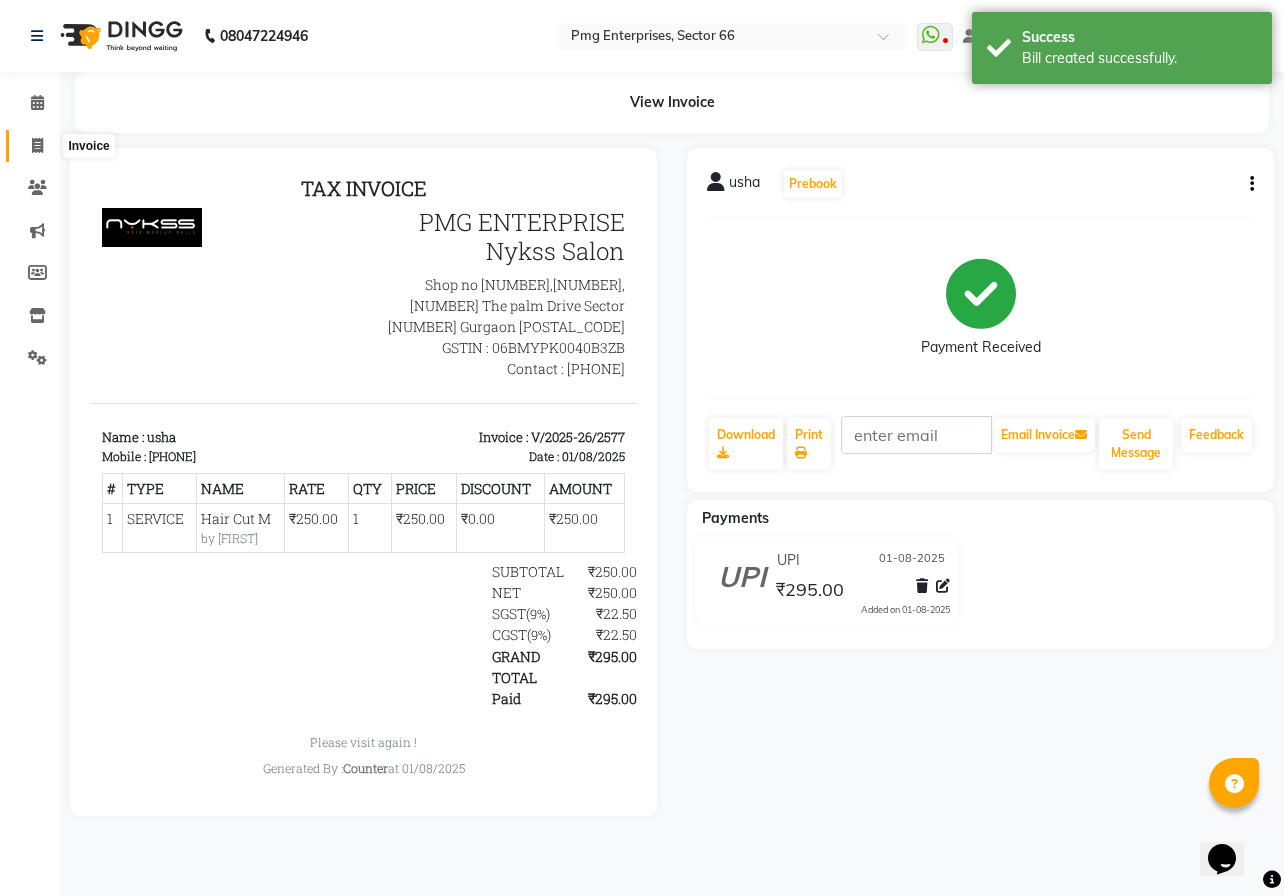click 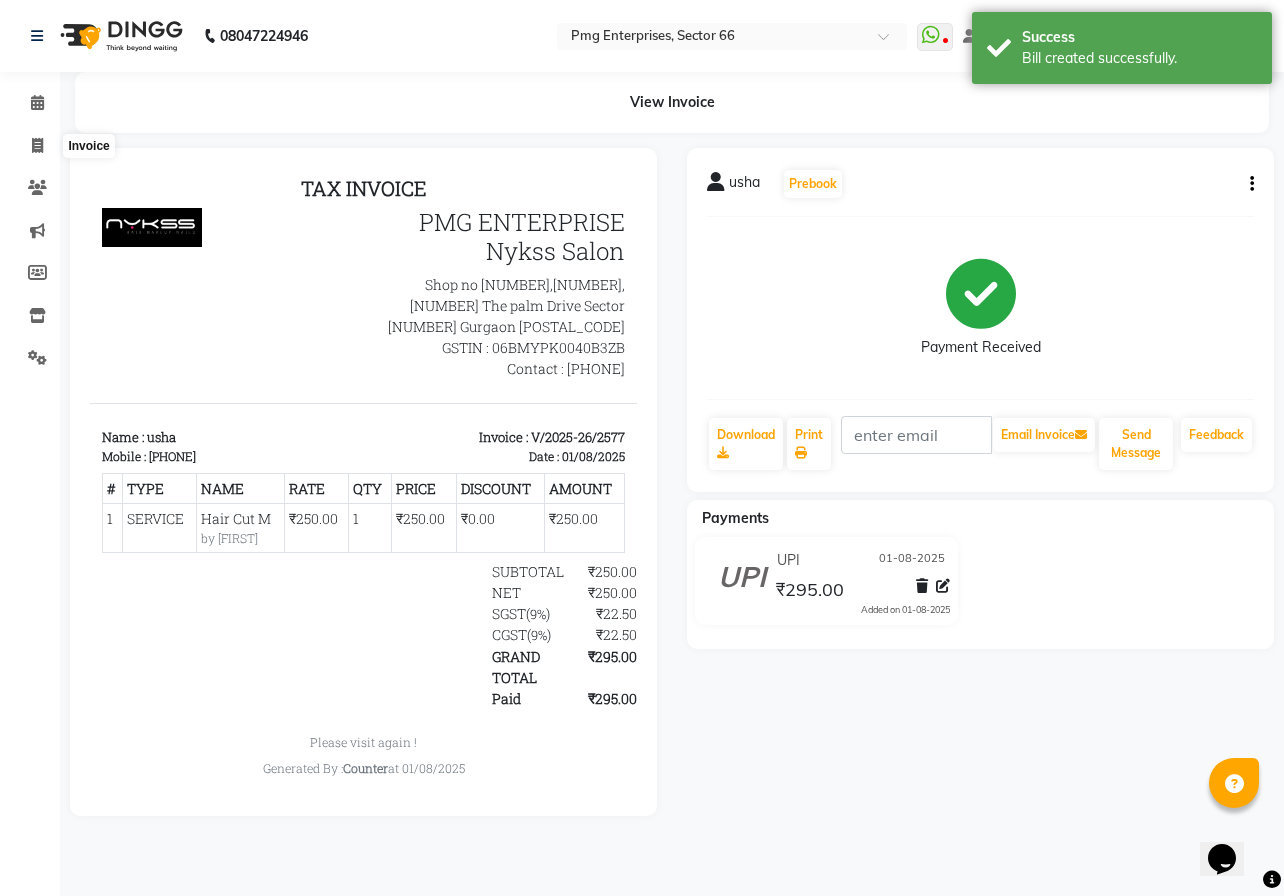 select on "889" 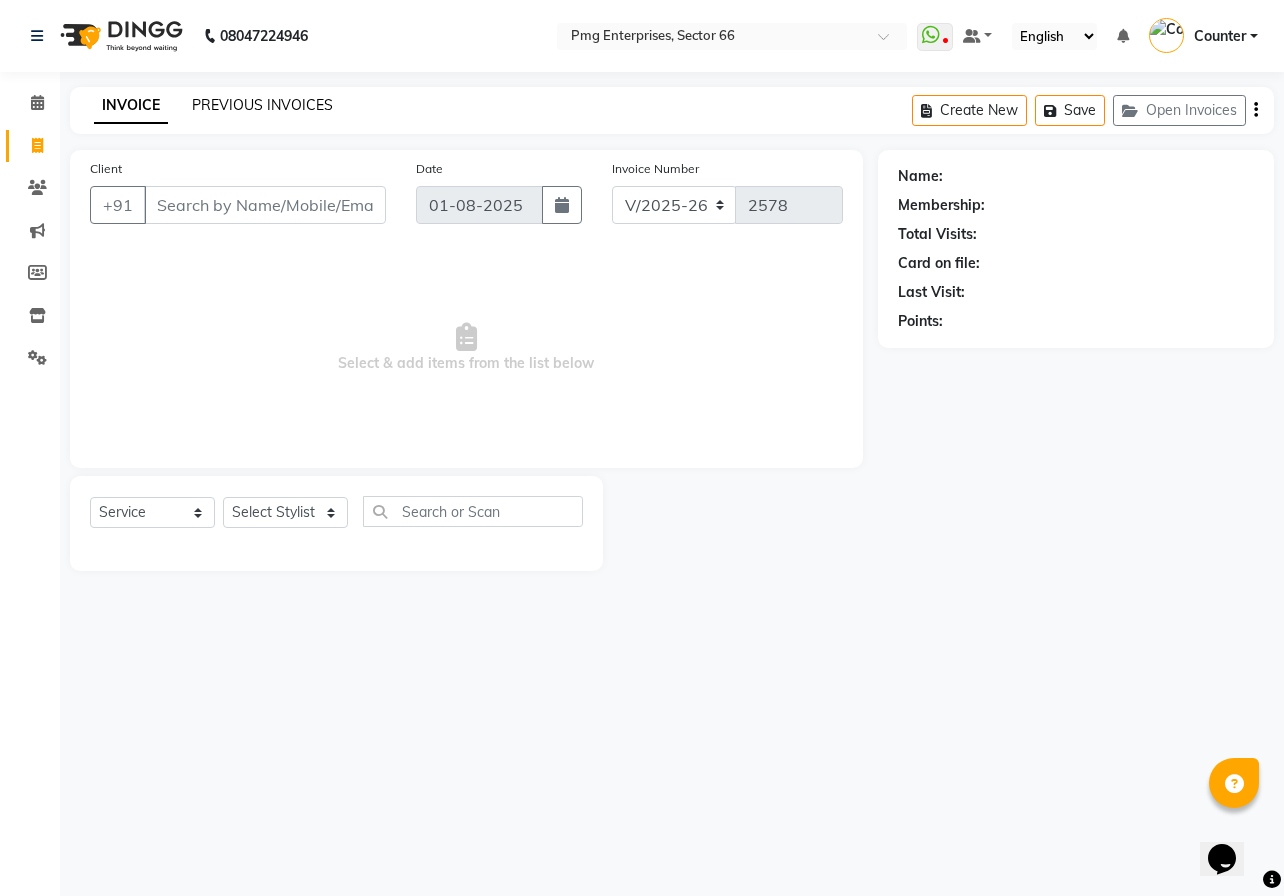 click on "PREVIOUS INVOICES" 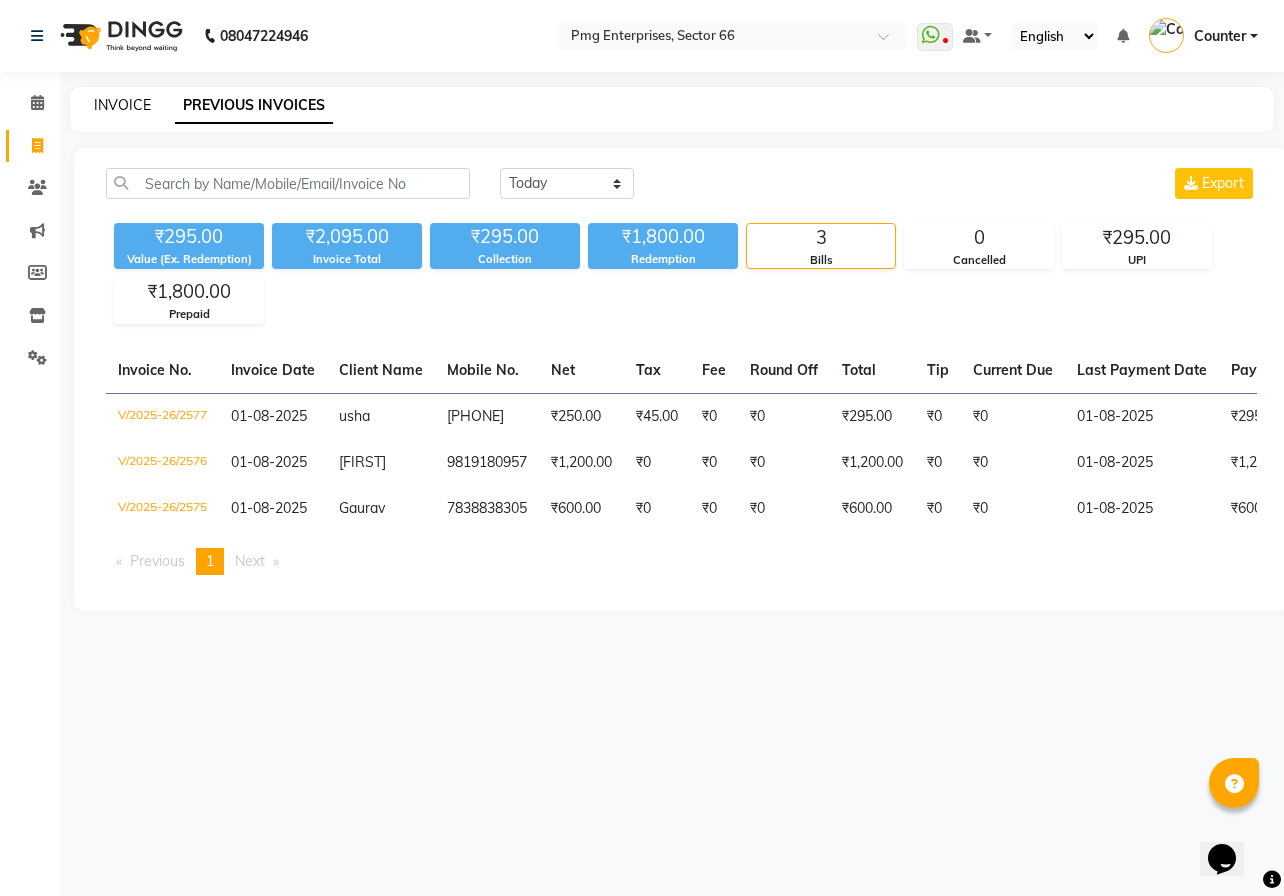 click on "INVOICE" 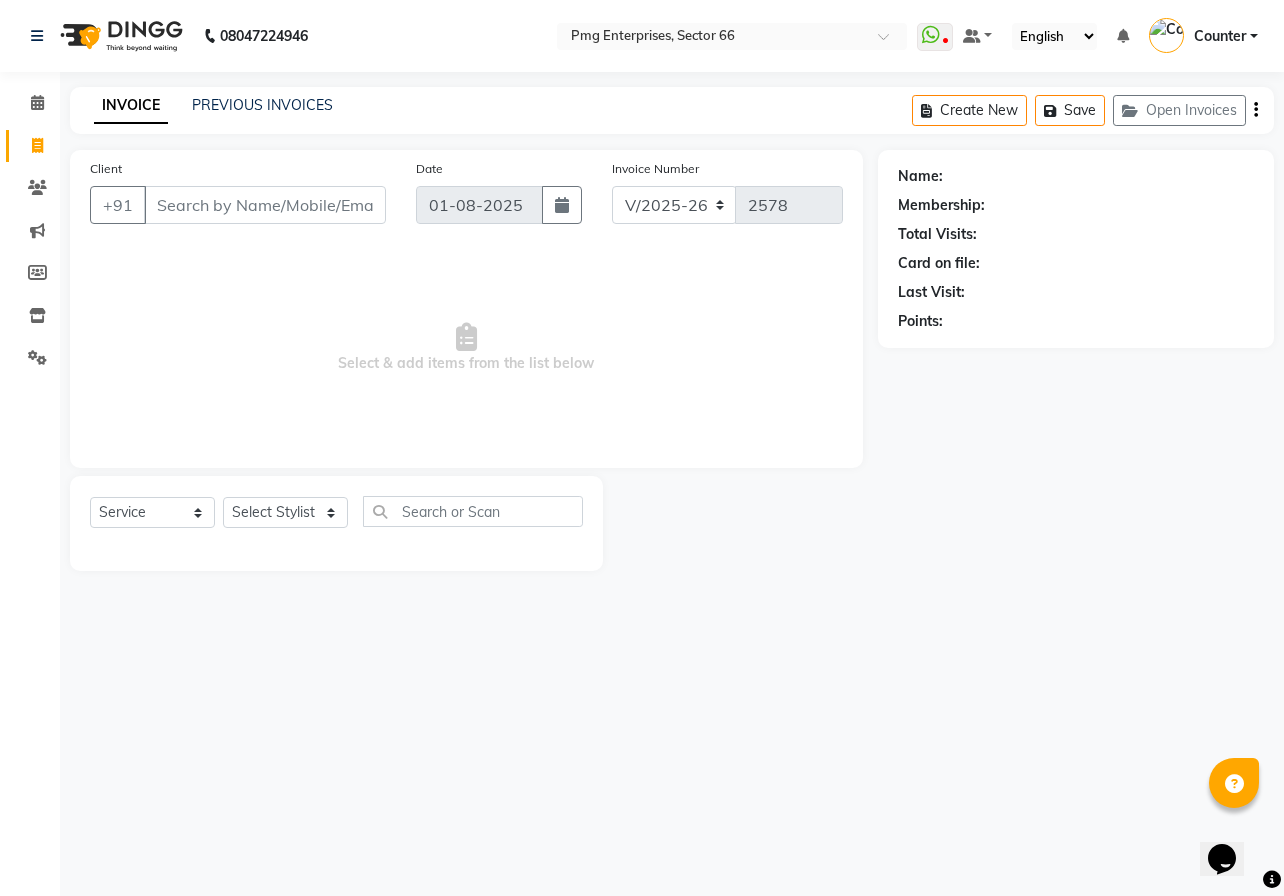 click on "Client" at bounding box center [265, 205] 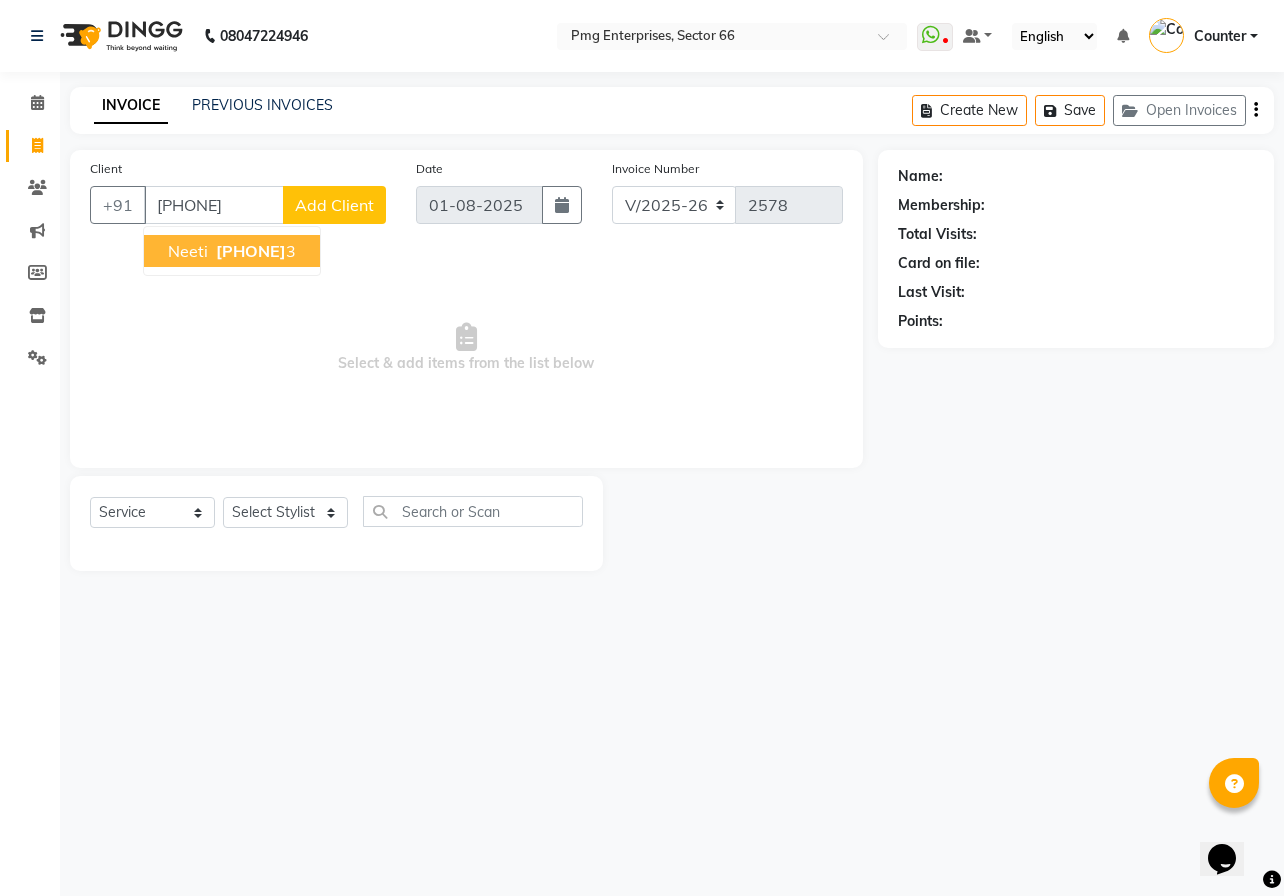 click on "[PHONE]" at bounding box center (251, 251) 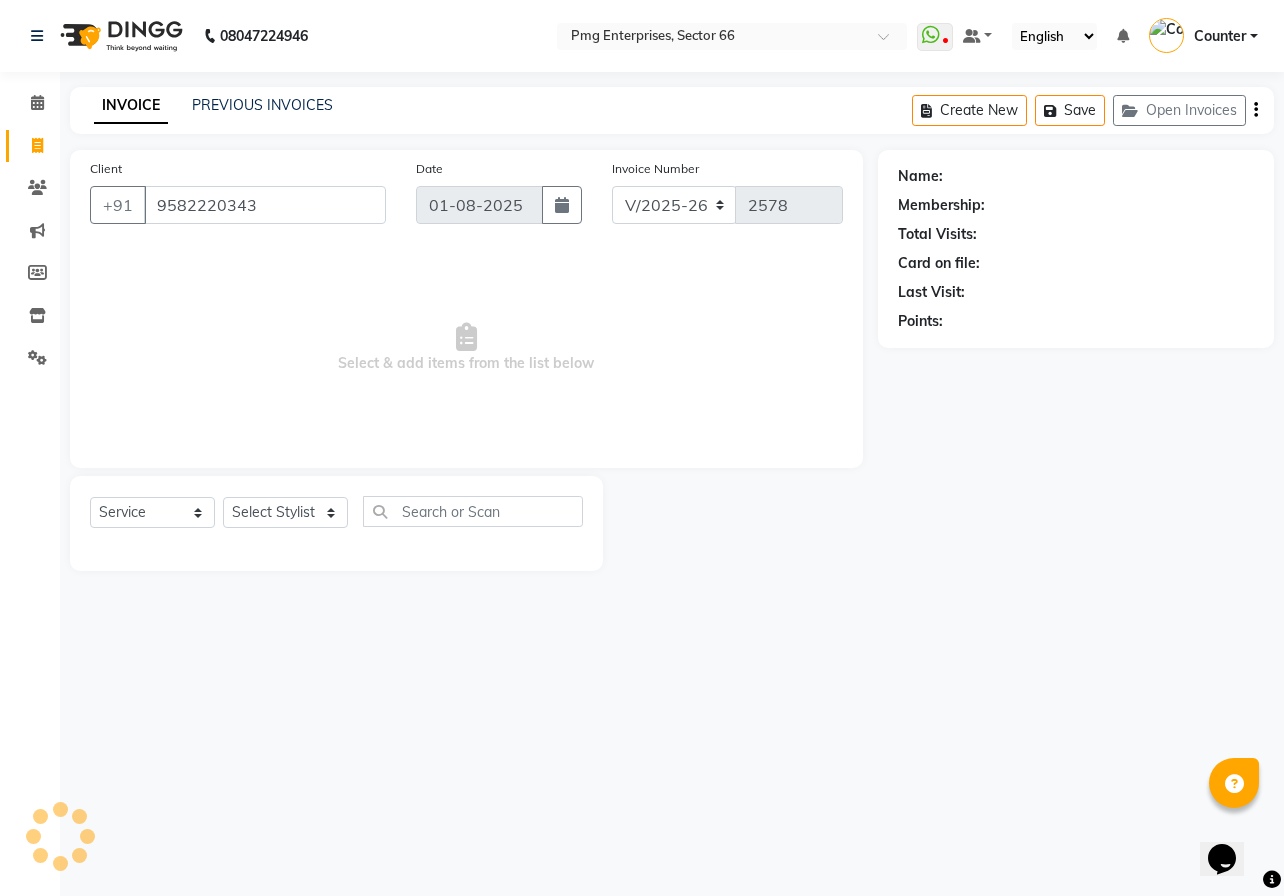 type on "9582220343" 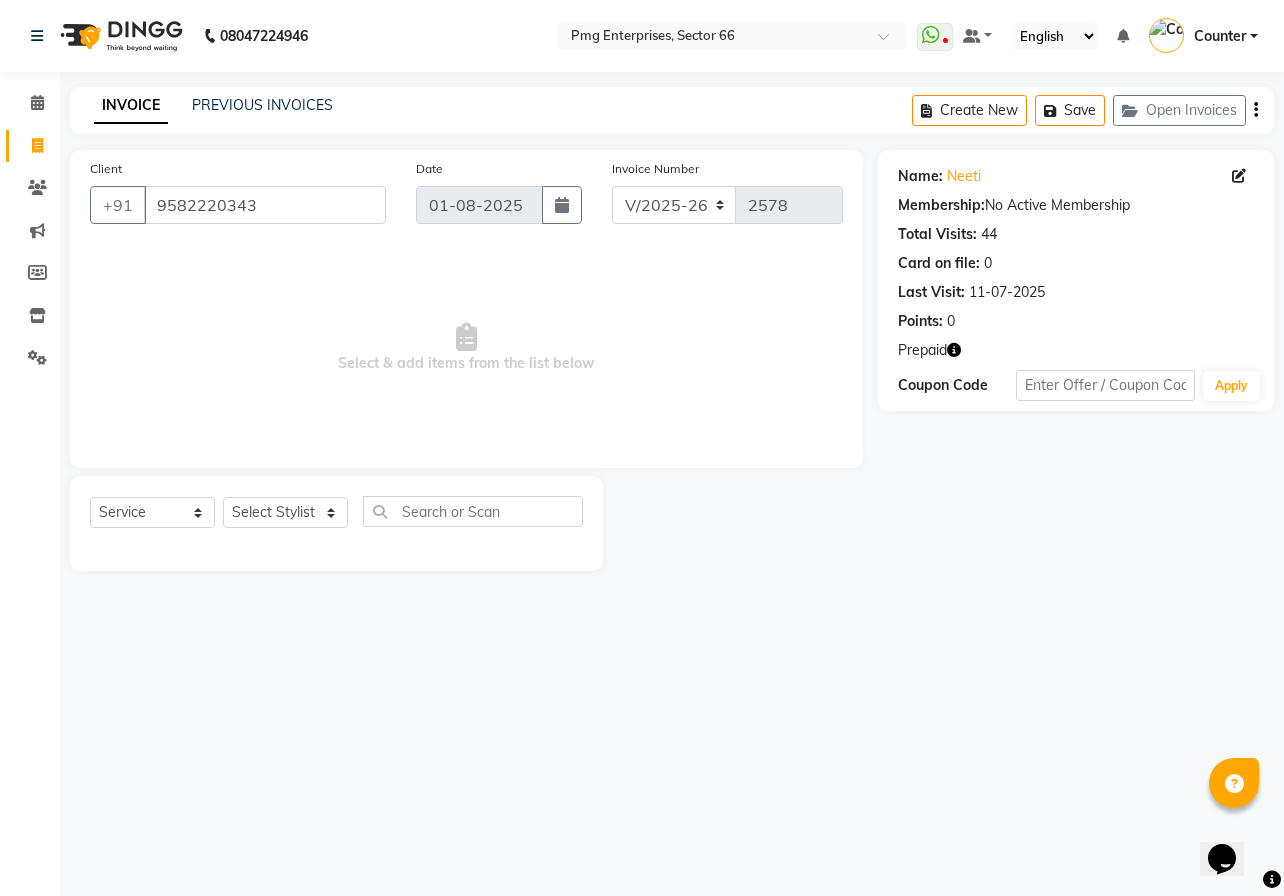 click 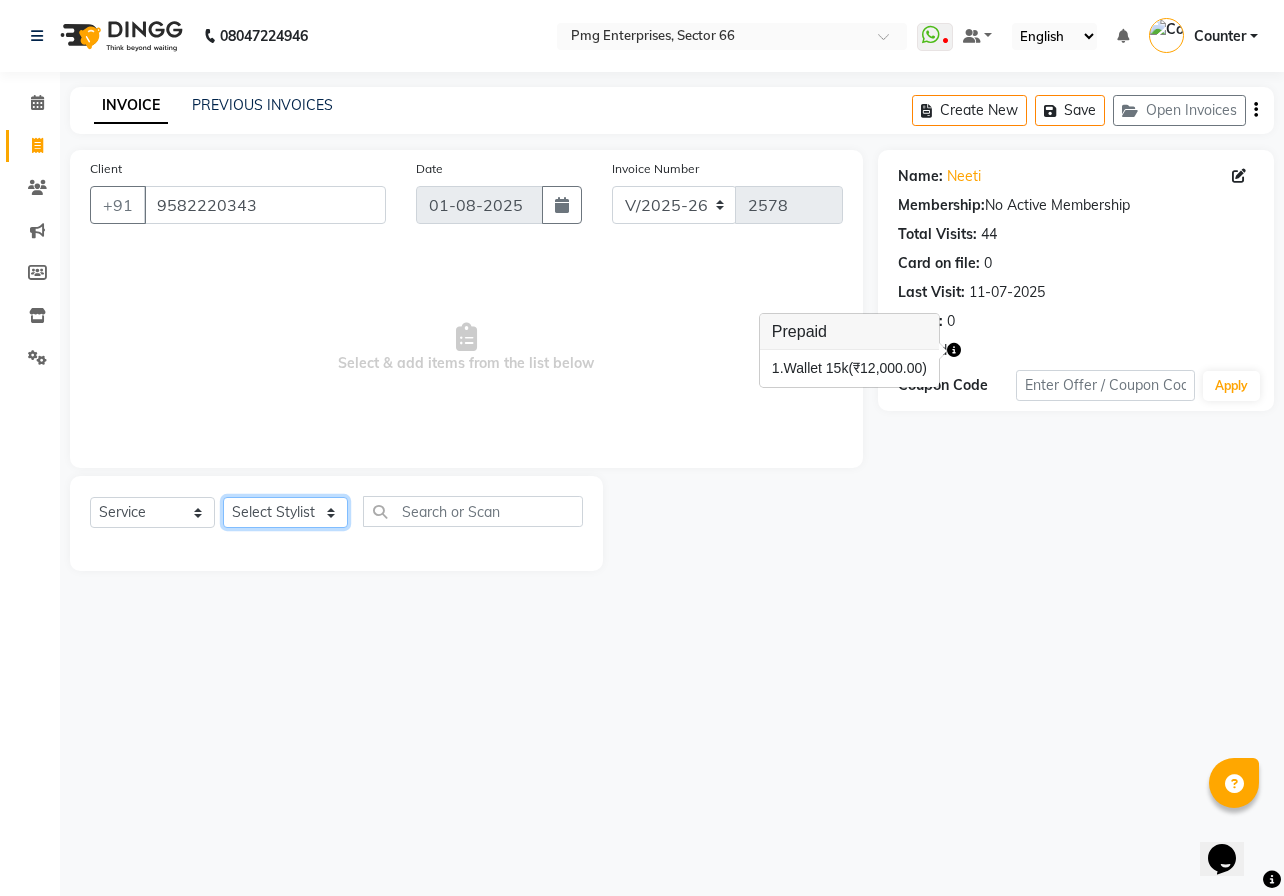 click on "Select Stylist [FIRST] [LAST] Counter [FIRST] [FIRST] [FIRST] [FIRST] [FIRST]" 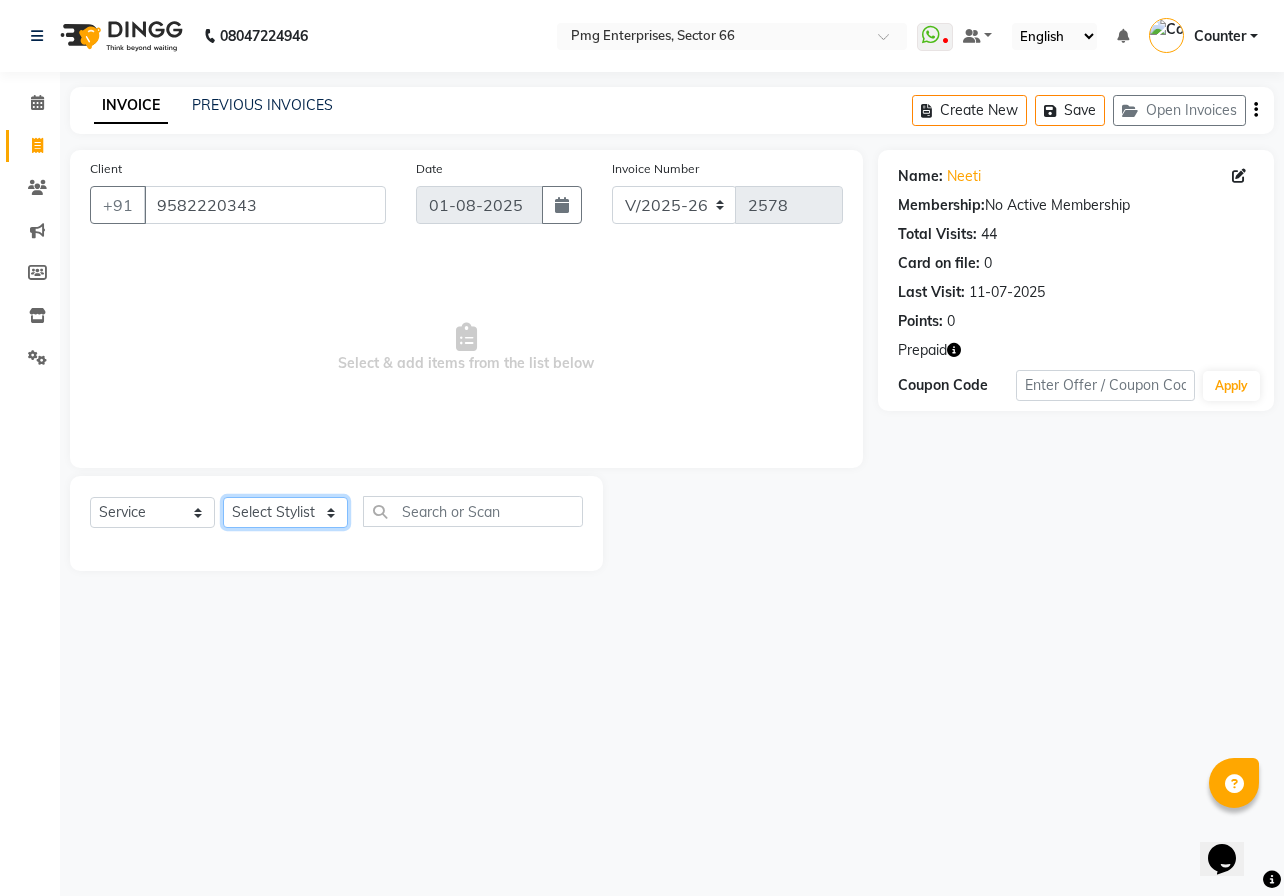 select on "49466" 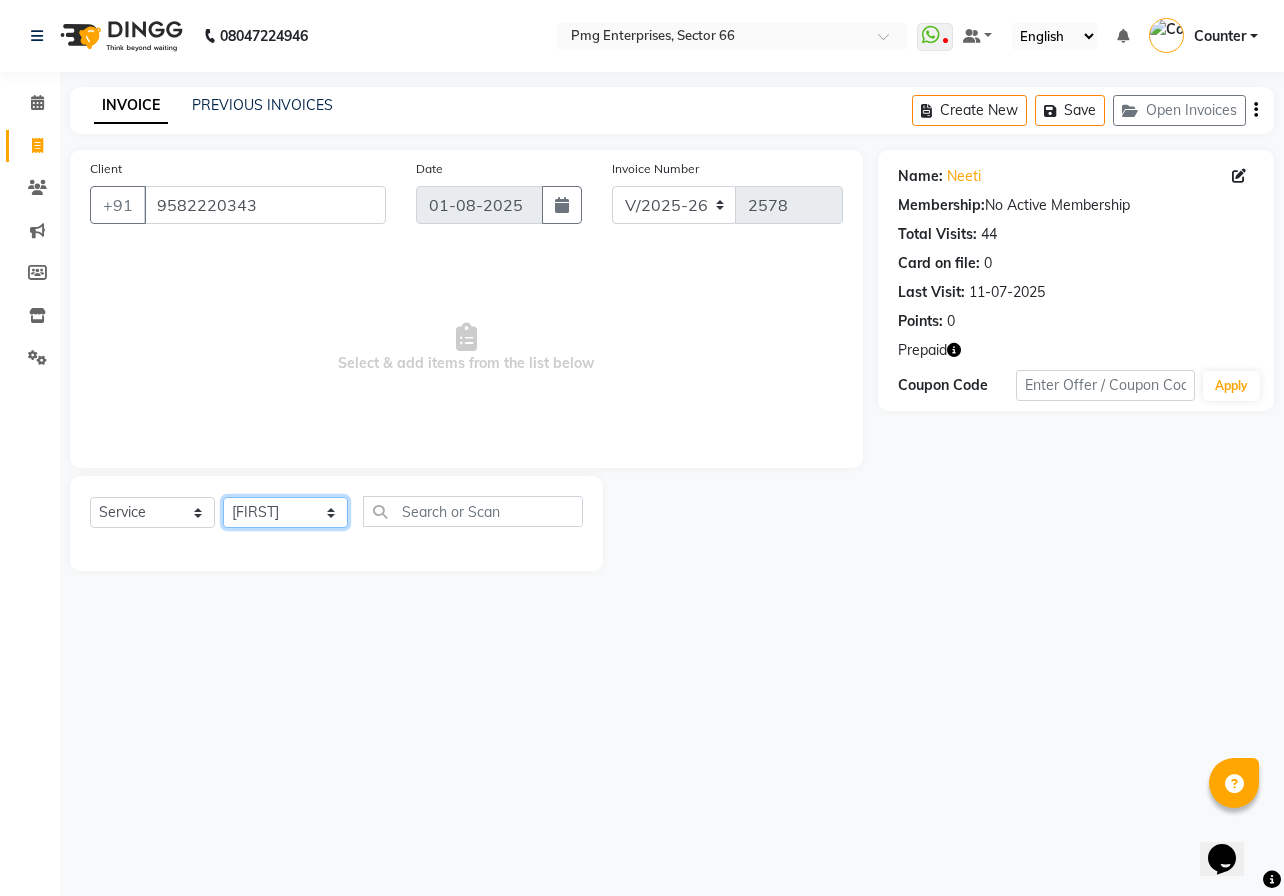 click on "Select Stylist [FIRST] [LAST] Counter [FIRST] [FIRST] [FIRST] [FIRST] [FIRST]" 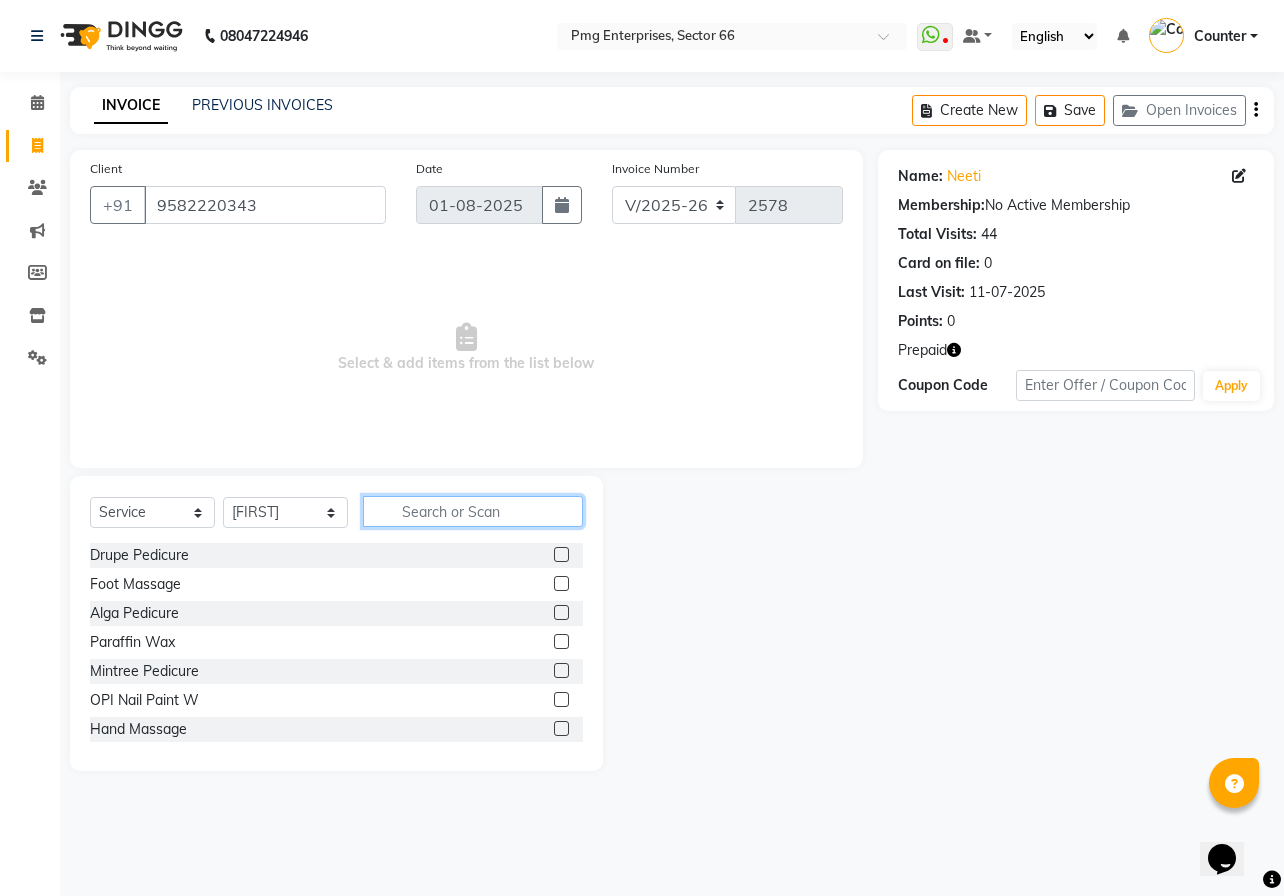 click 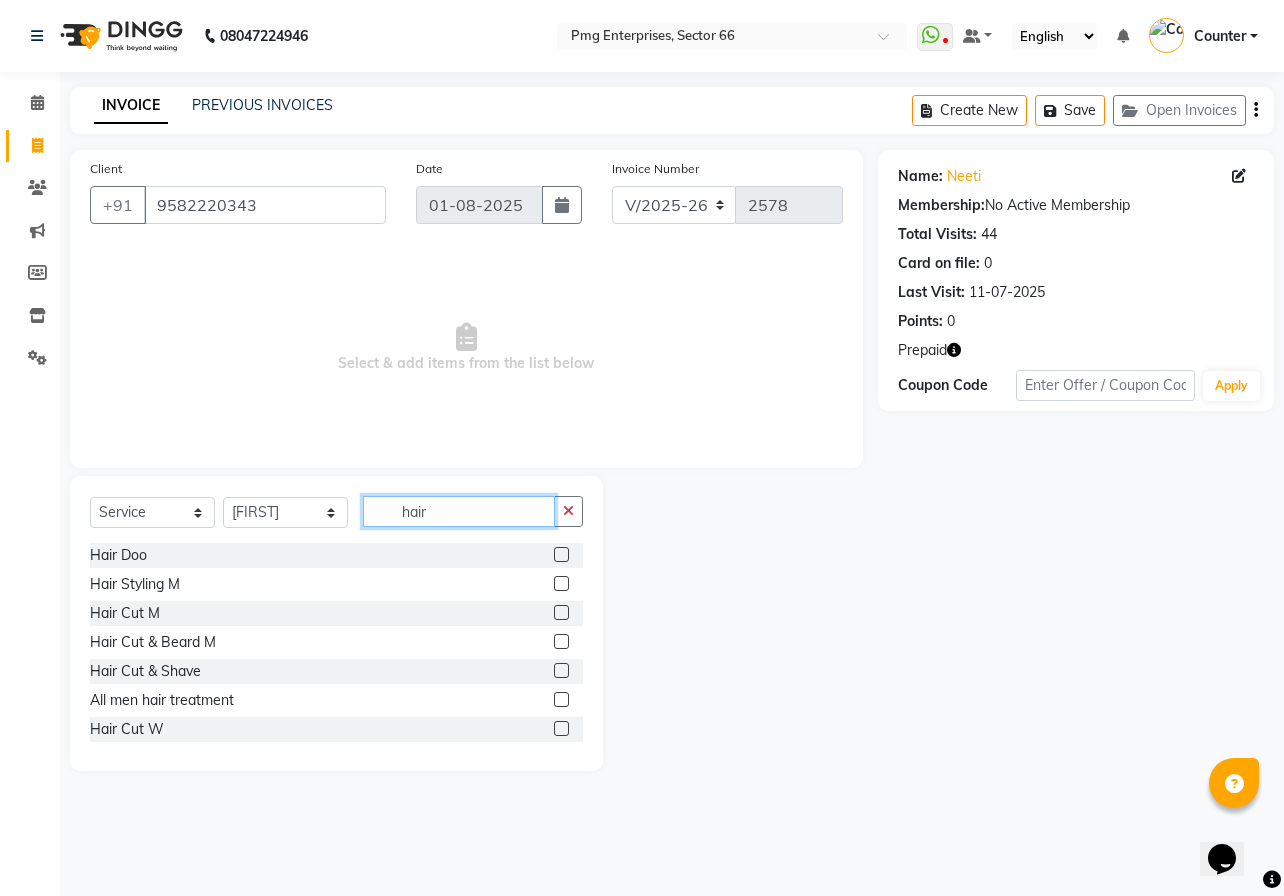 type on "hair" 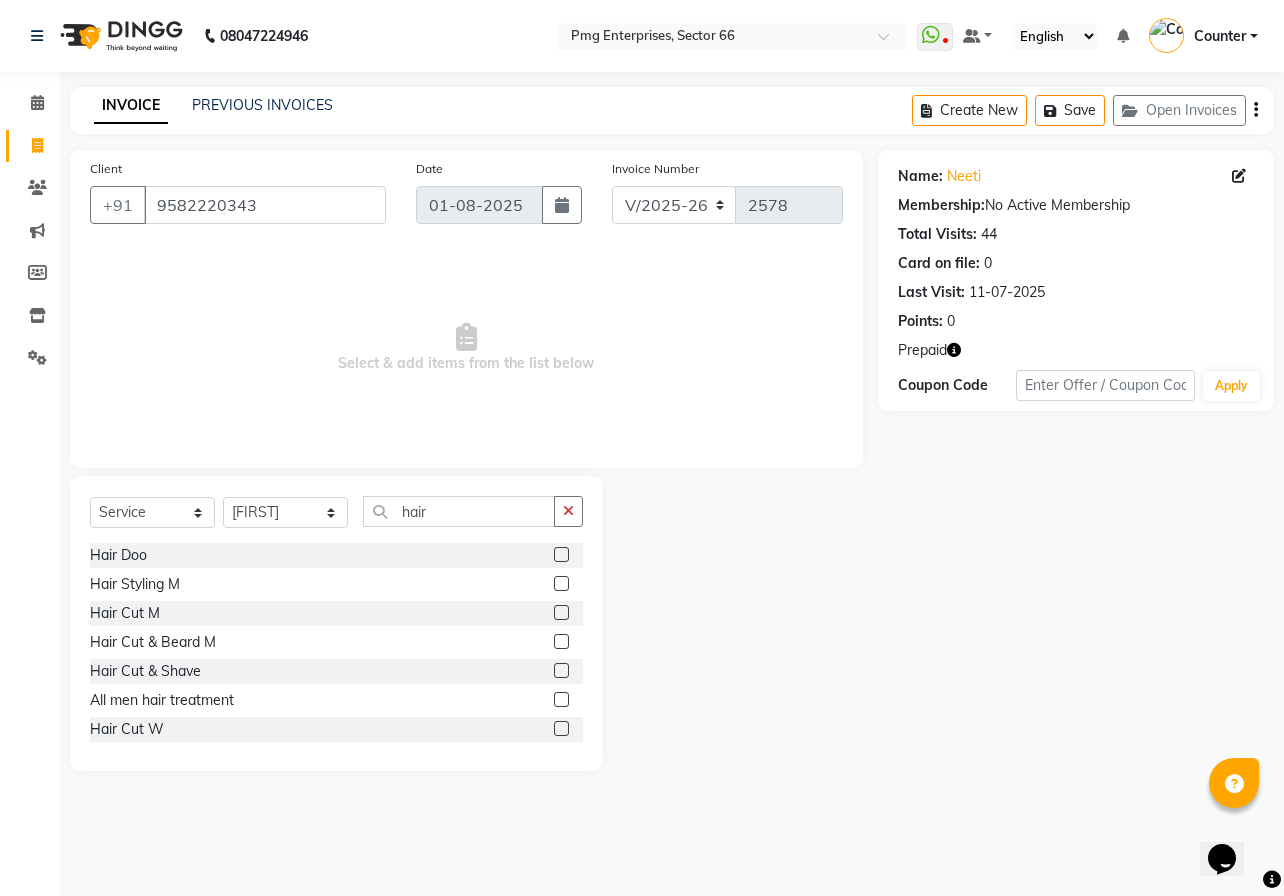 click 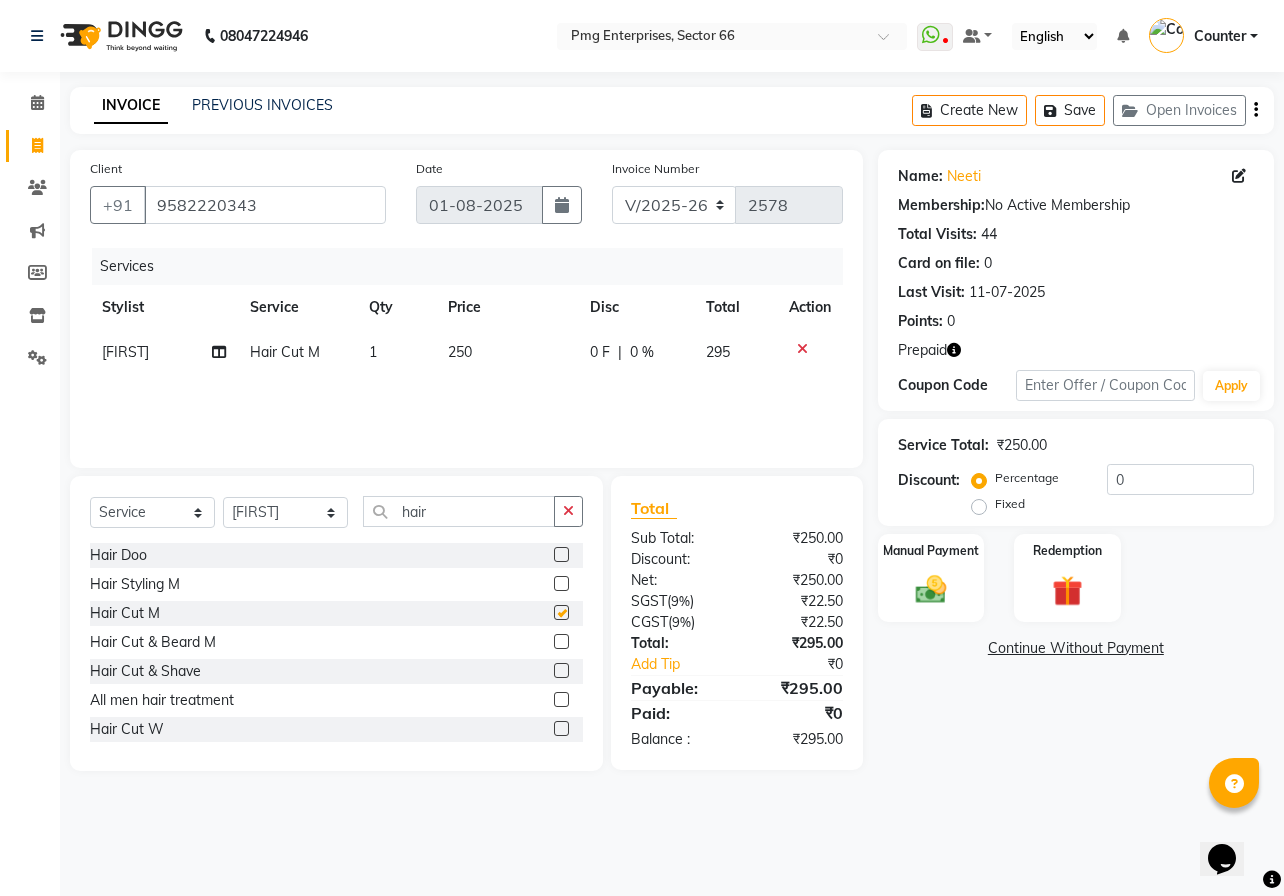 checkbox on "false" 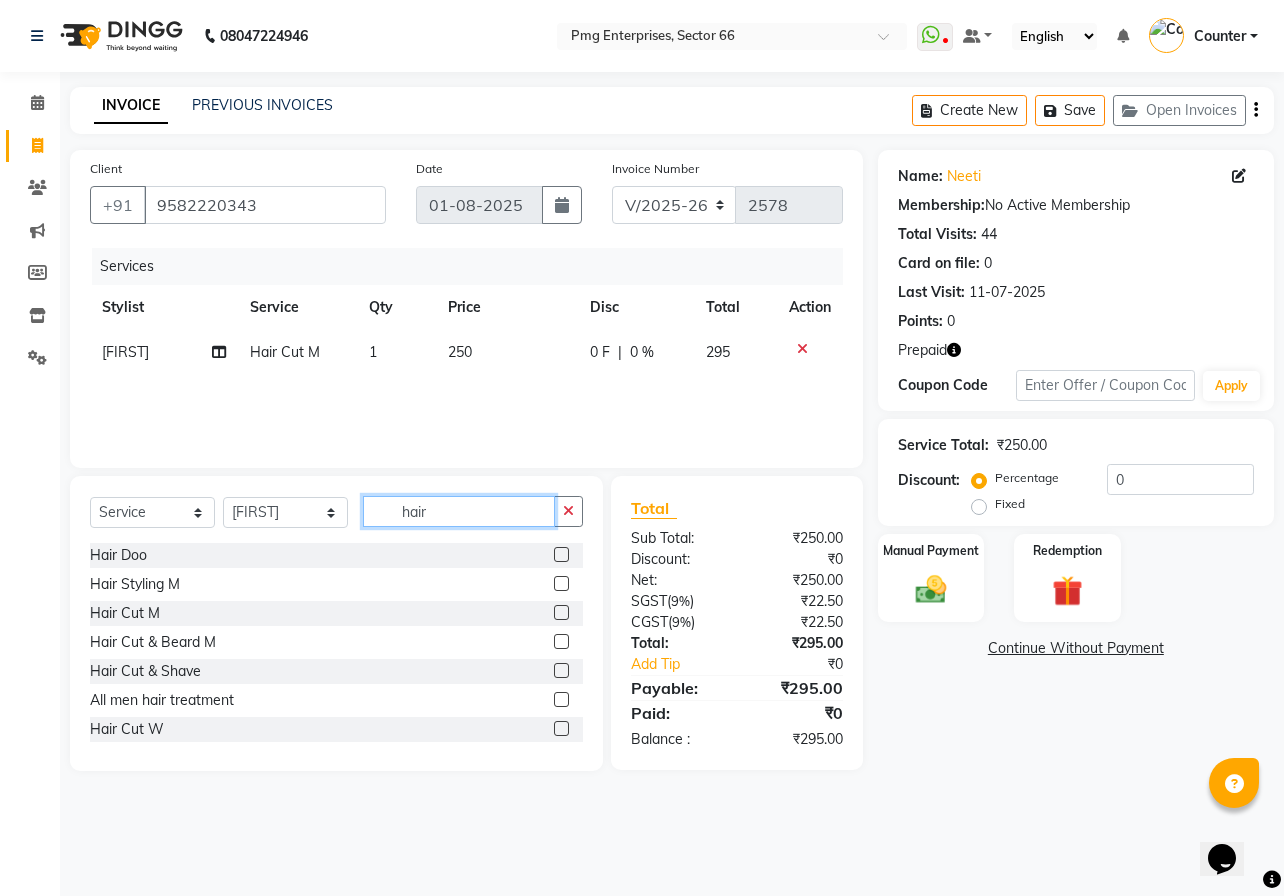 click on "hair" 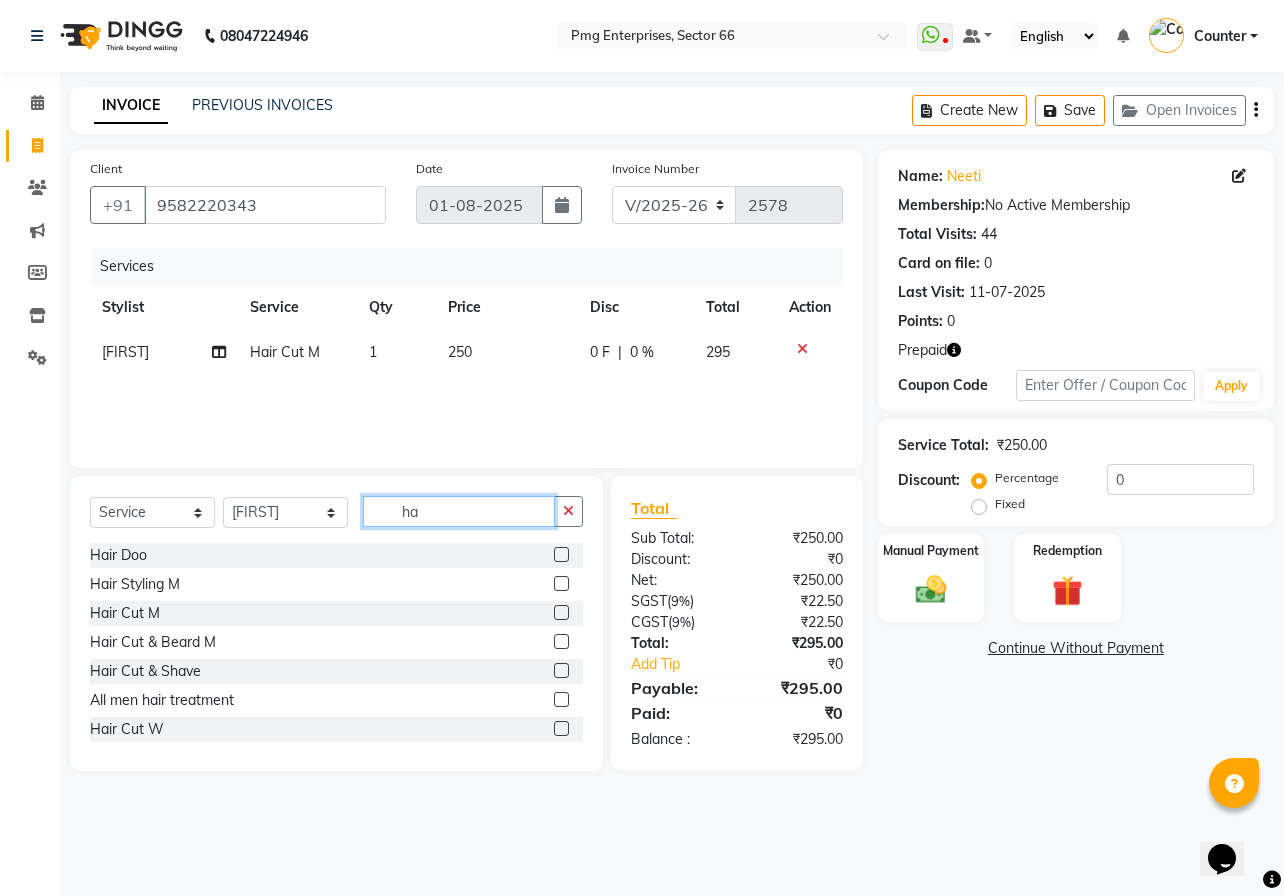 type on "h" 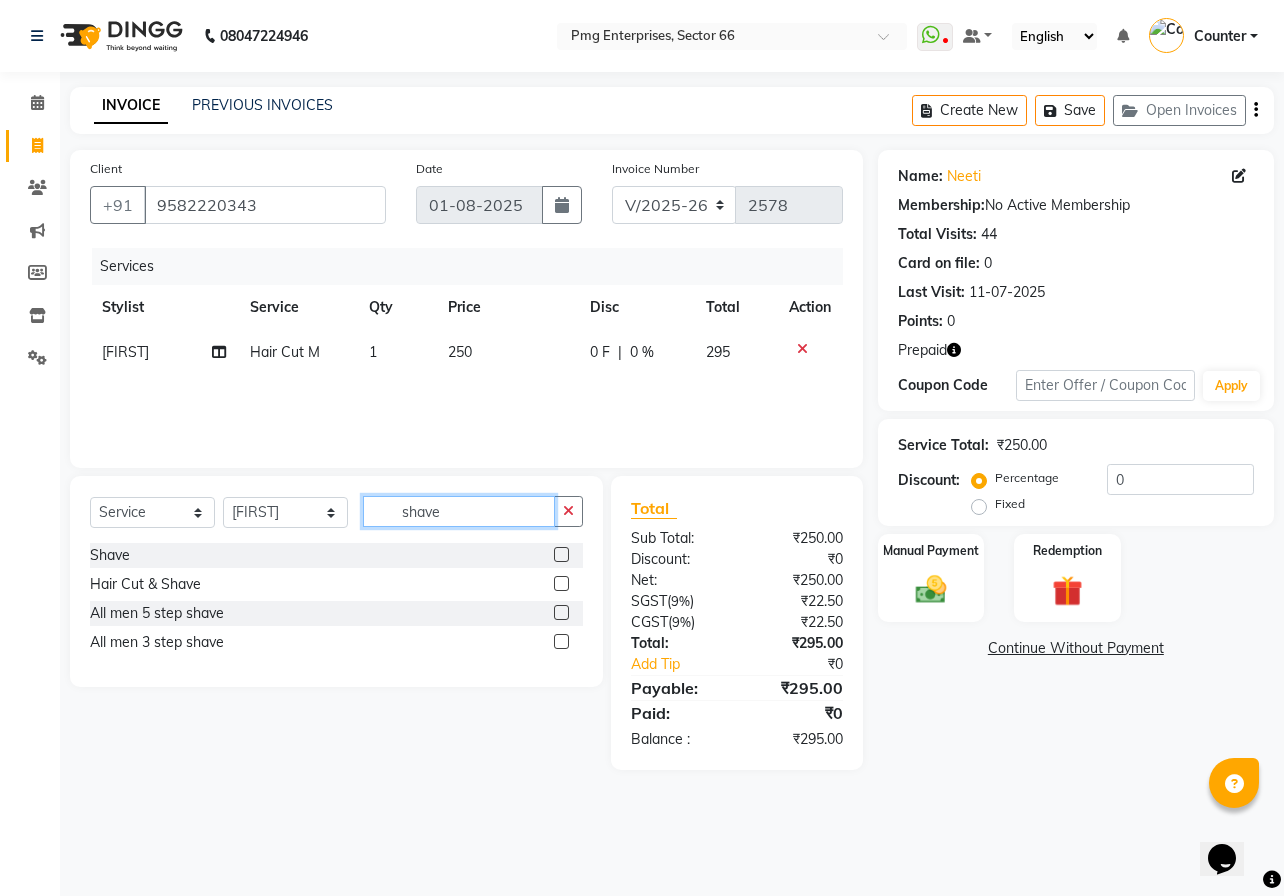 type on "shave" 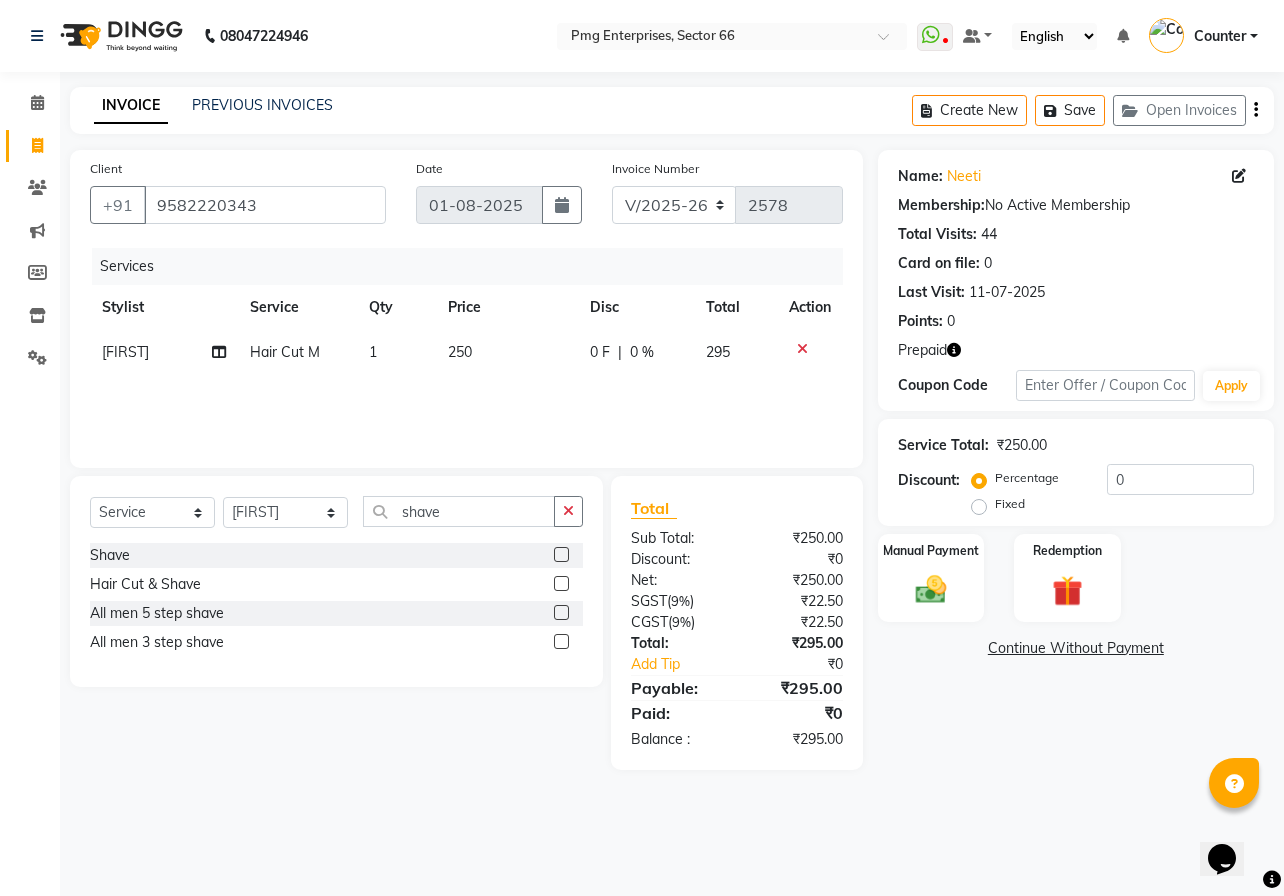 click 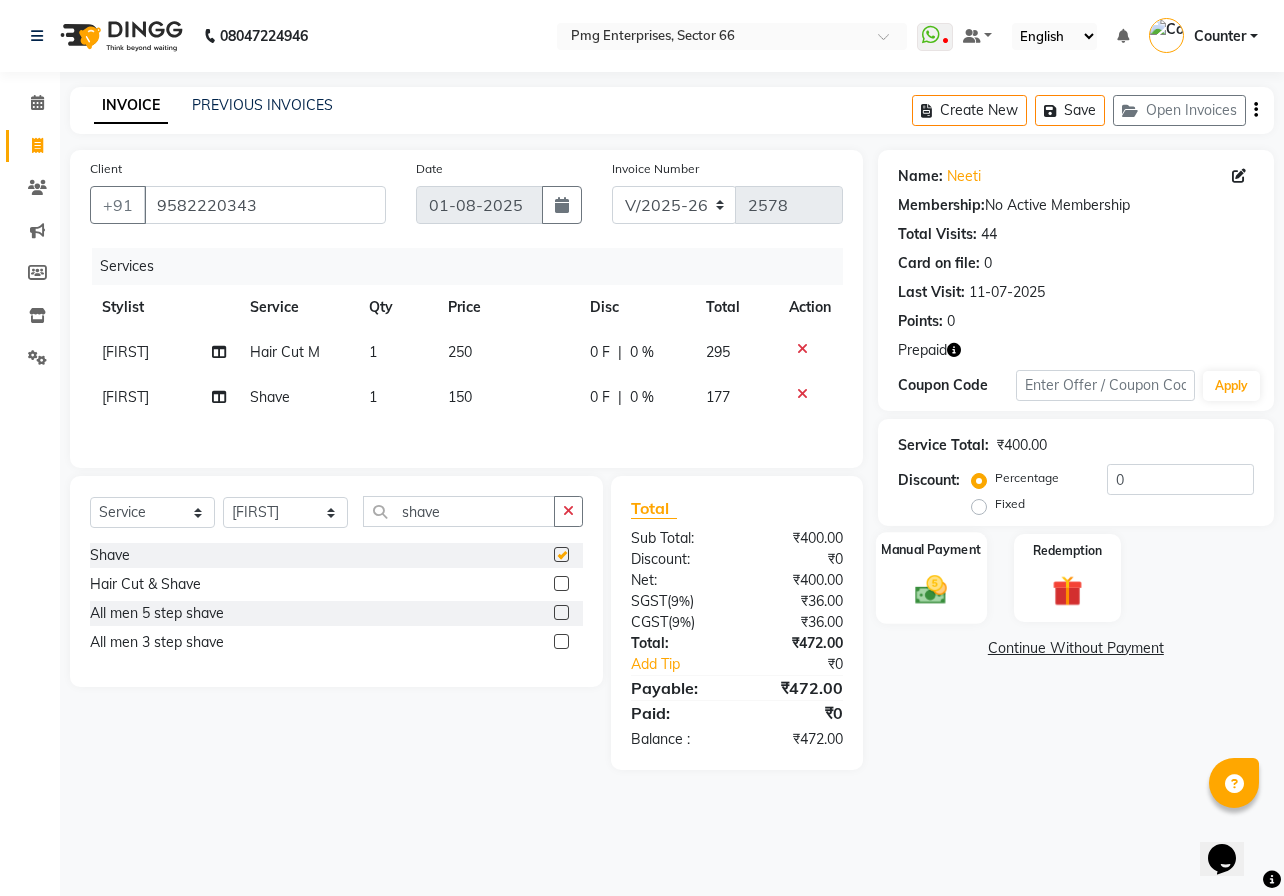 checkbox on "false" 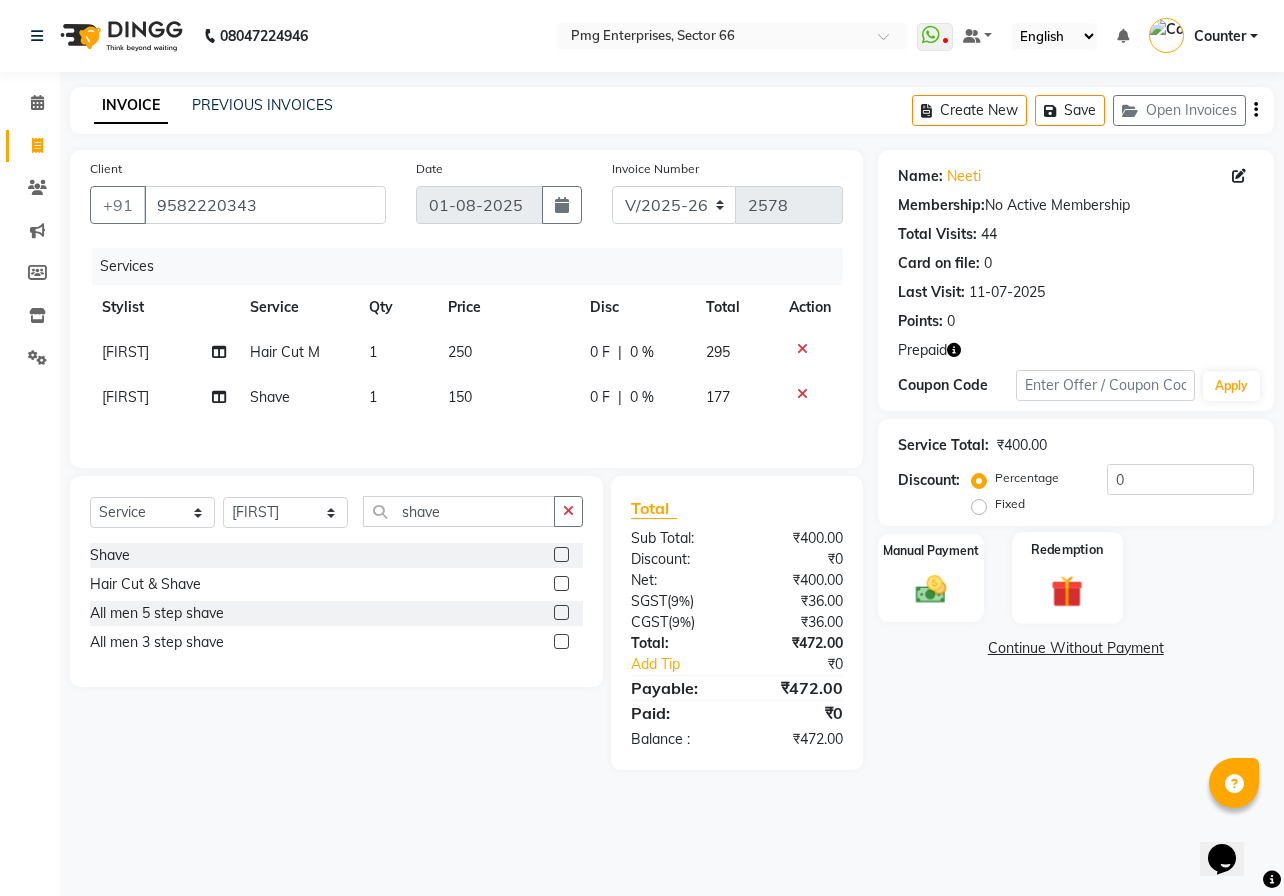 click 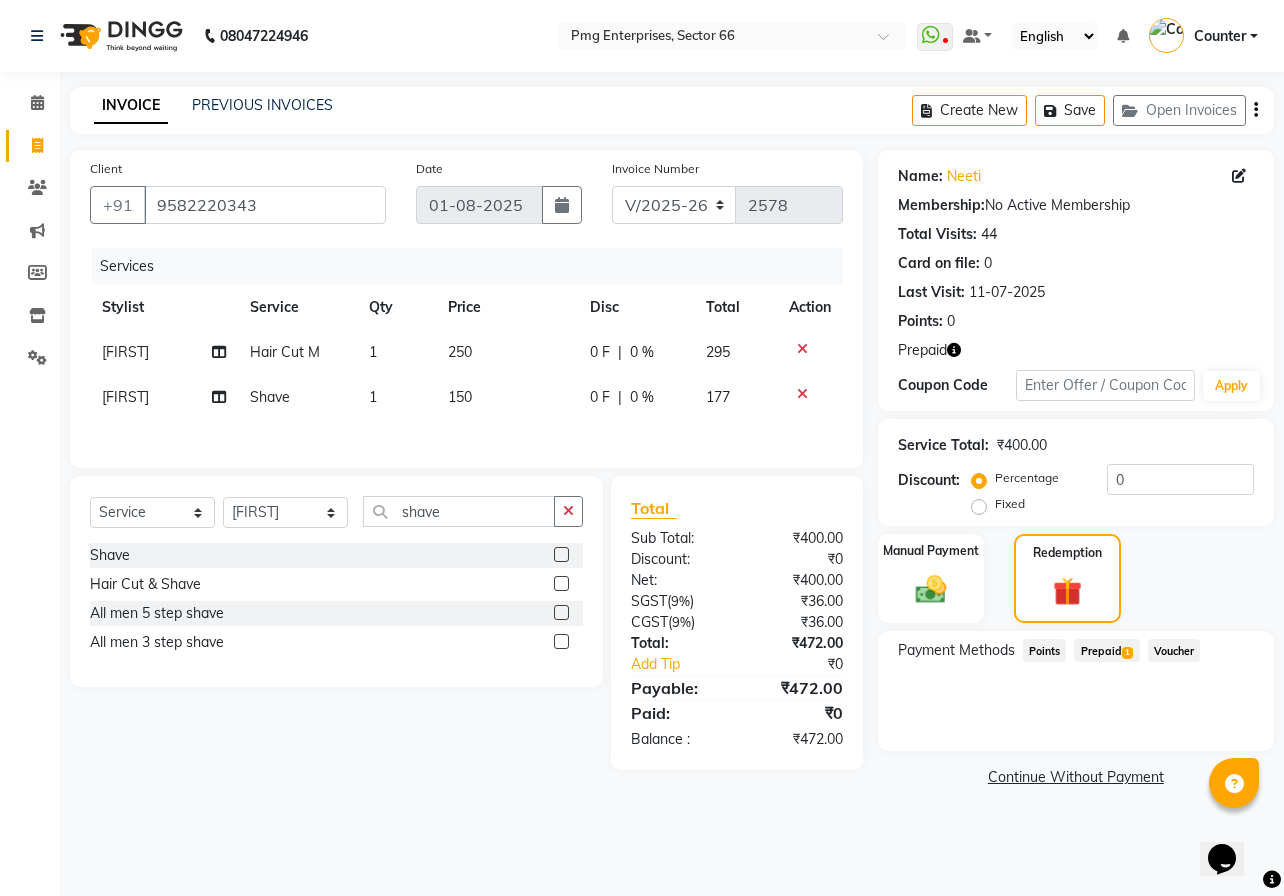 click on "Prepaid  1" 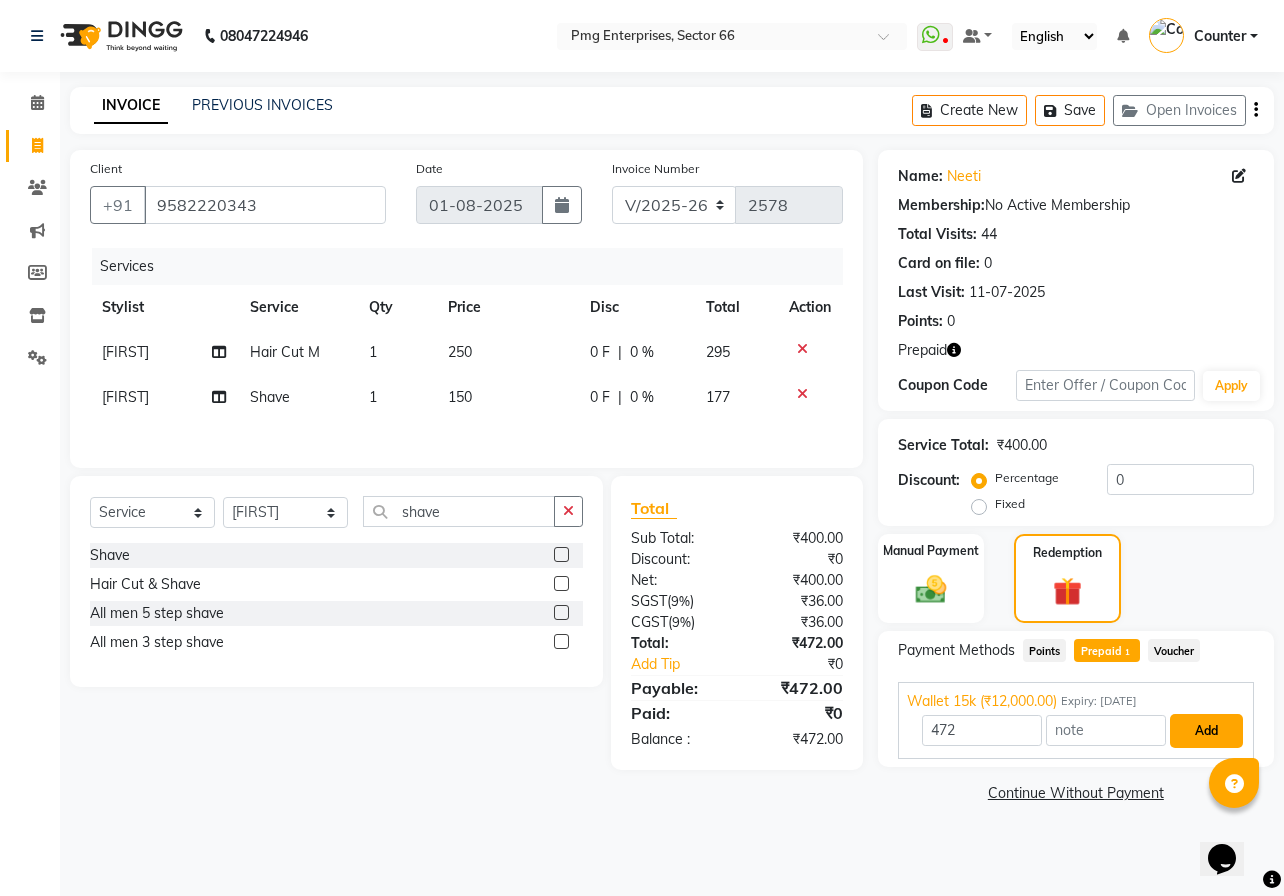 click on "Add" at bounding box center (1206, 731) 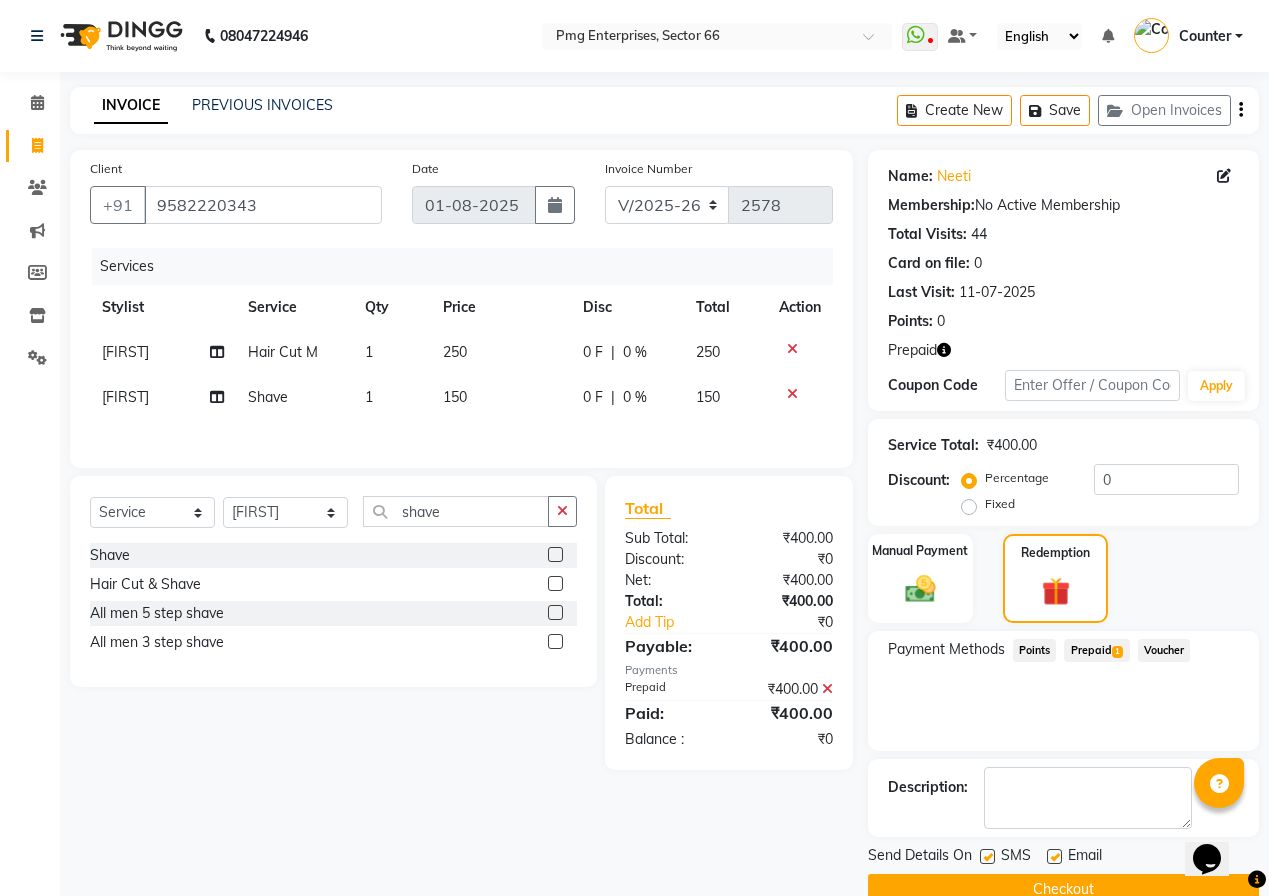 click on "Name: [FIRST] Membership: No Active Membership Total Visits: 44 Card on file: 0 Last Visit: [DATE] Points: 0 Prepaid Coupon Code Apply Service Total: ₹400.00 Discount: Percentage Fixed 0 Manual Payment Redemption Payment Methods Points Prepaid 1 Voucher Description: Send Details On SMS Email Checkout" 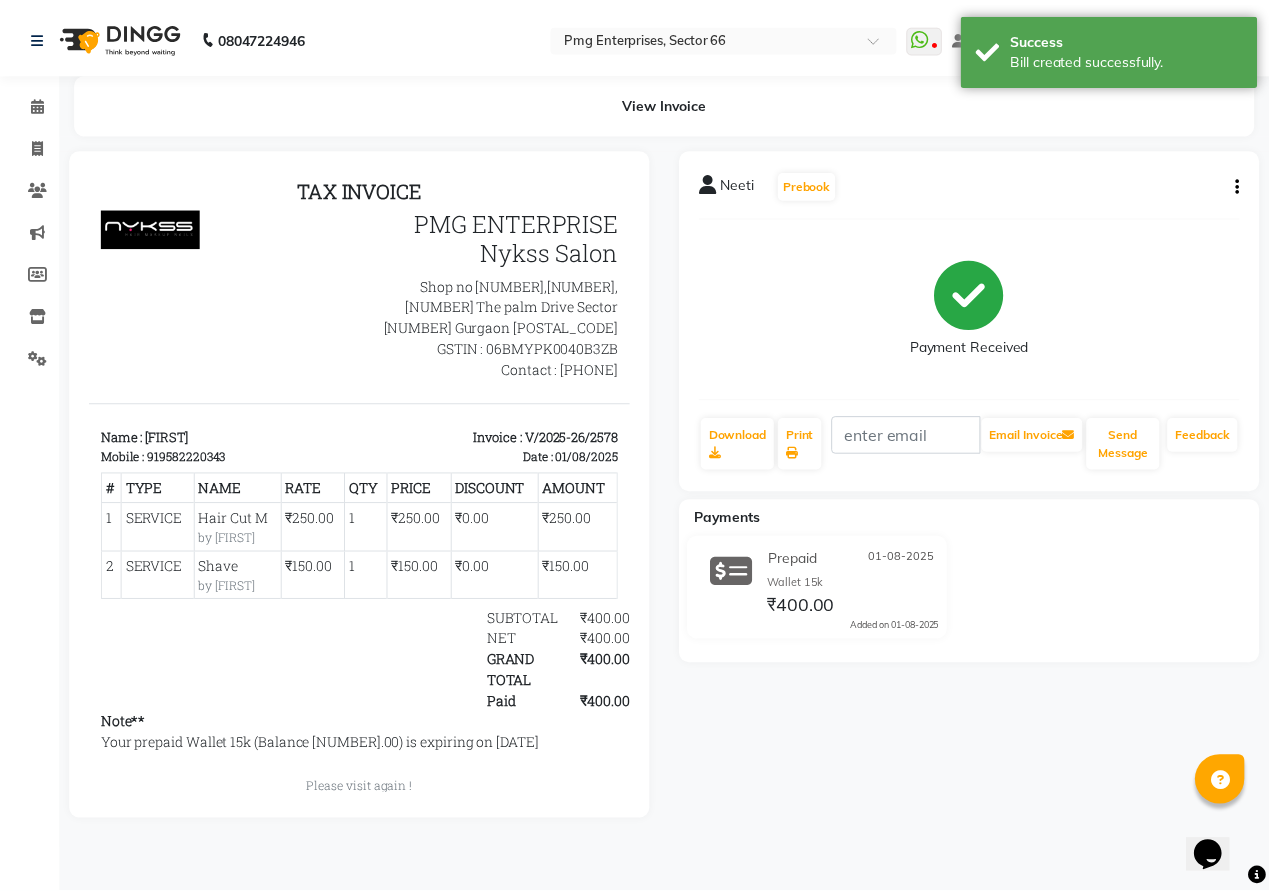 scroll, scrollTop: 0, scrollLeft: 0, axis: both 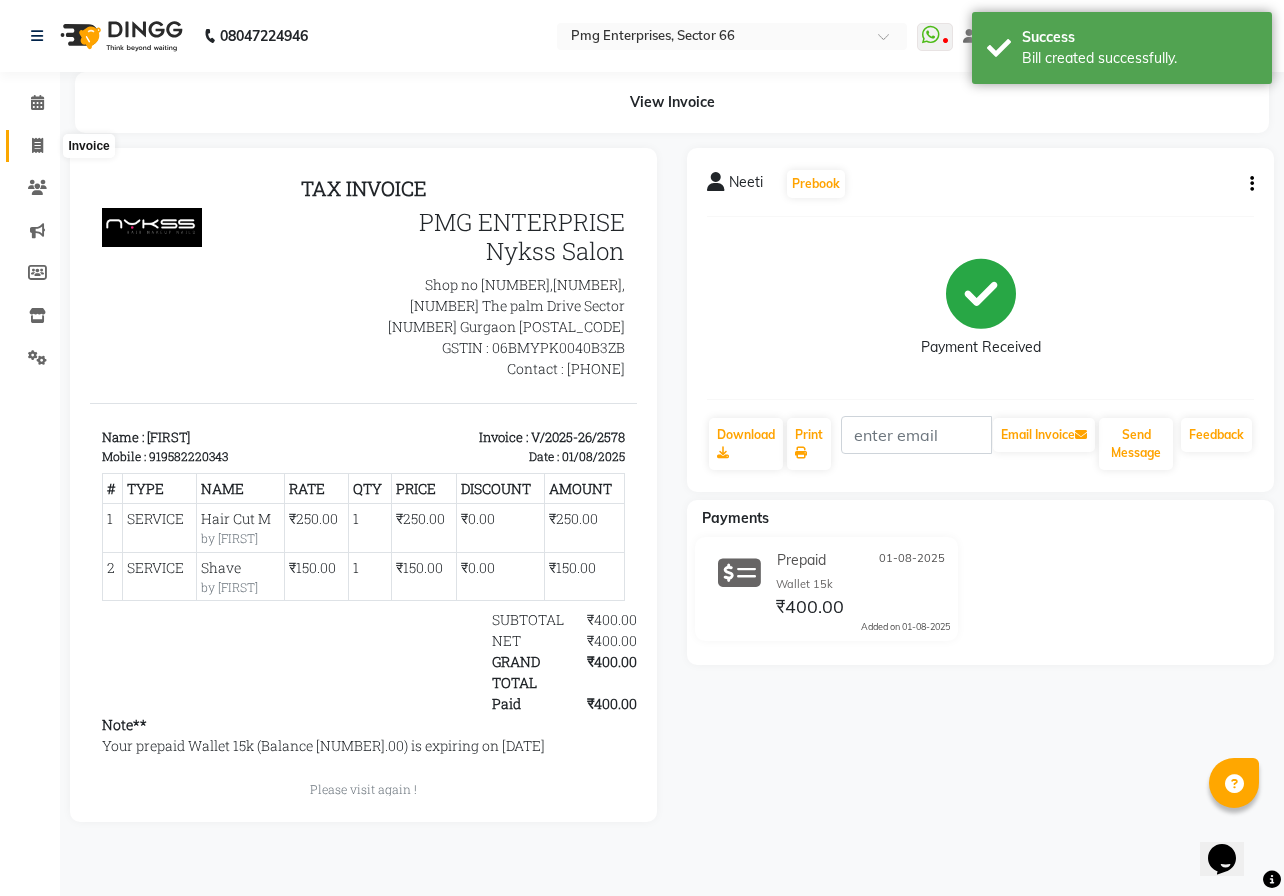 click 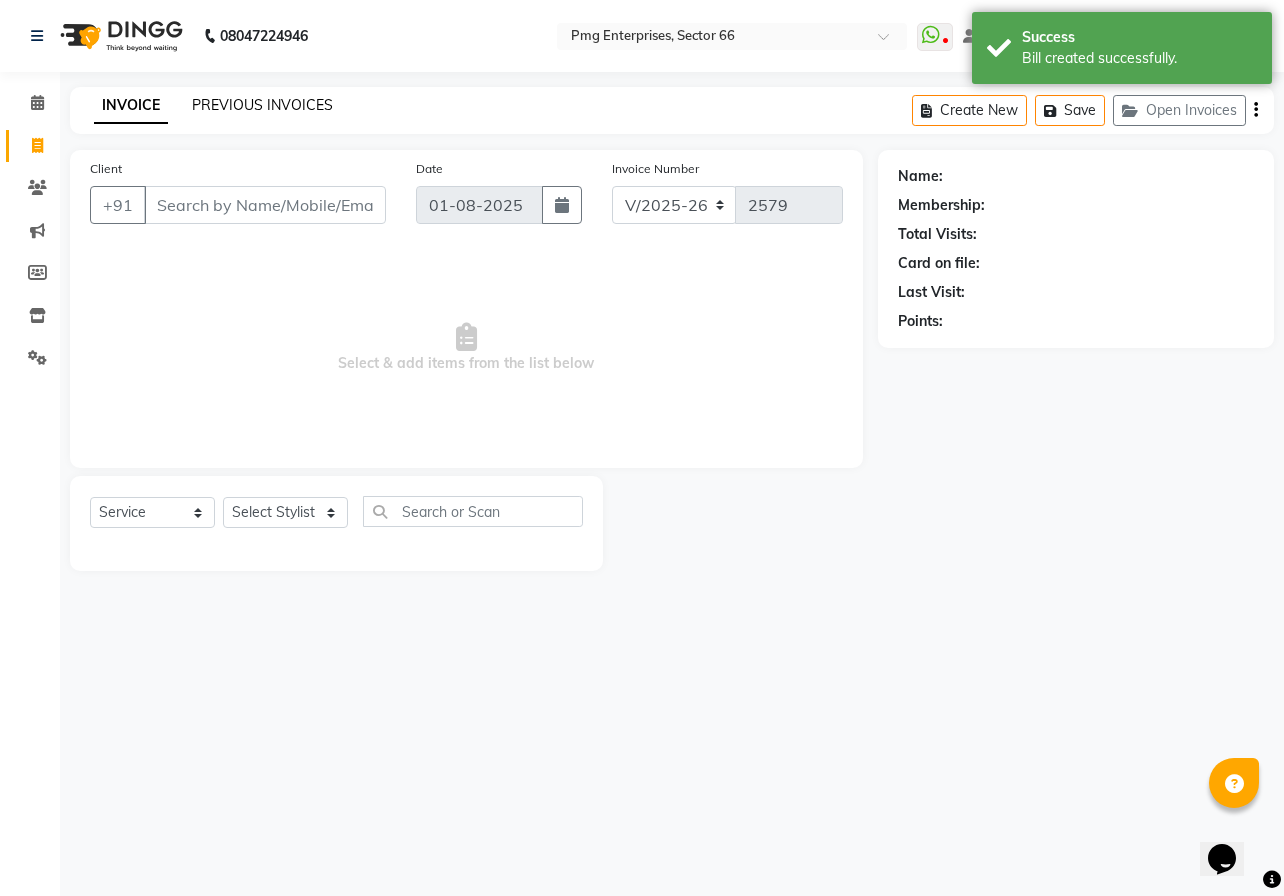 click on "PREVIOUS INVOICES" 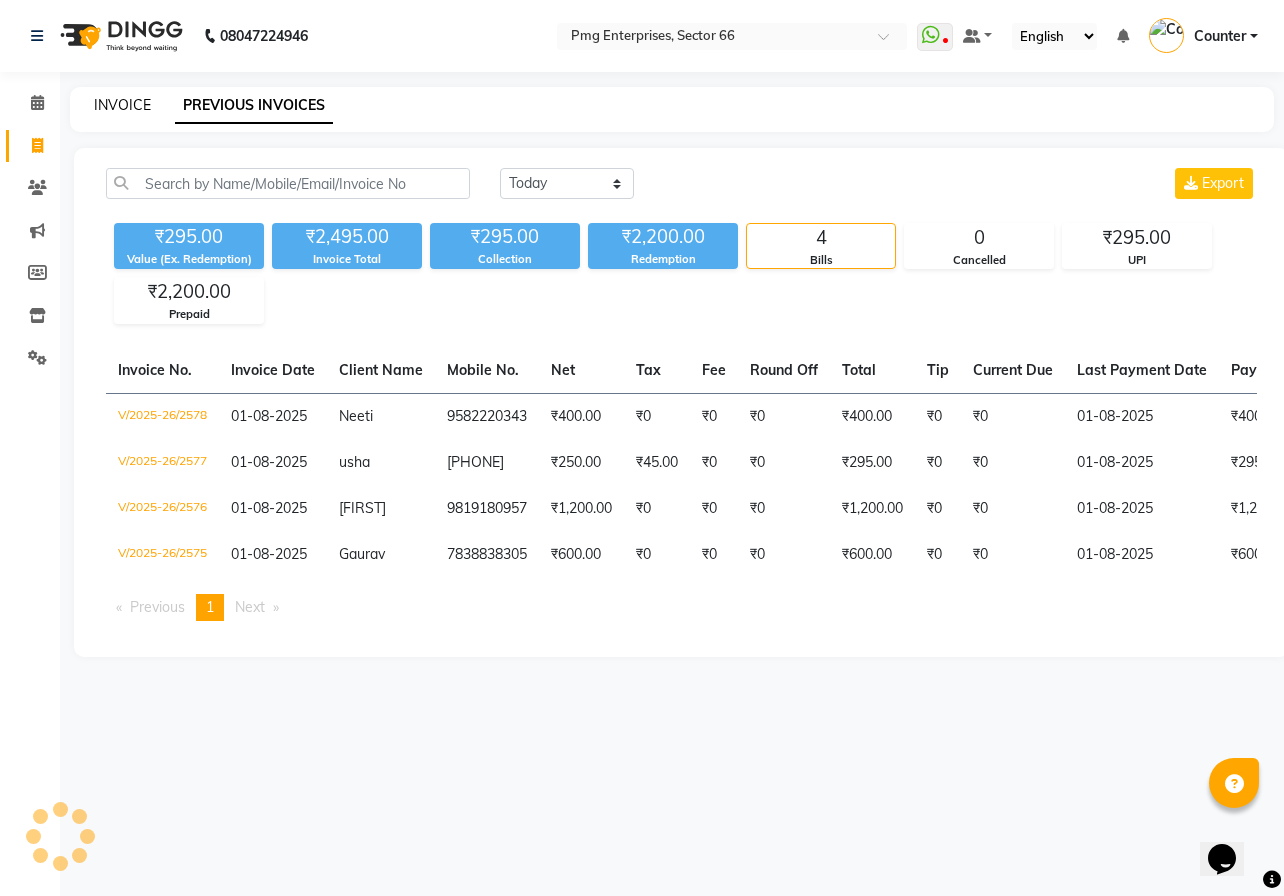 click on "INVOICE" 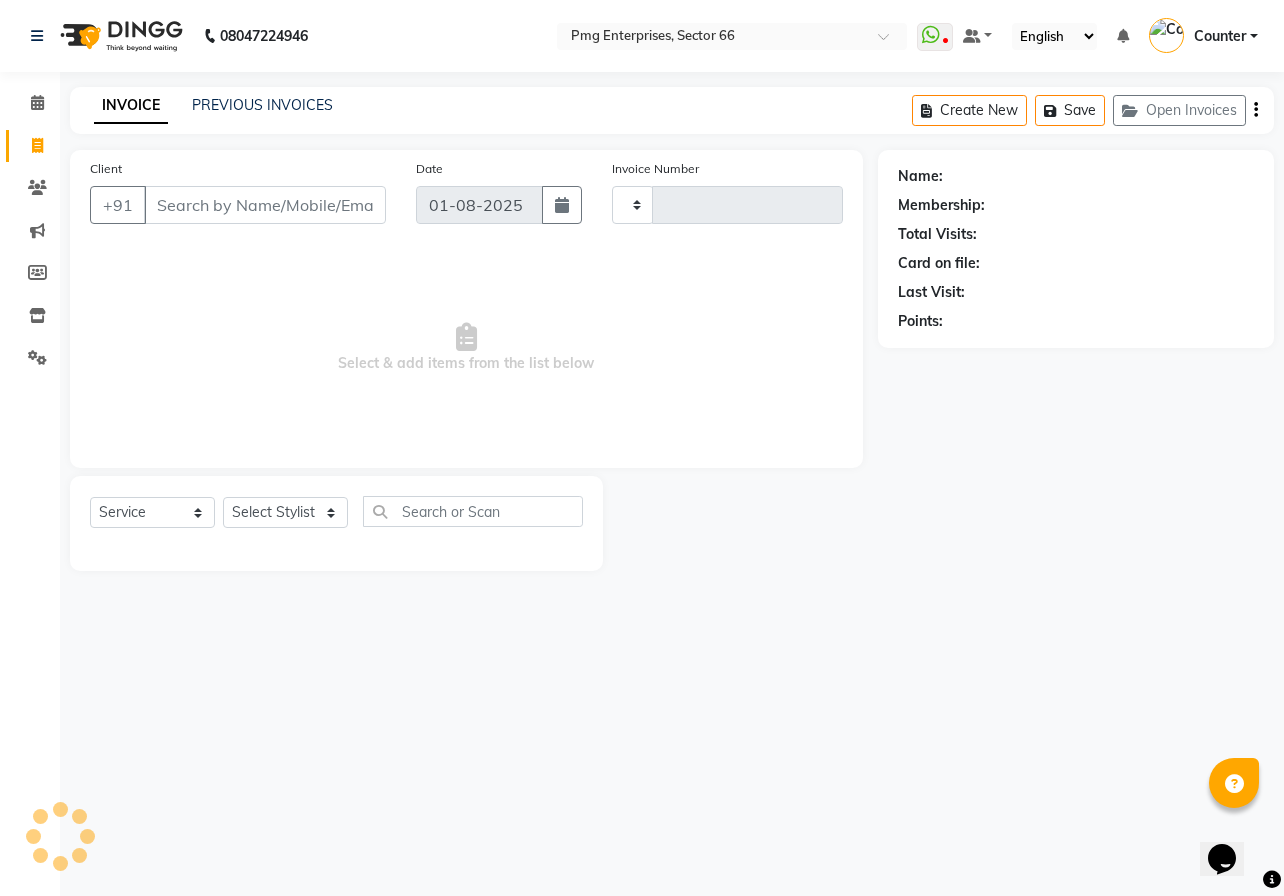 type on "2579" 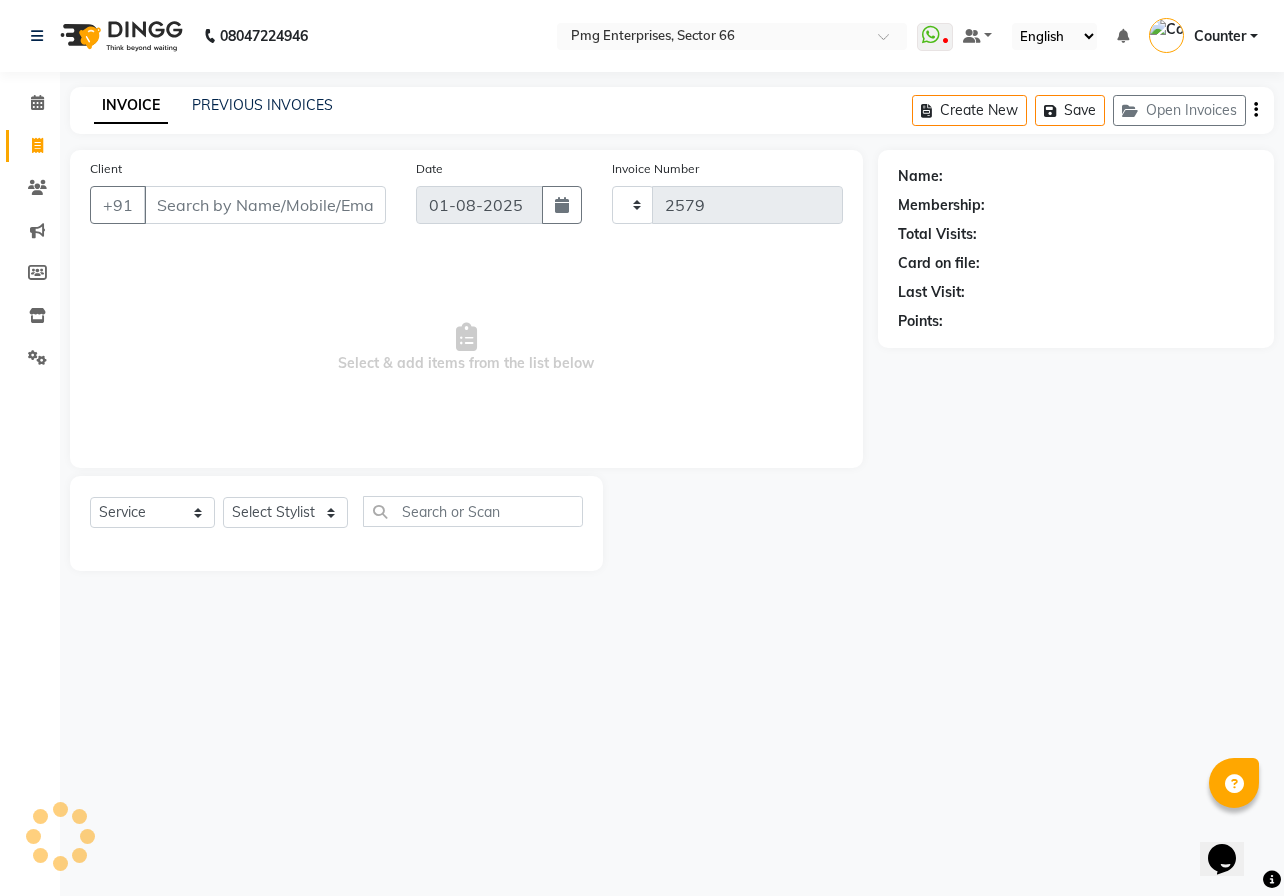 select on "889" 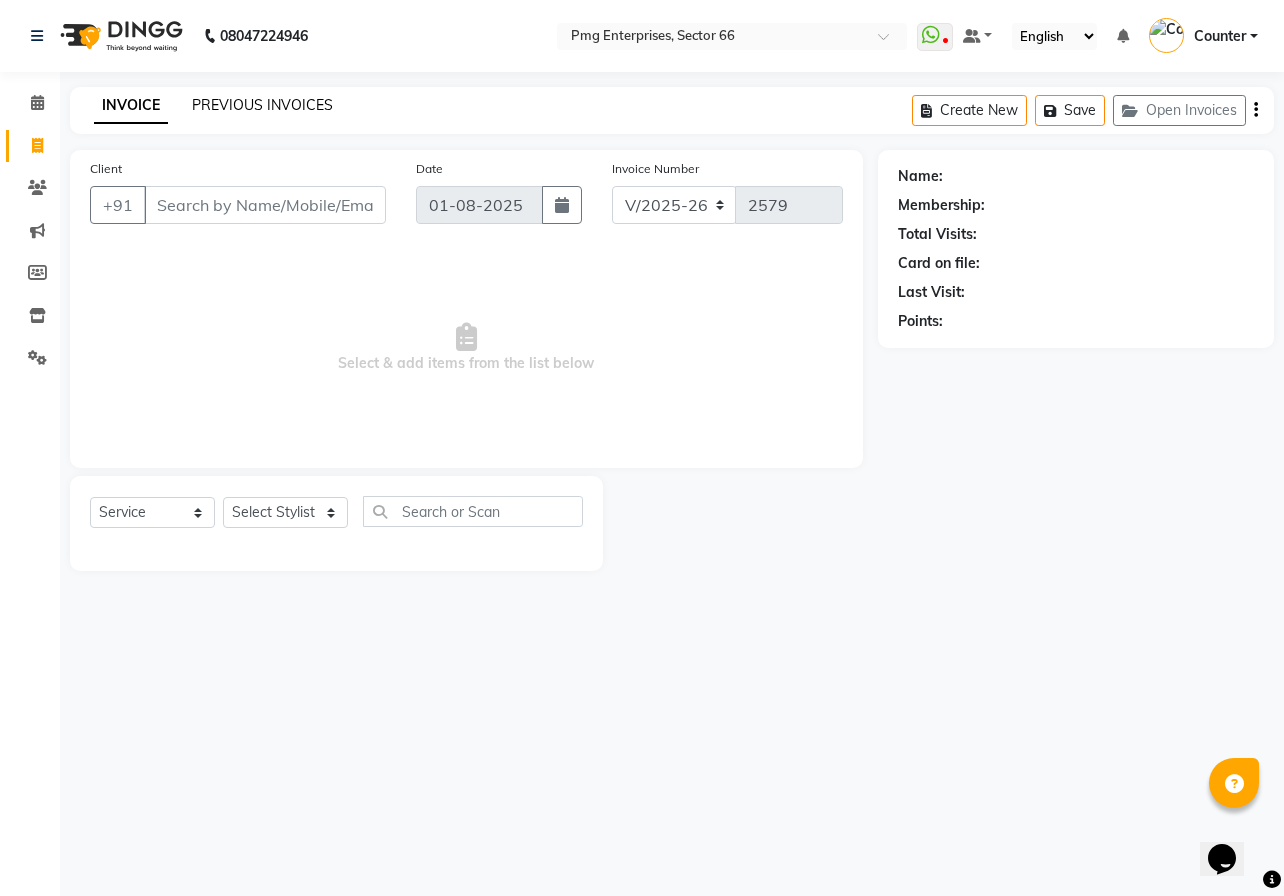 click on "PREVIOUS INVOICES" 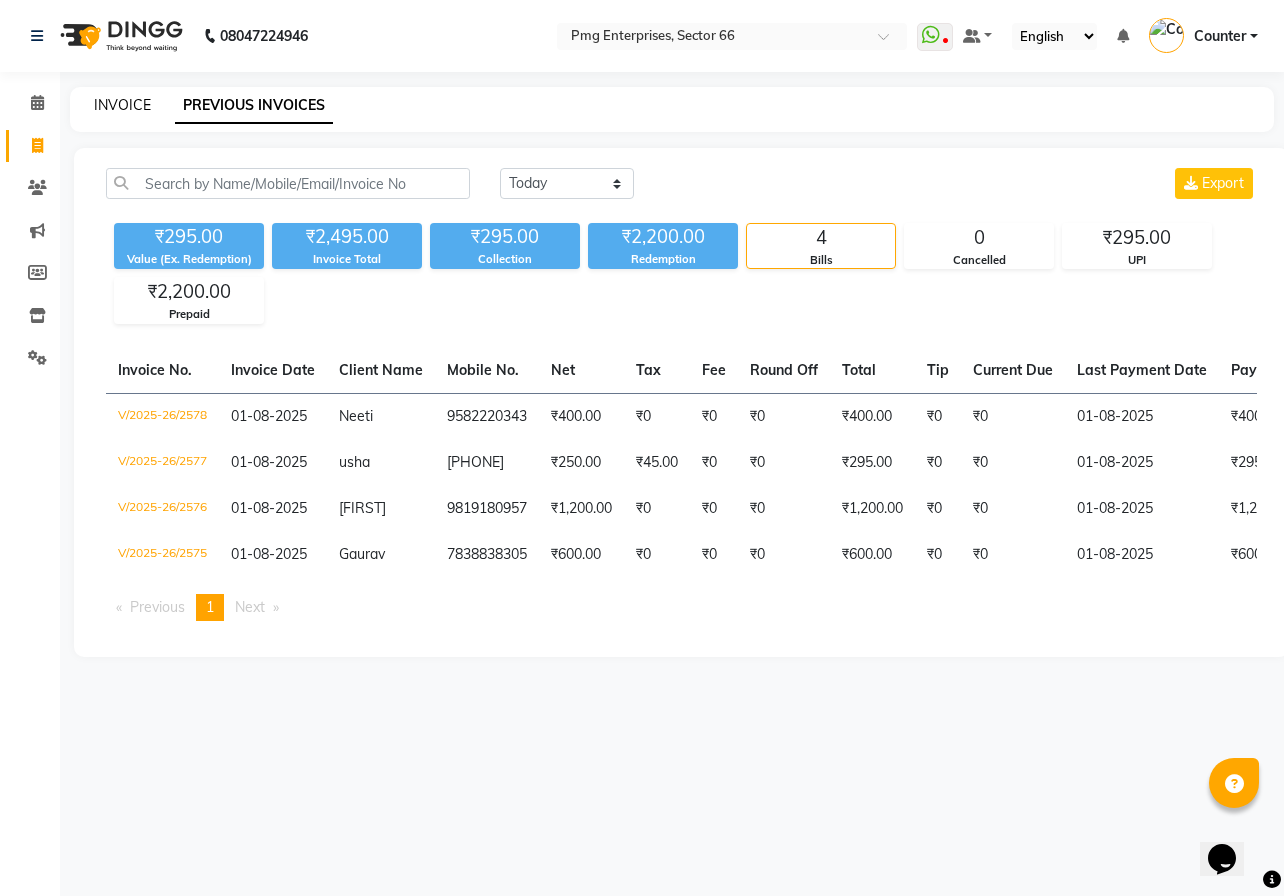 click on "INVOICE" 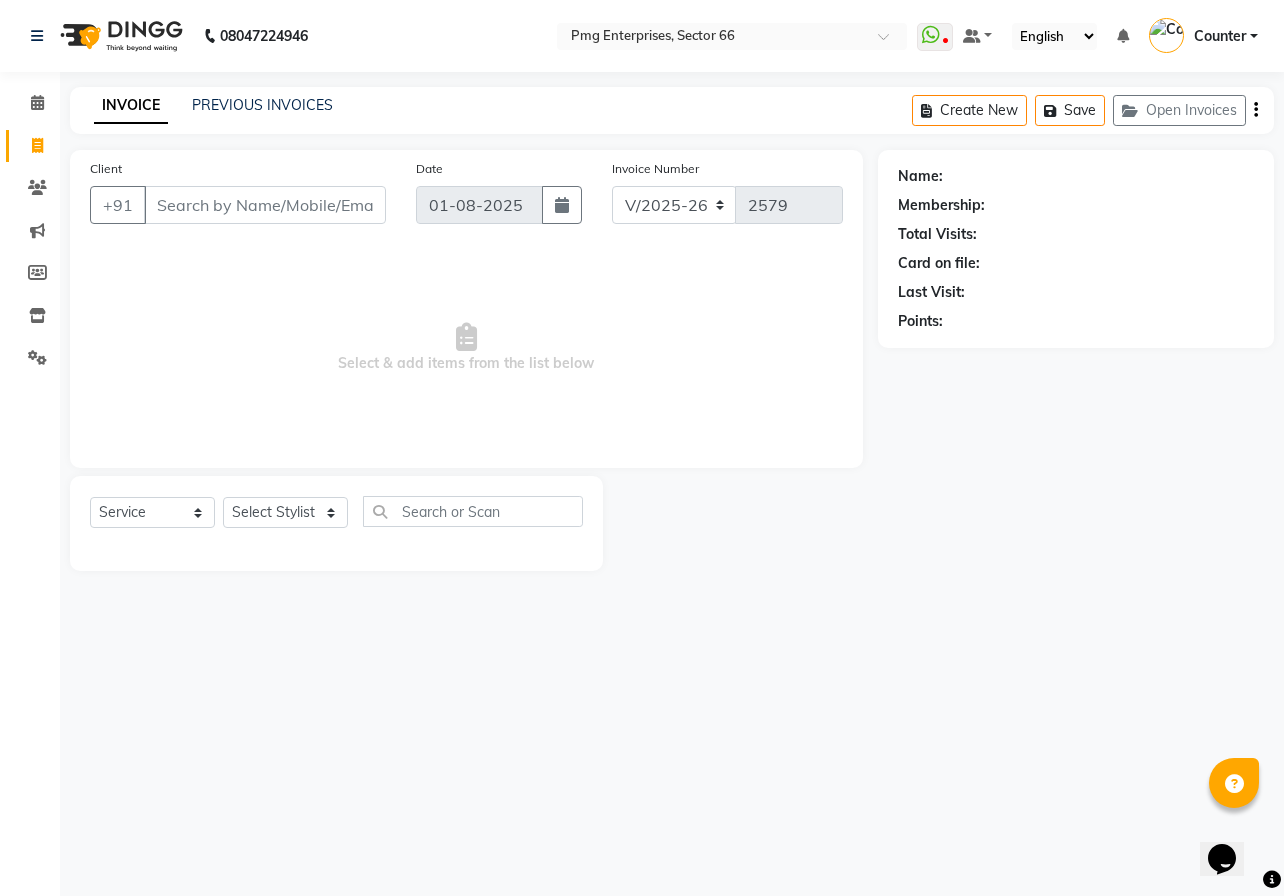 click on "Select  Service  Product  Membership  Package Voucher Prepaid Gift Card  Select Stylist [FIRST] [LAST] Counter [FIRST] [FIRST] [FIRST] [FIRST] [FIRST]" 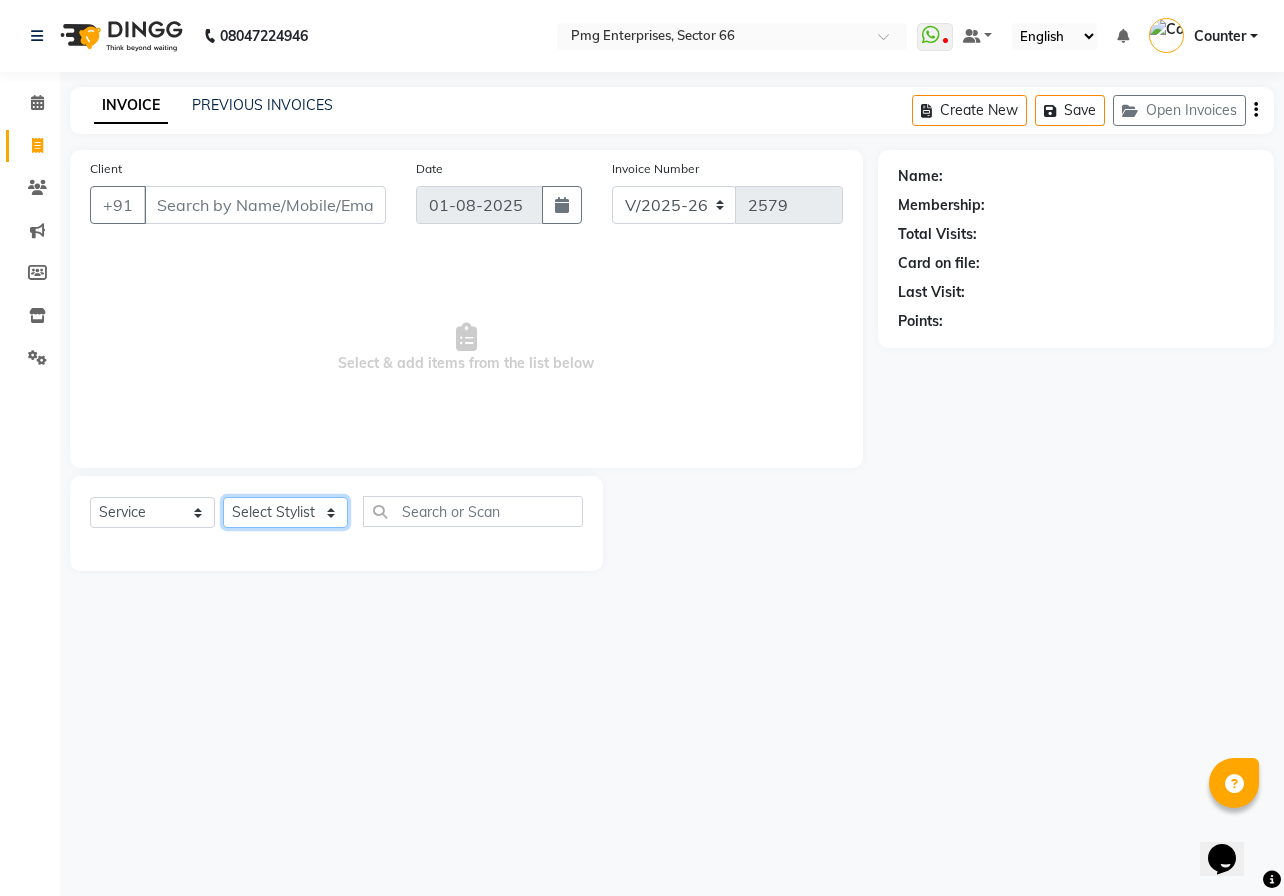 click on "Select Stylist [FIRST] [LAST] Counter [FIRST] [FIRST] [FIRST] [FIRST] [FIRST]" 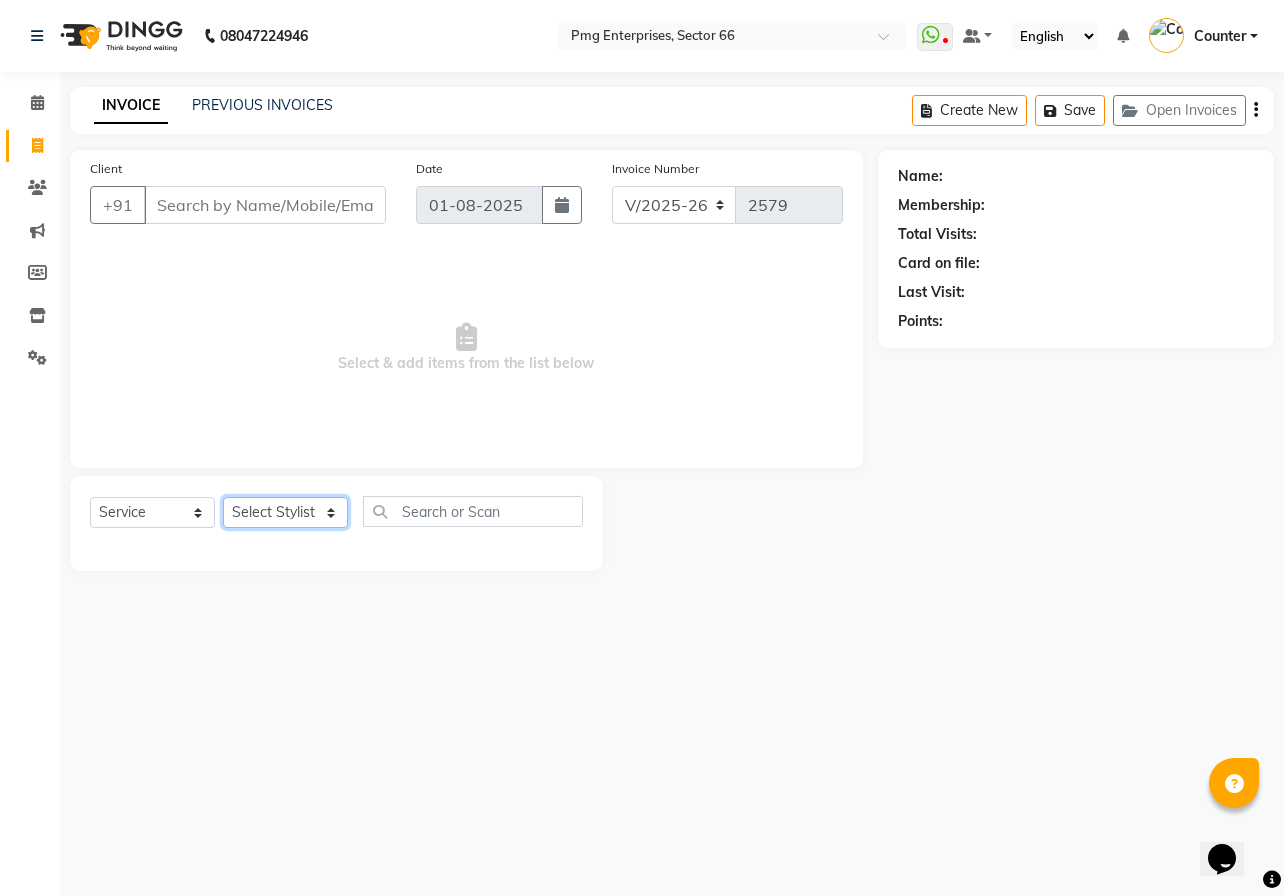 select on "52446" 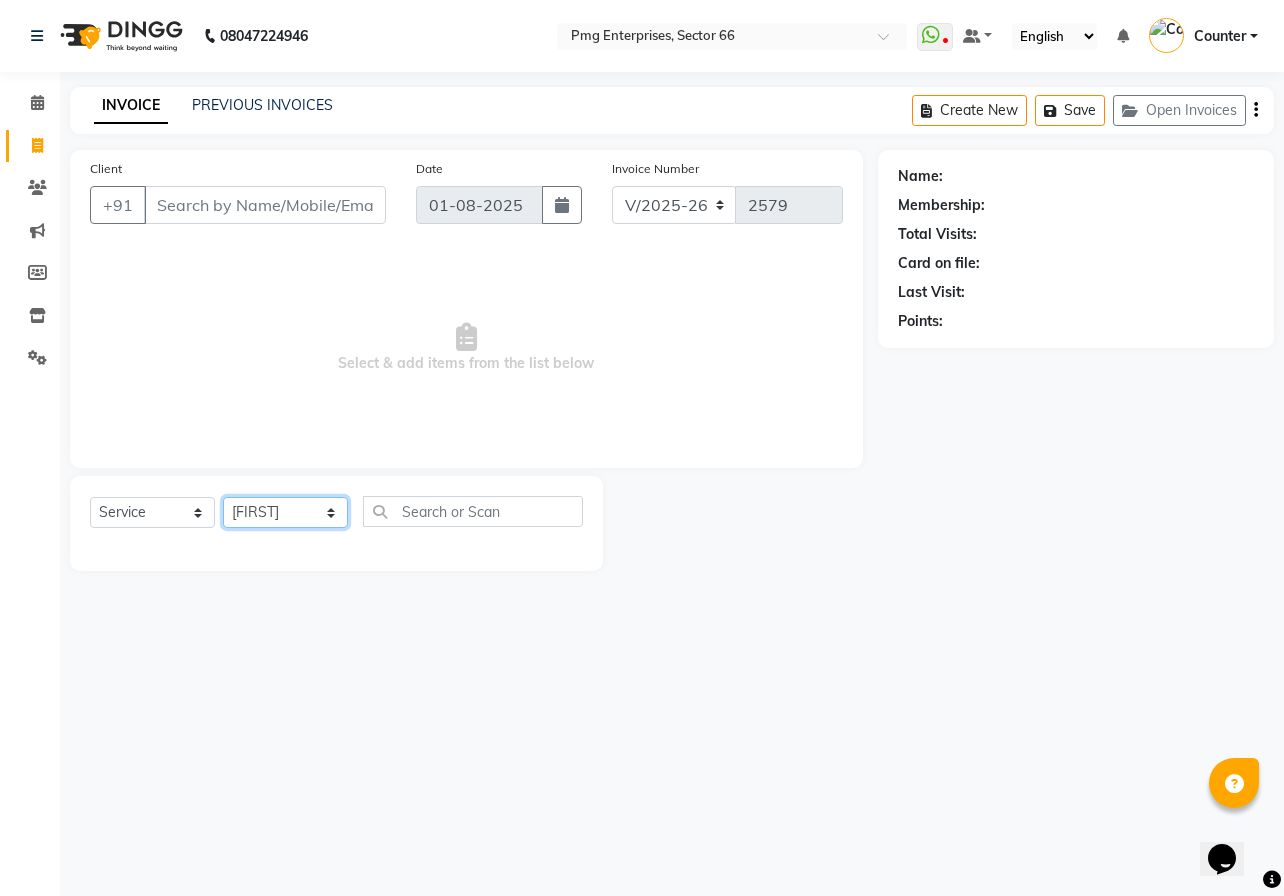 click on "Select Stylist [FIRST] [LAST] Counter [FIRST] [FIRST] [FIRST] [FIRST] [FIRST]" 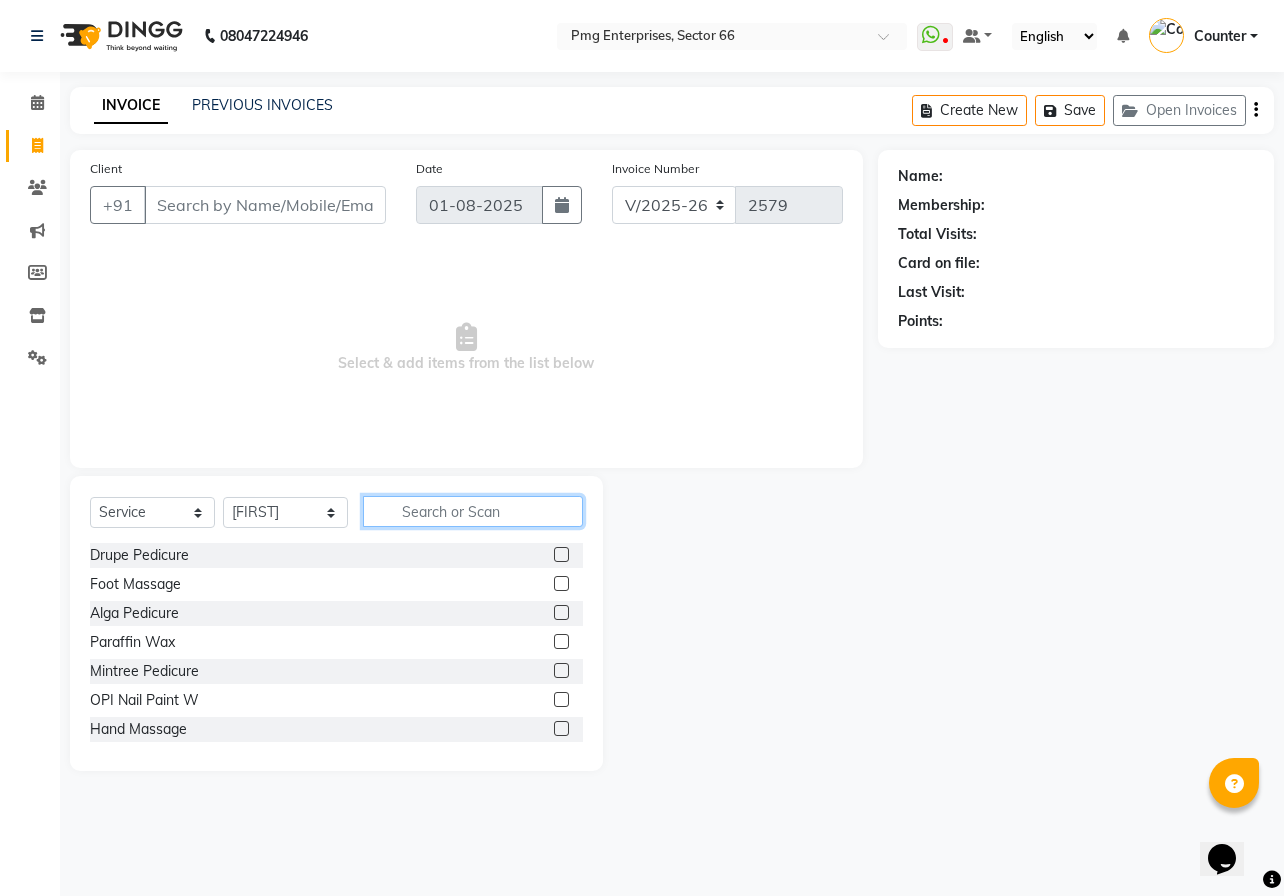 click 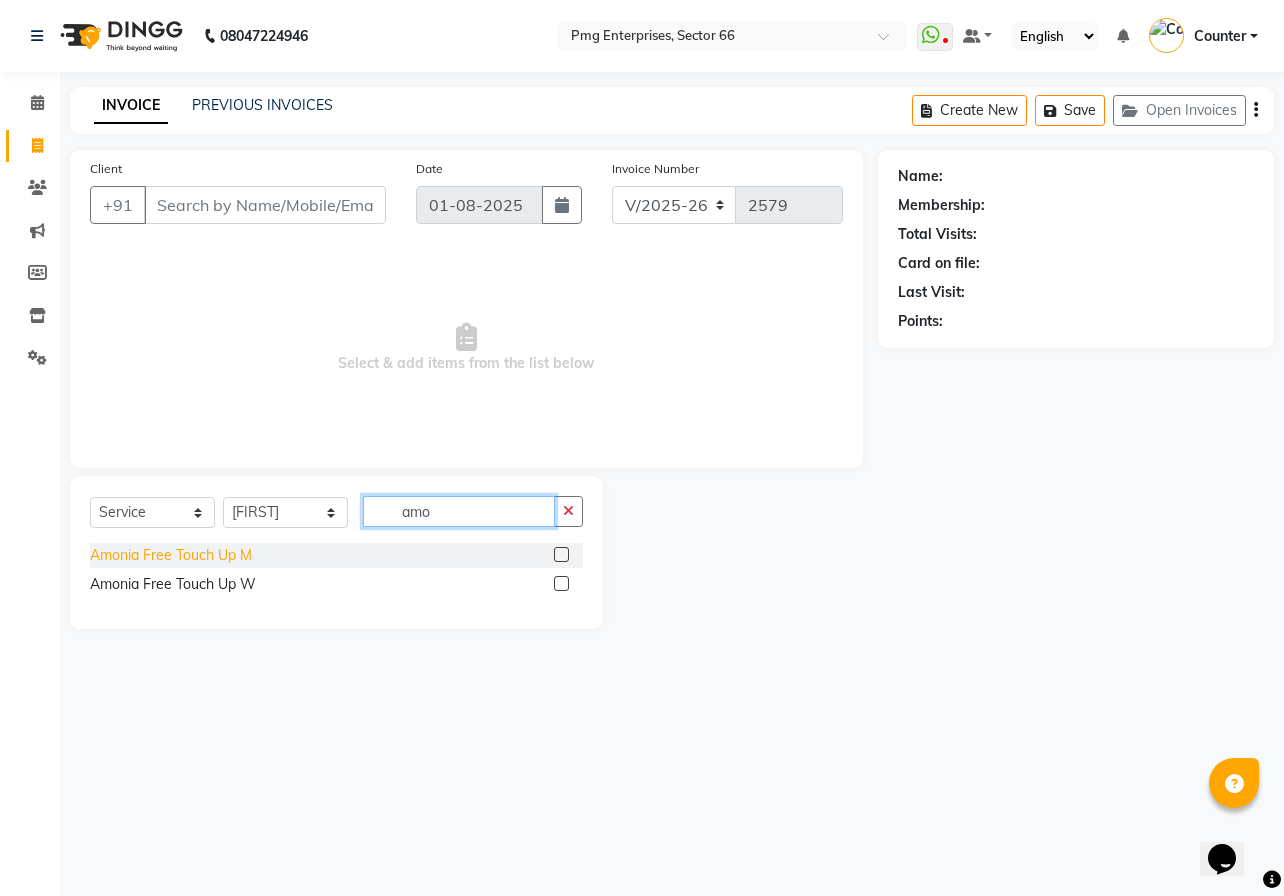 type on "amo" 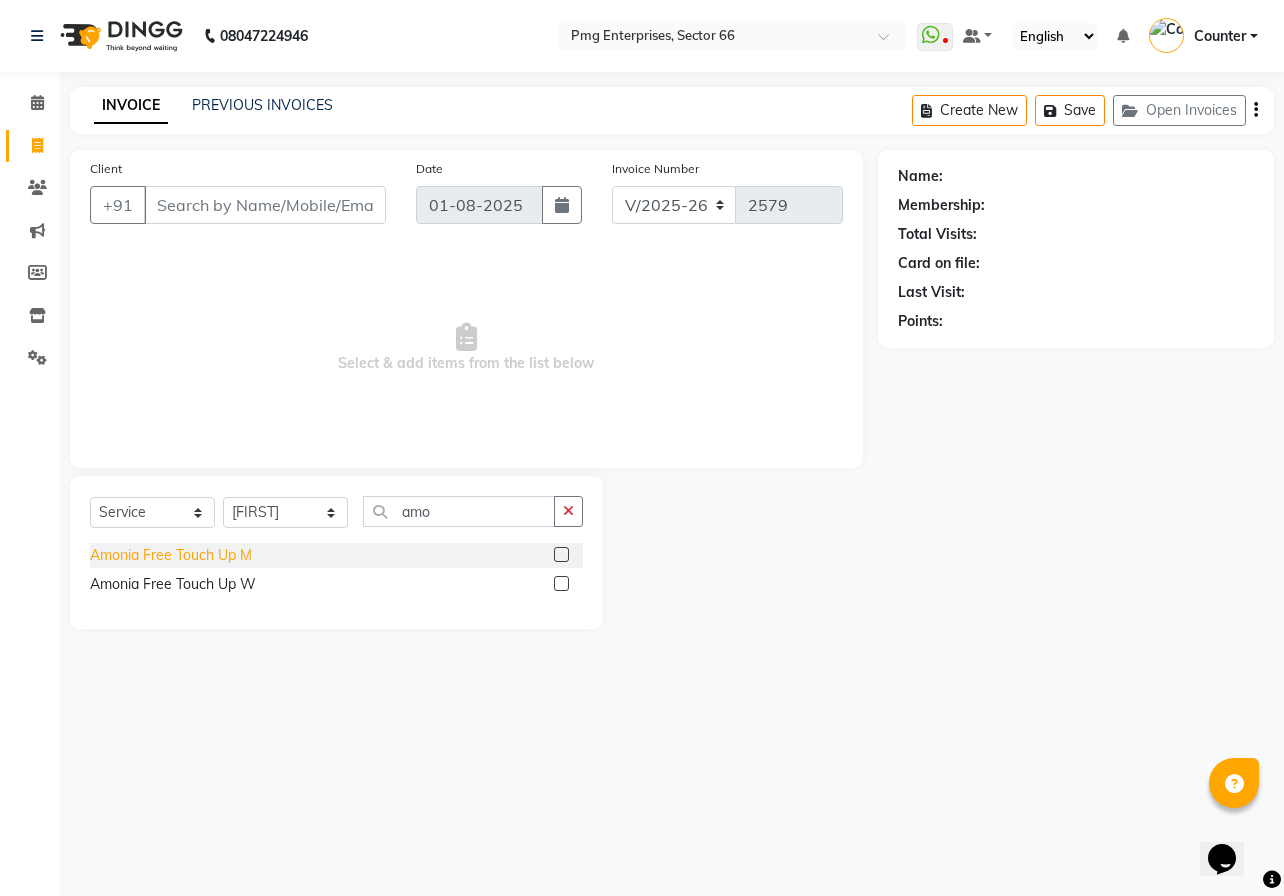 click on "Amonia Free Touch Up M" 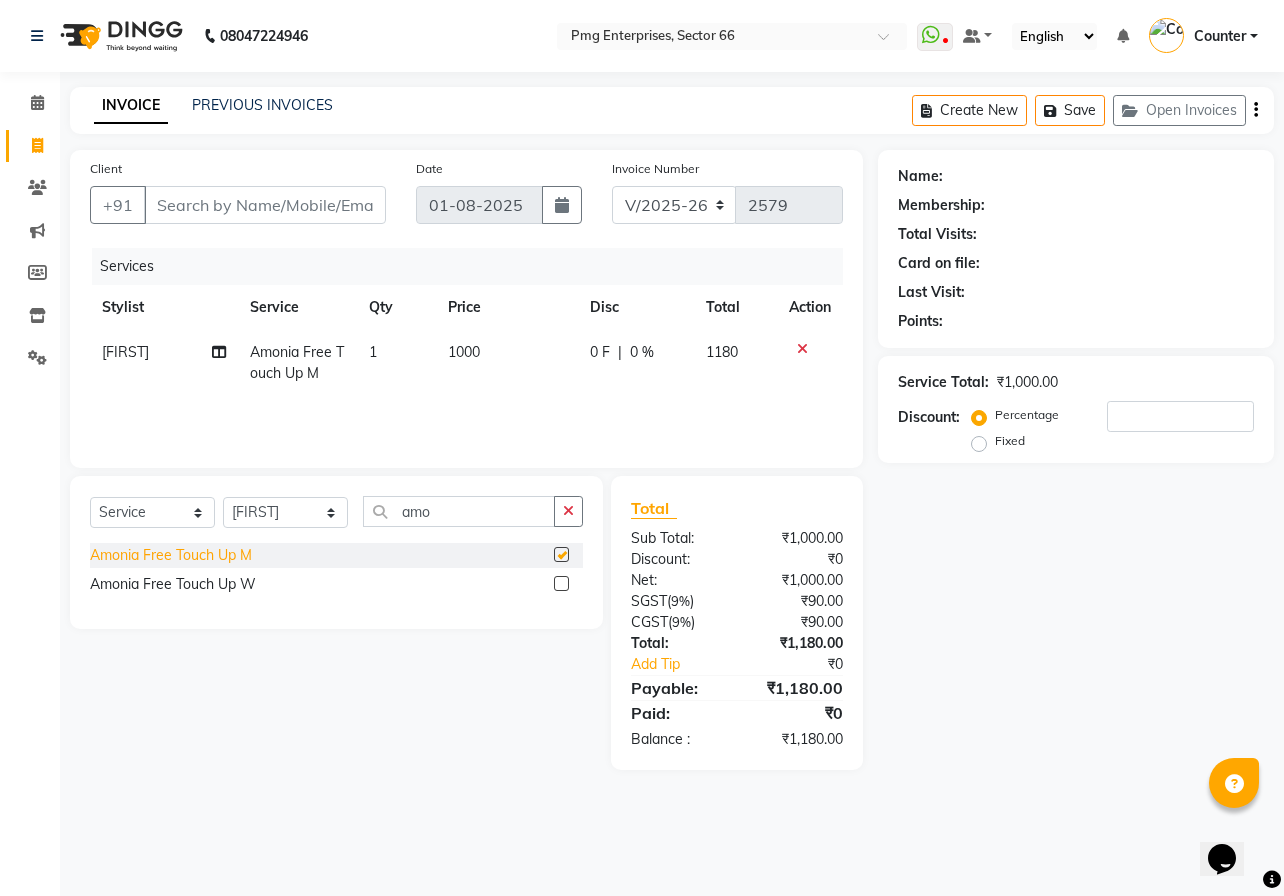 checkbox on "false" 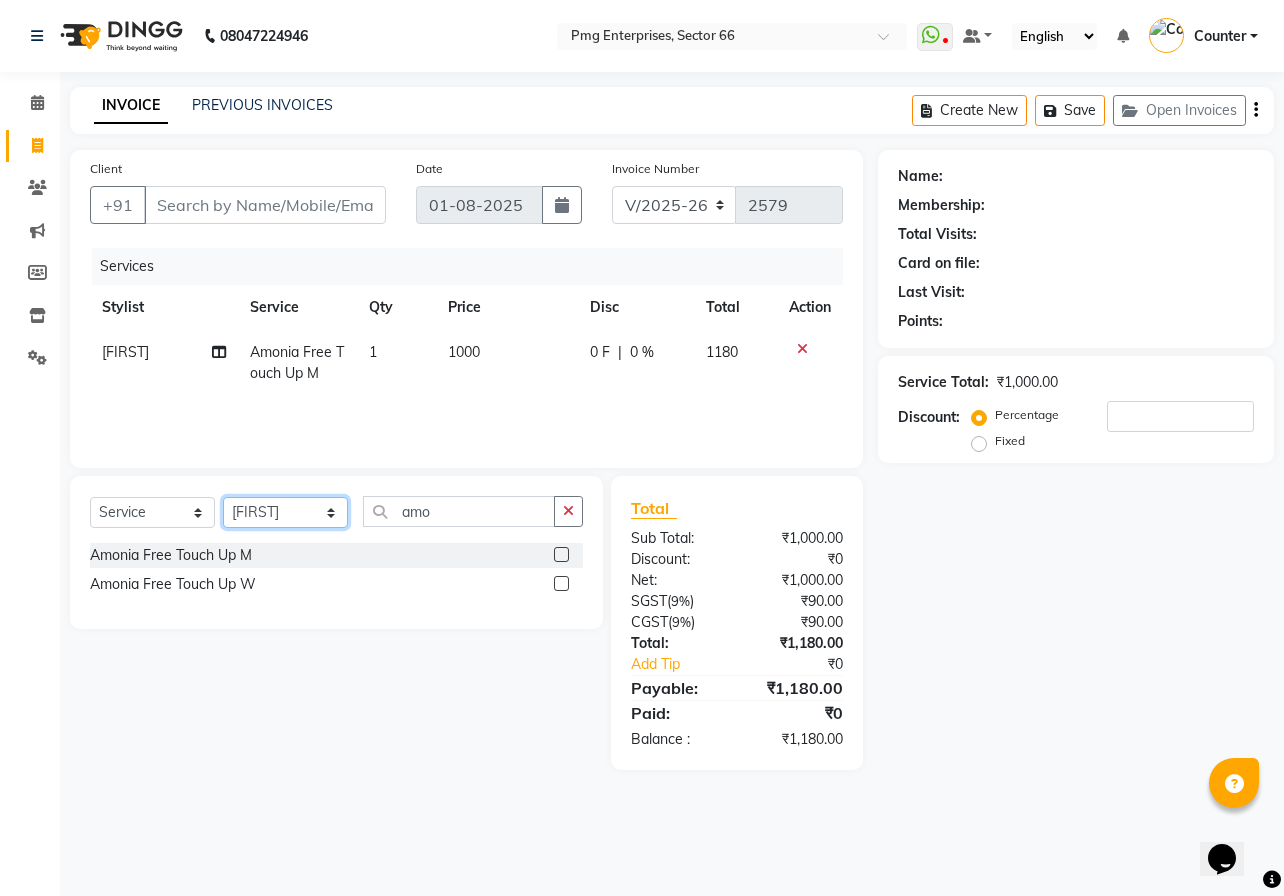 click on "Select Stylist [FIRST] [LAST] Counter [FIRST] [FIRST] [FIRST] [FIRST] [FIRST]" 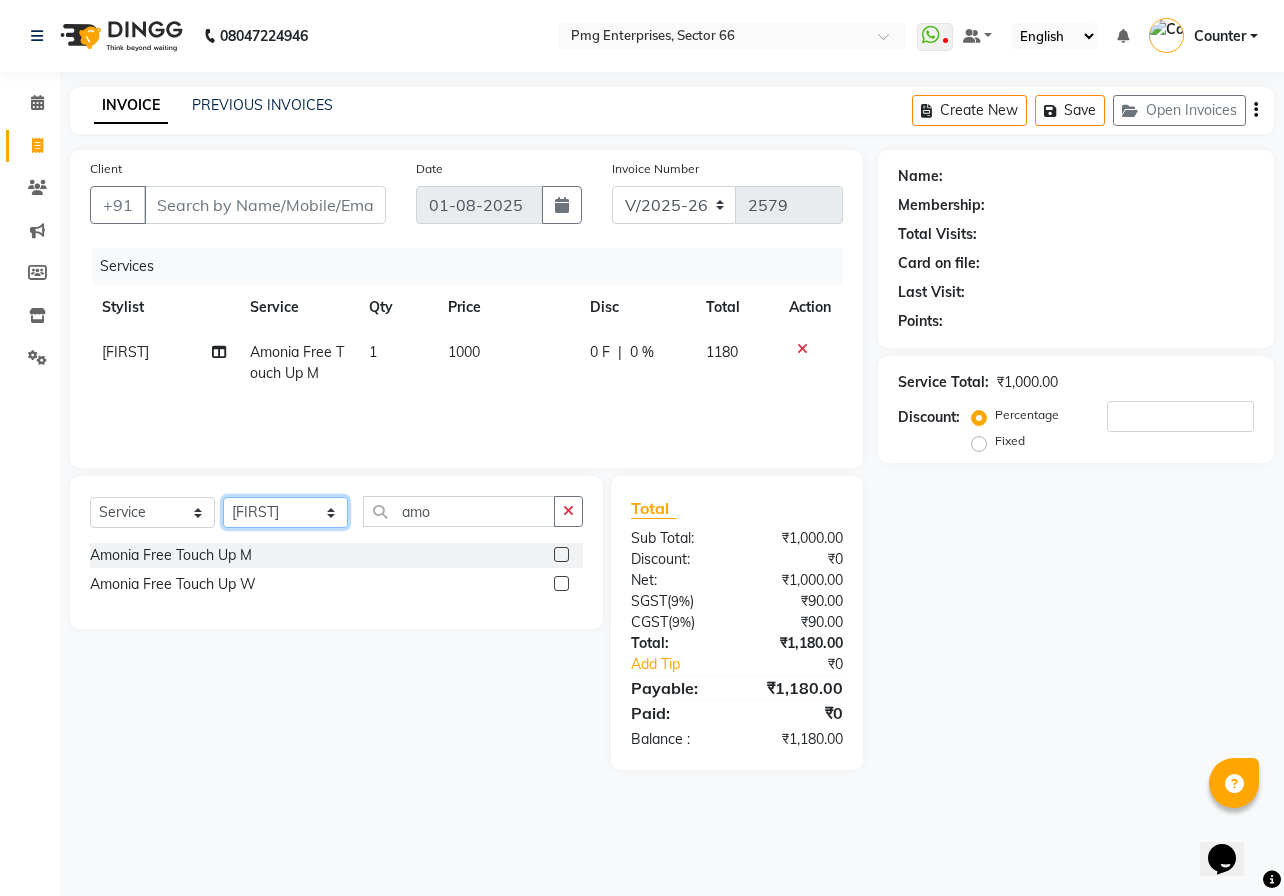 select on "14602" 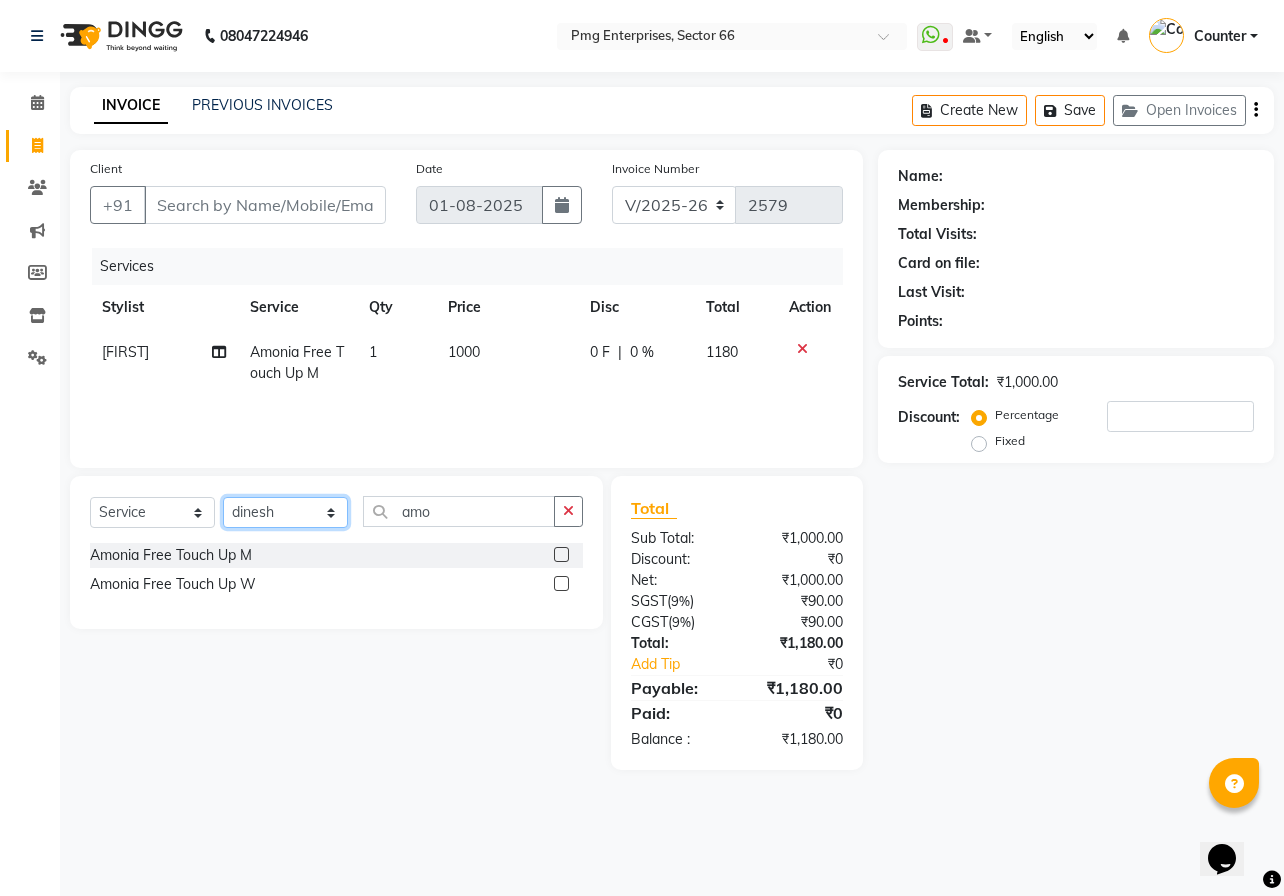 click on "Select Stylist [FIRST] [LAST] Counter [FIRST] [FIRST] [FIRST] [FIRST] [FIRST]" 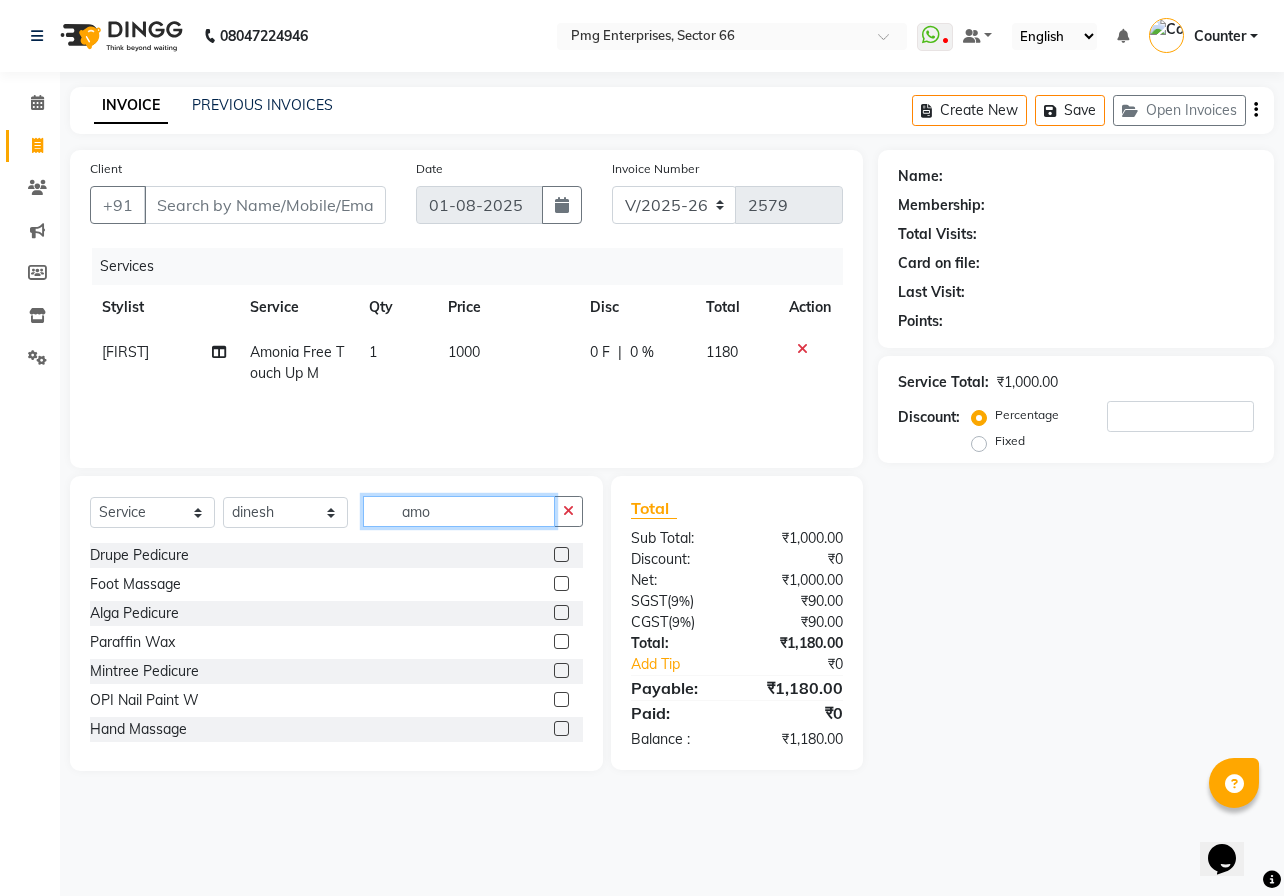 click on "amo" 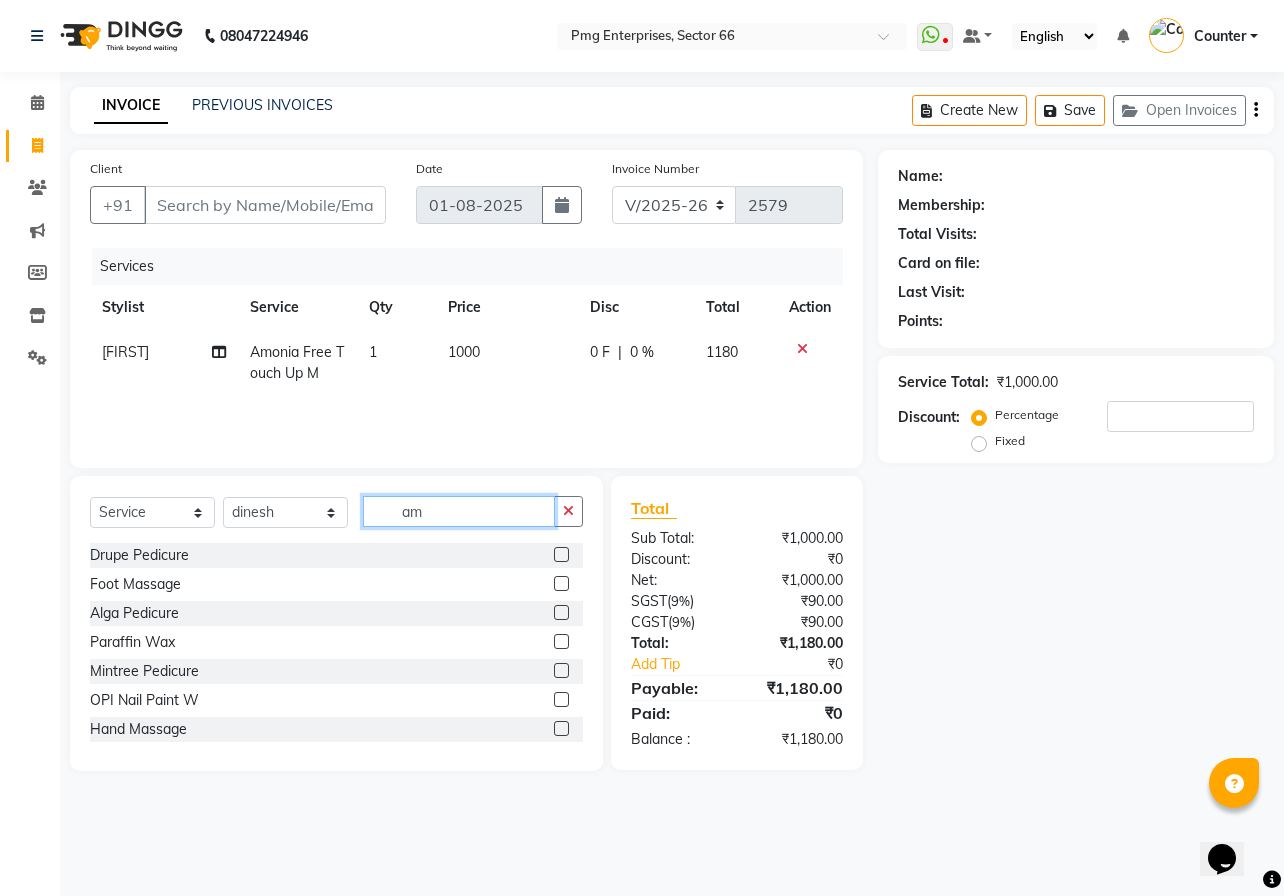 type on "a" 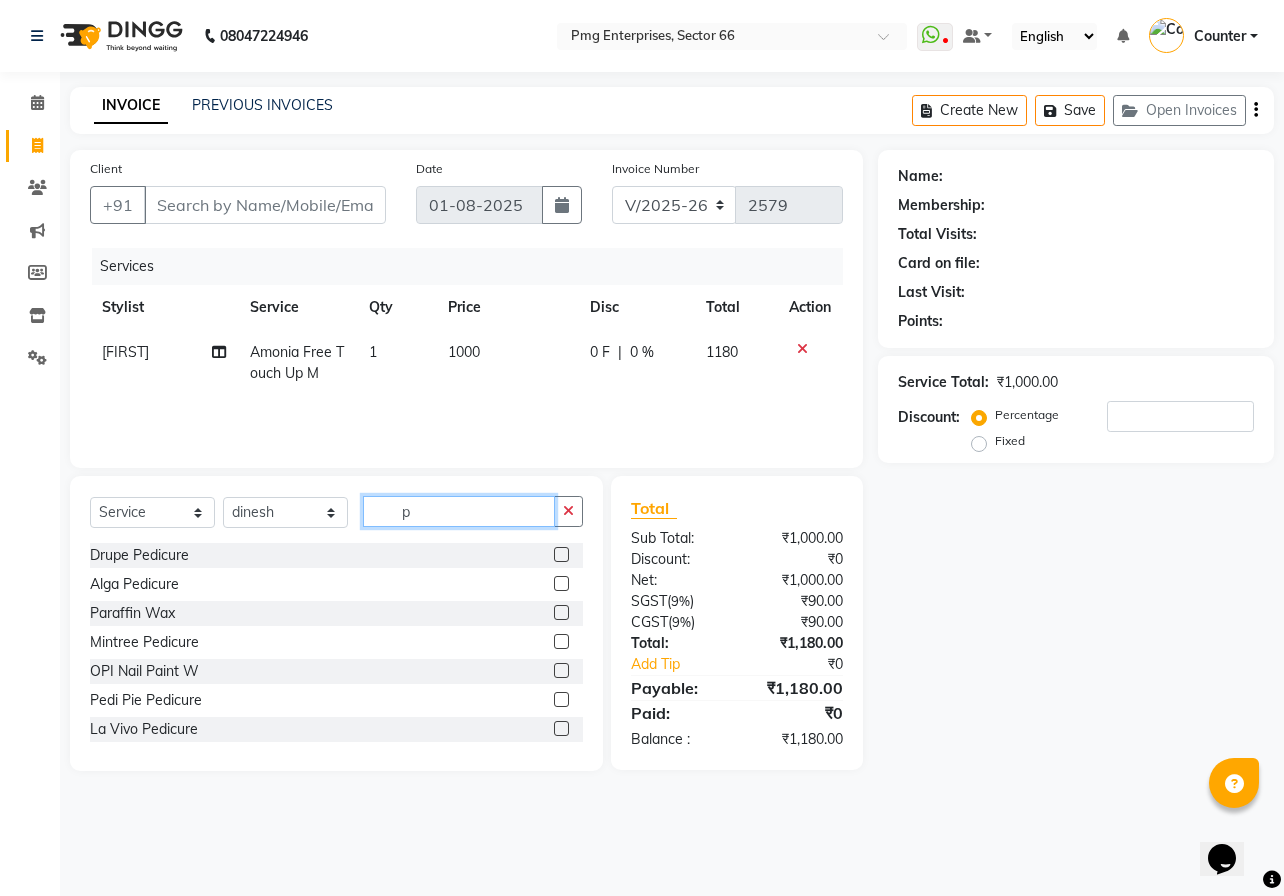 type on "p" 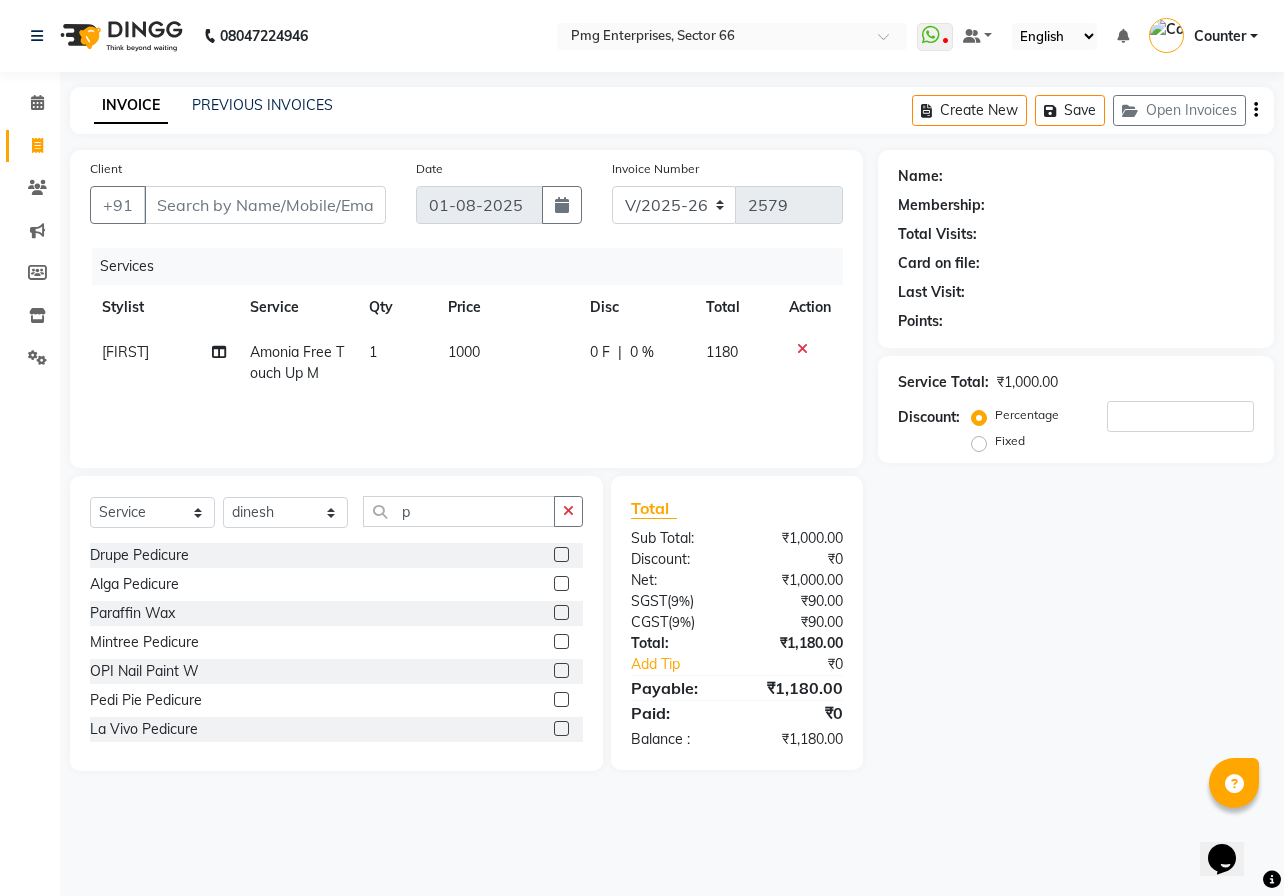 click on "1000" 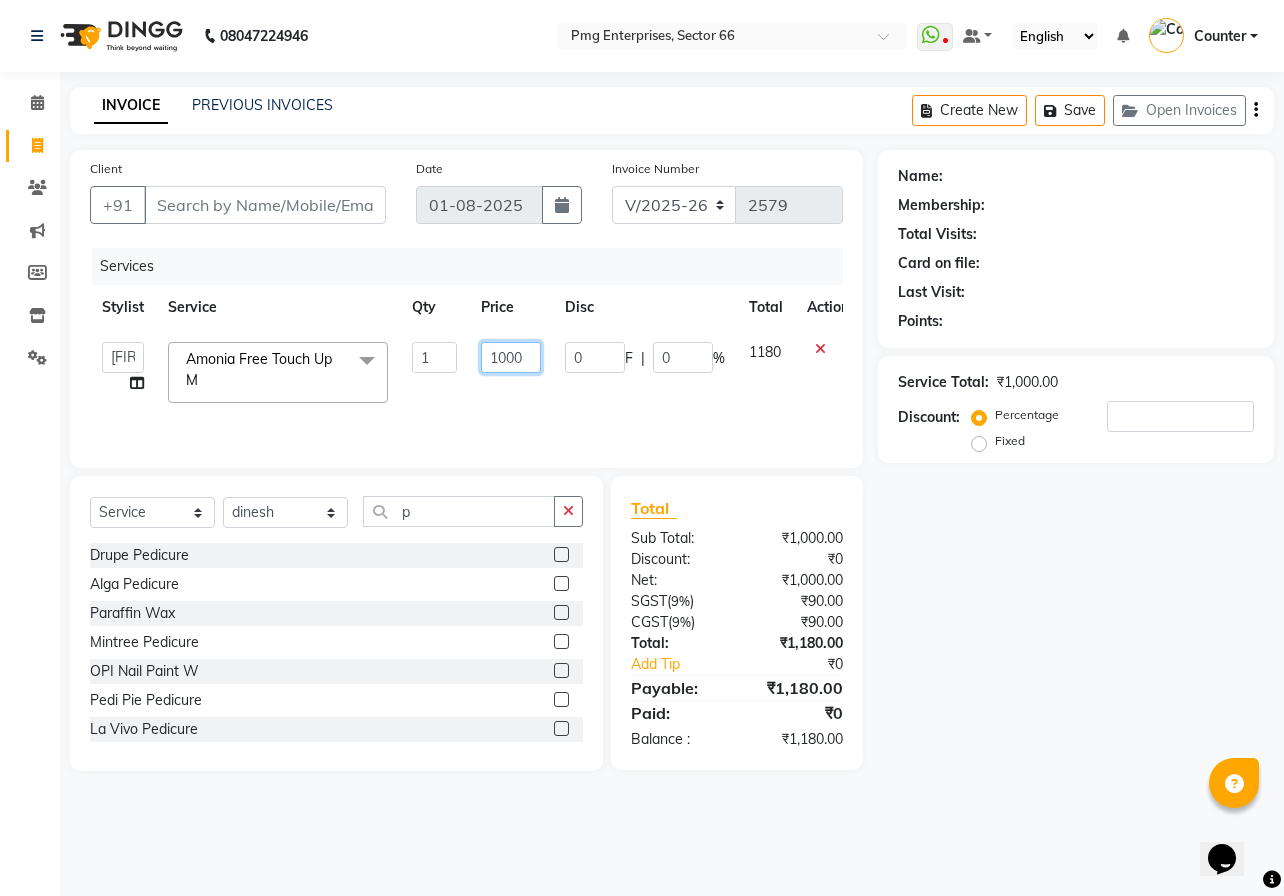 click on "1000" 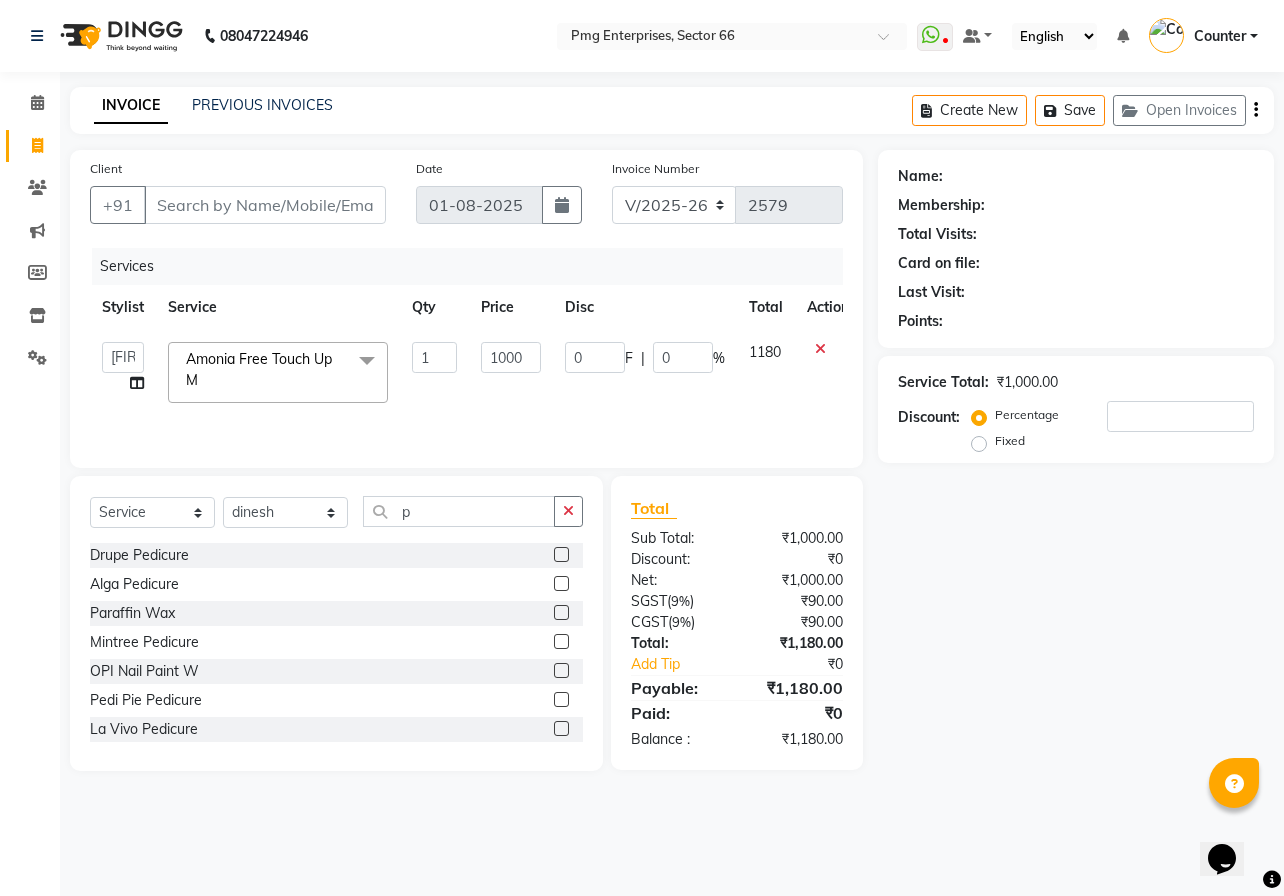 click 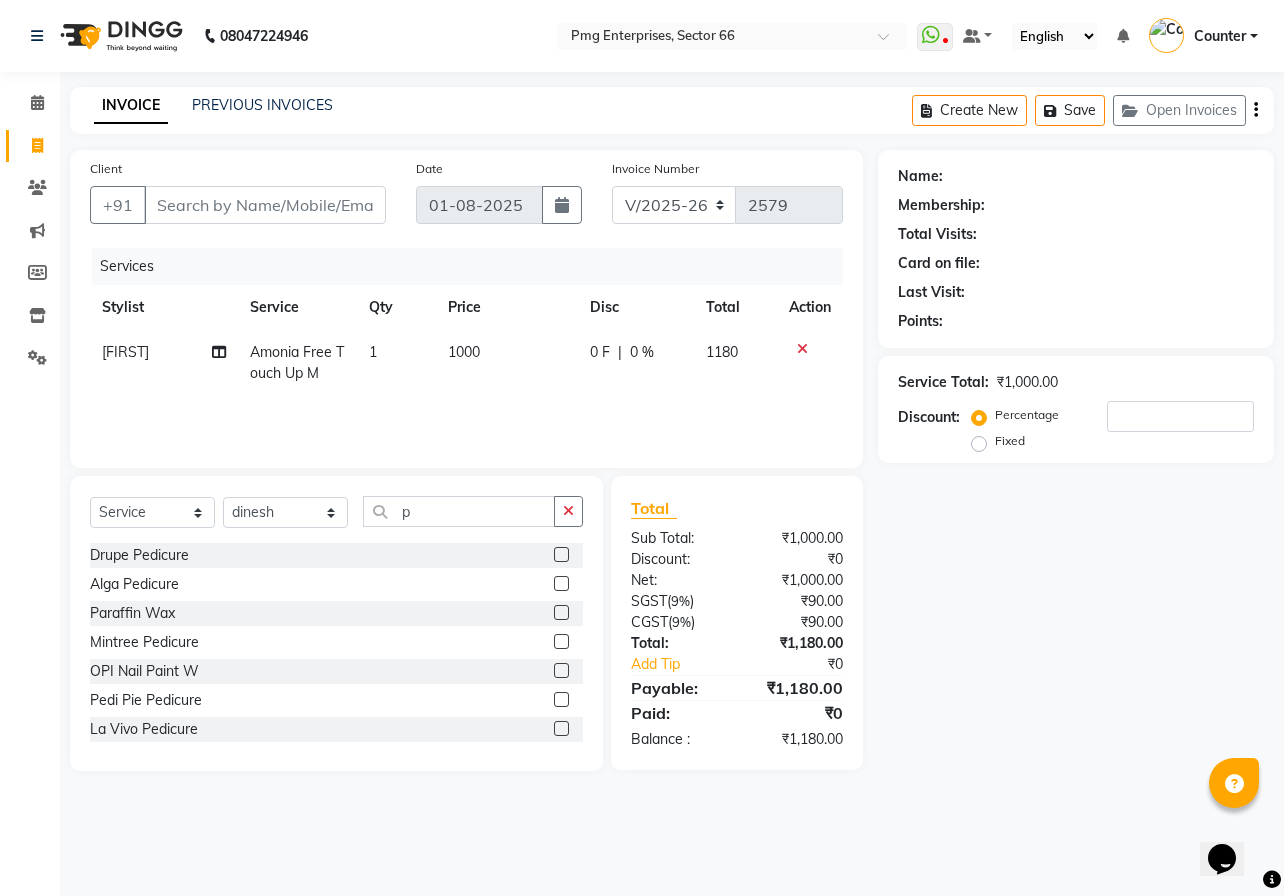 click 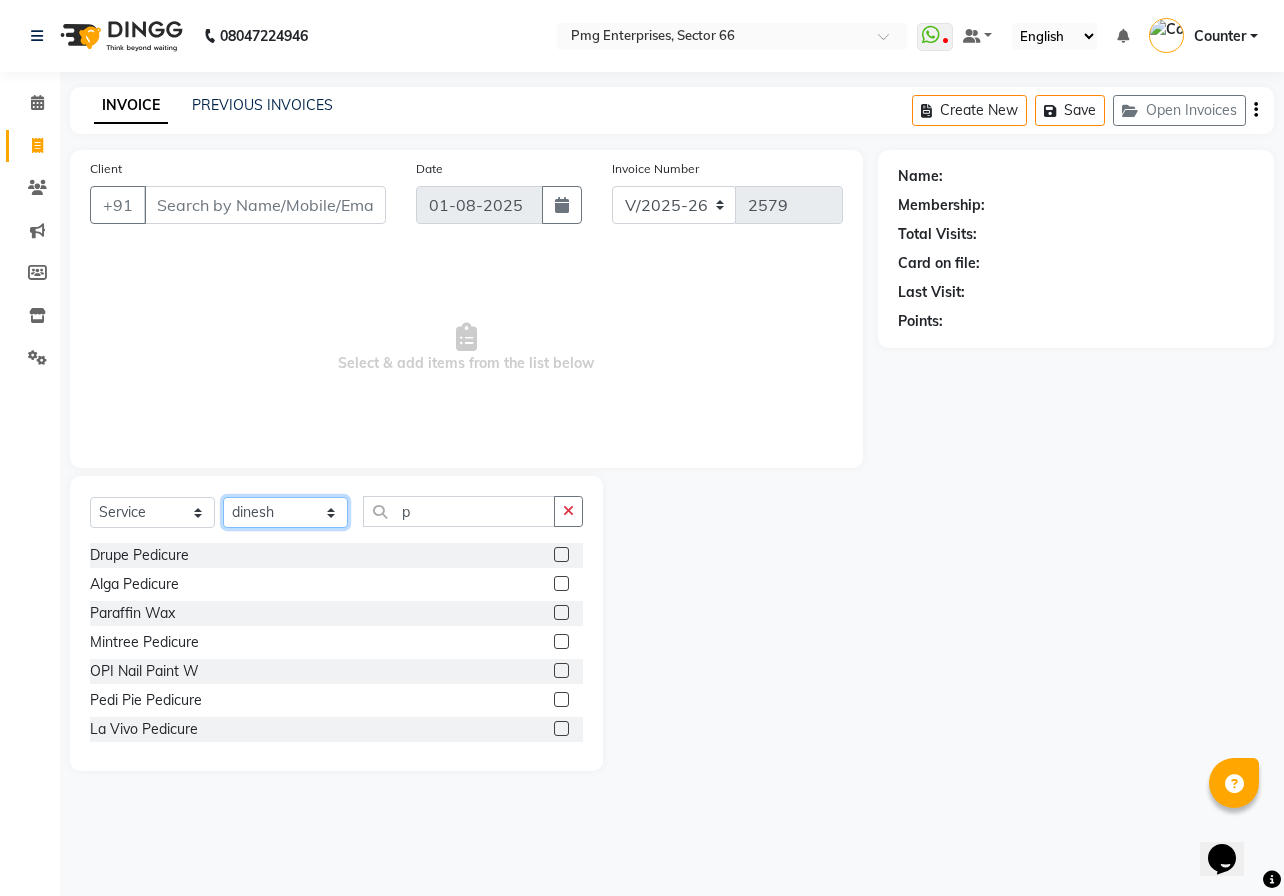 click on "Select Stylist [FIRST] [LAST] Counter [FIRST] [FIRST] [FIRST] [FIRST] [FIRST]" 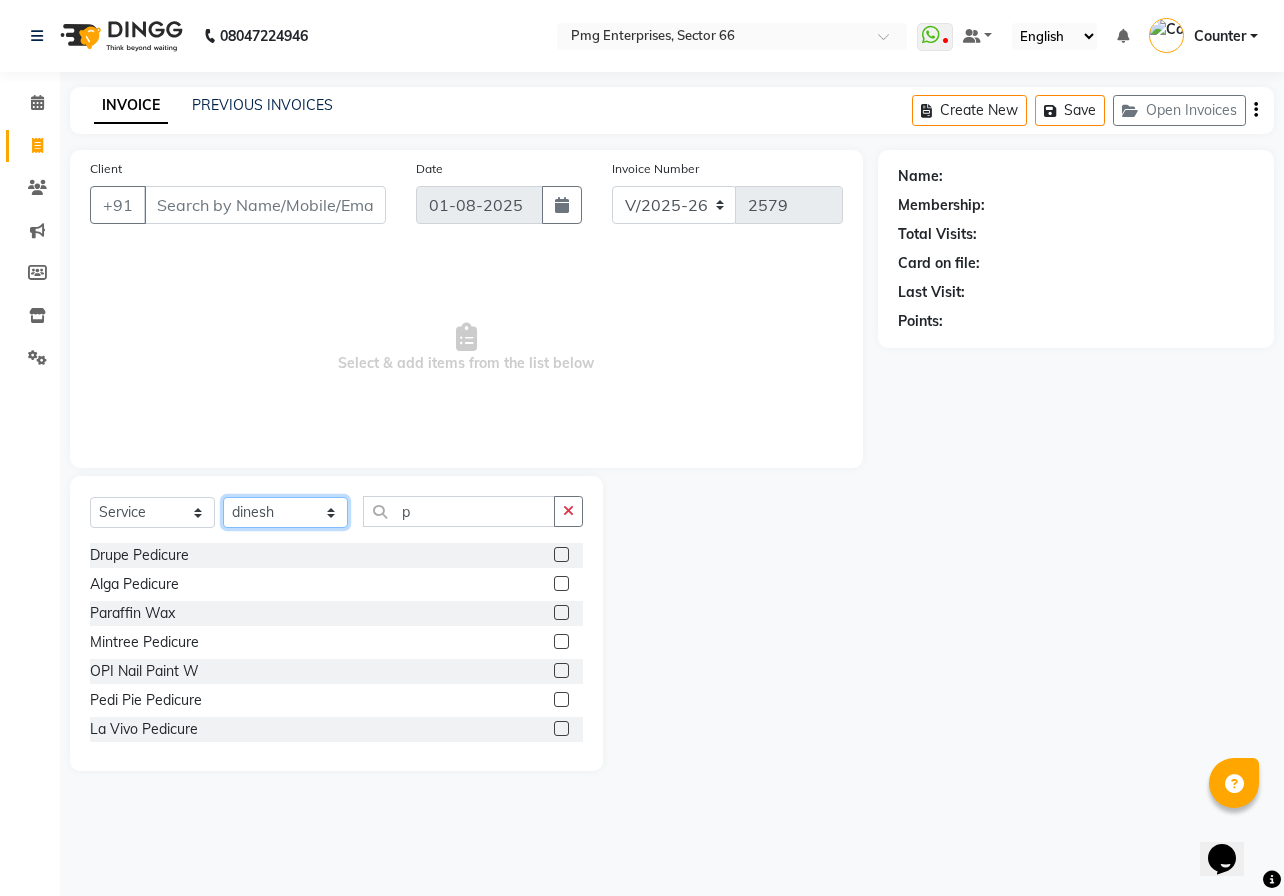 select on "52446" 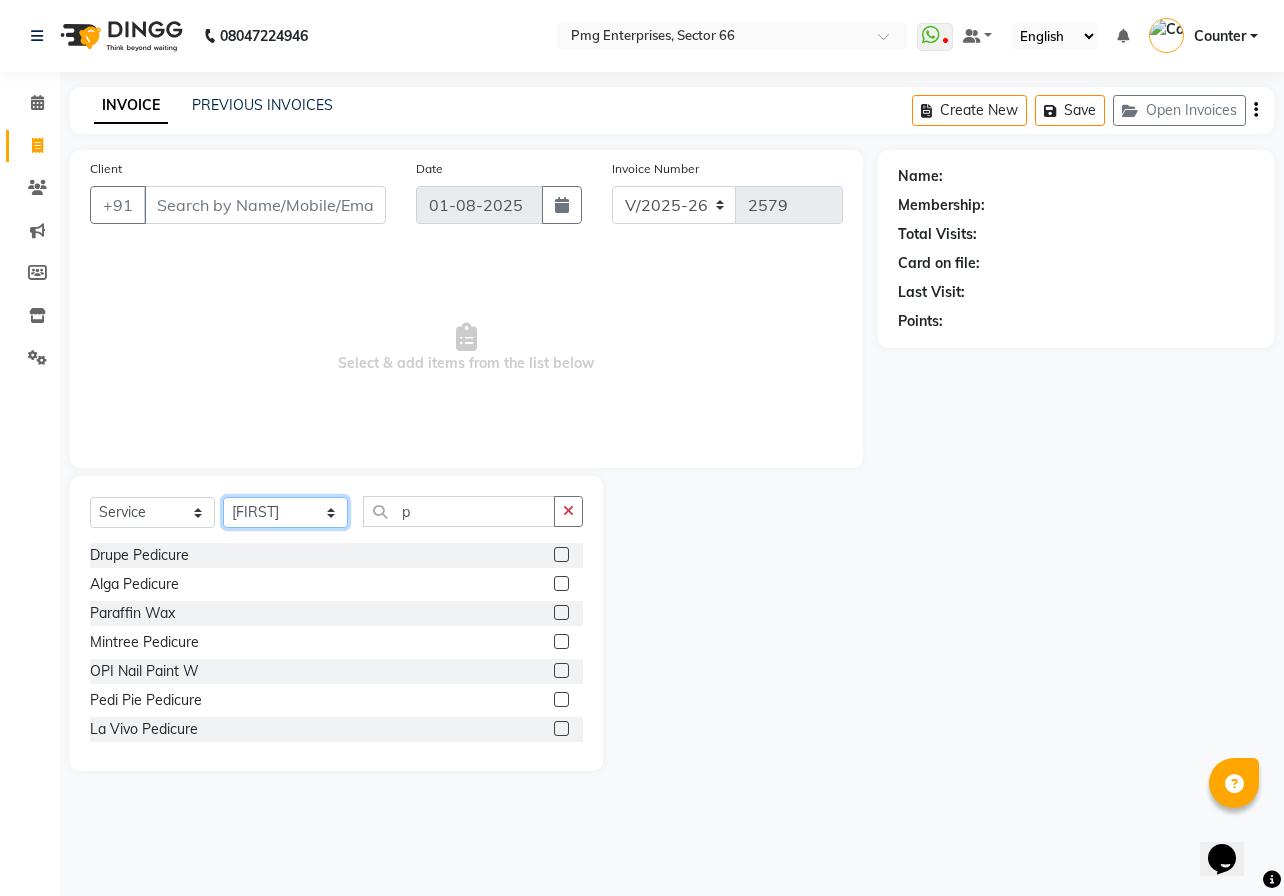 click on "Select Stylist [FIRST] [LAST] Counter [FIRST] [FIRST] [FIRST] [FIRST] [FIRST]" 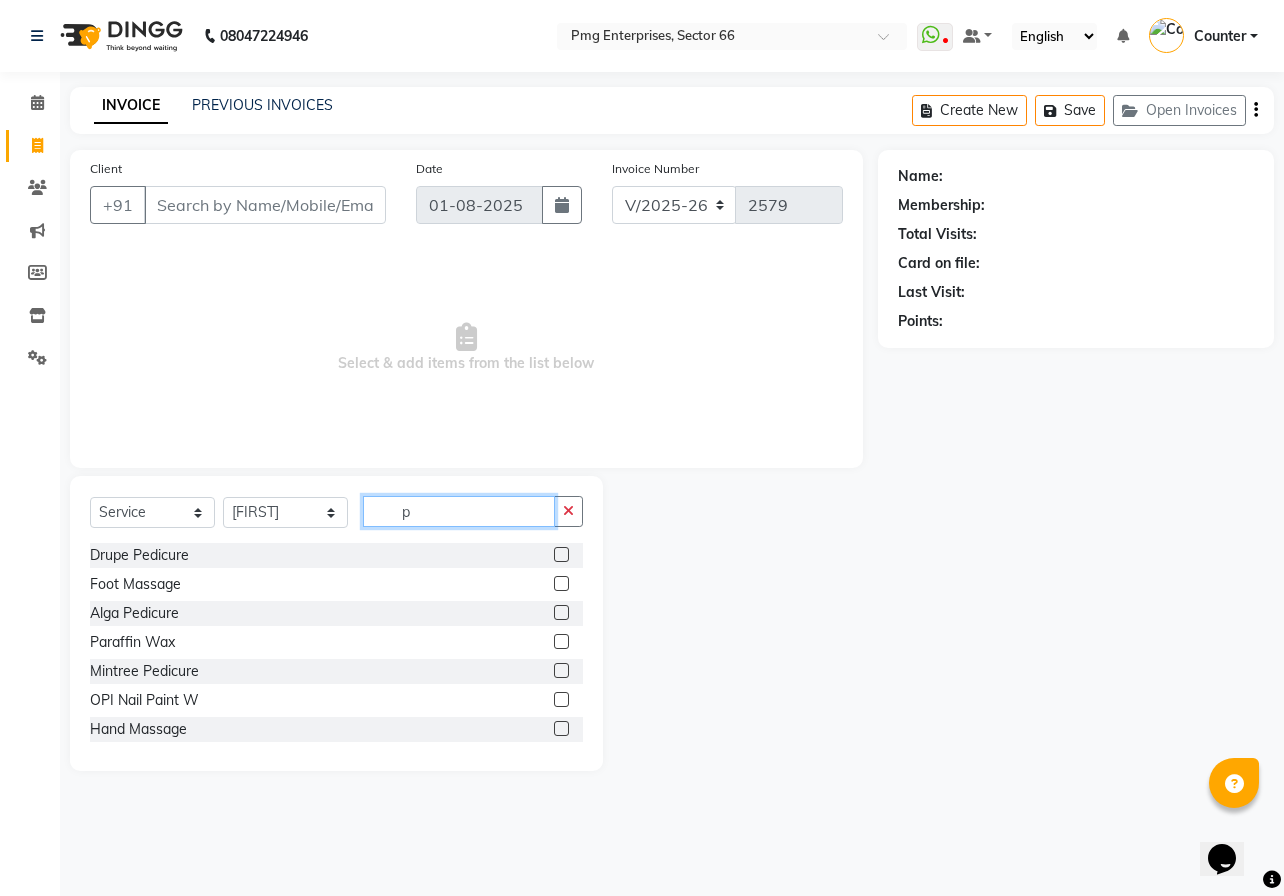 click on "p" 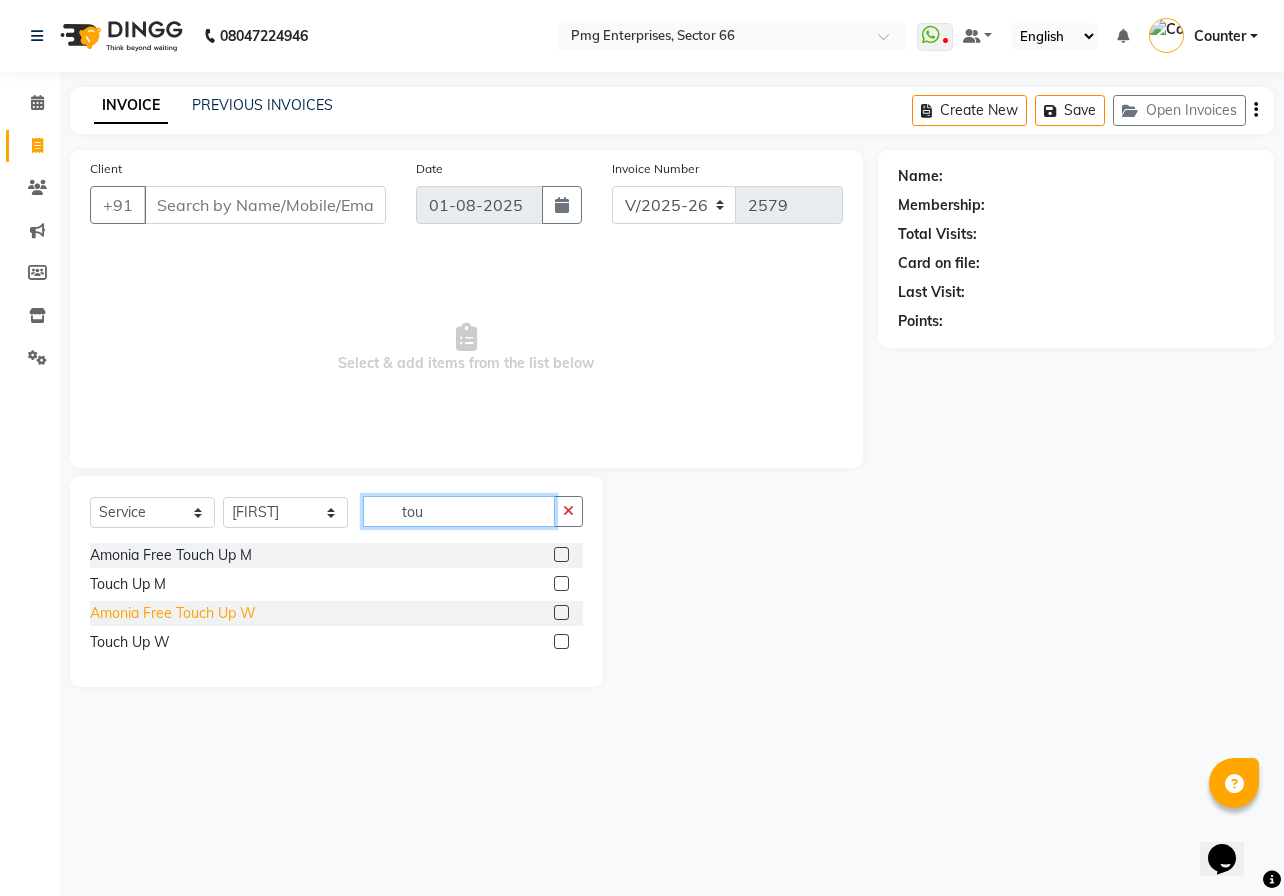 type on "tou" 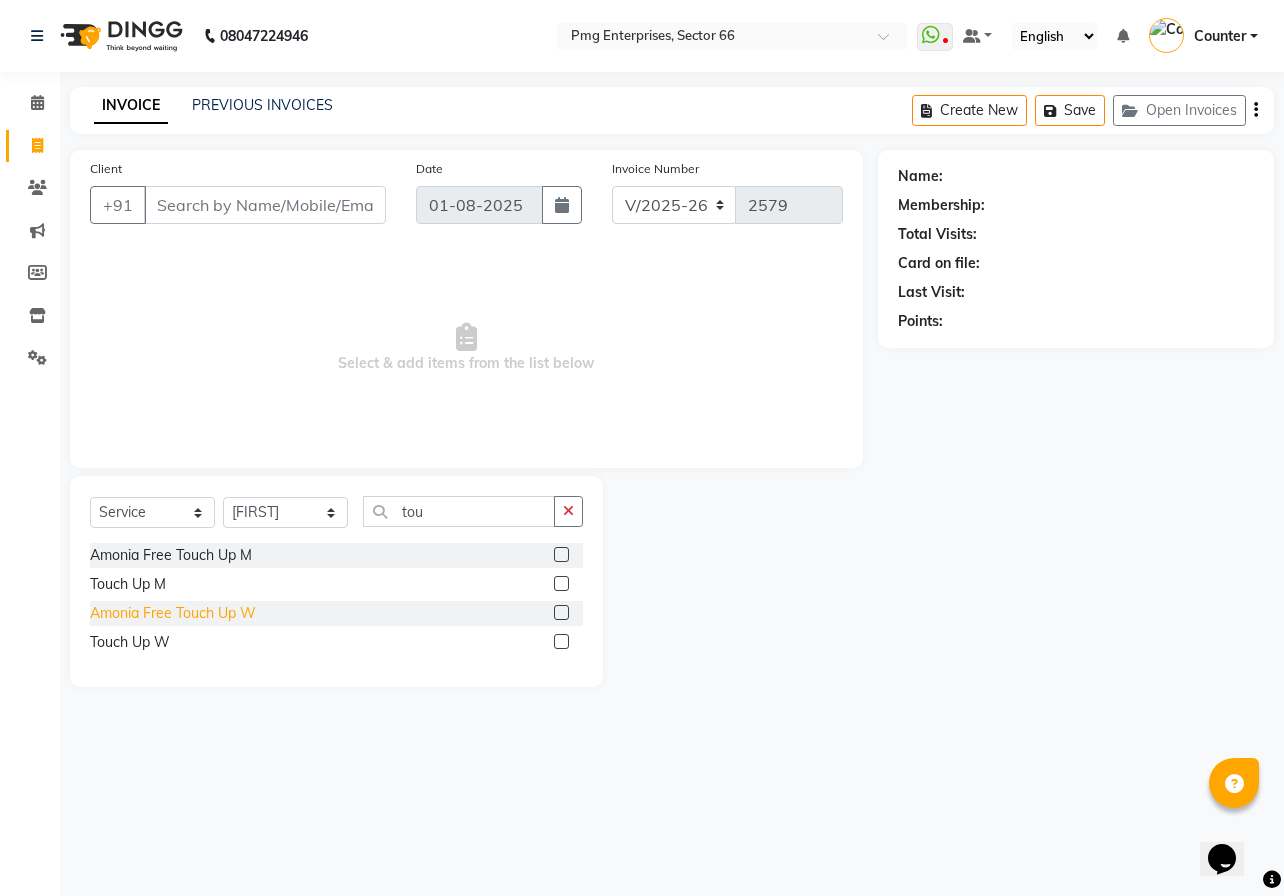 click on "Amonia Free Touch Up W" 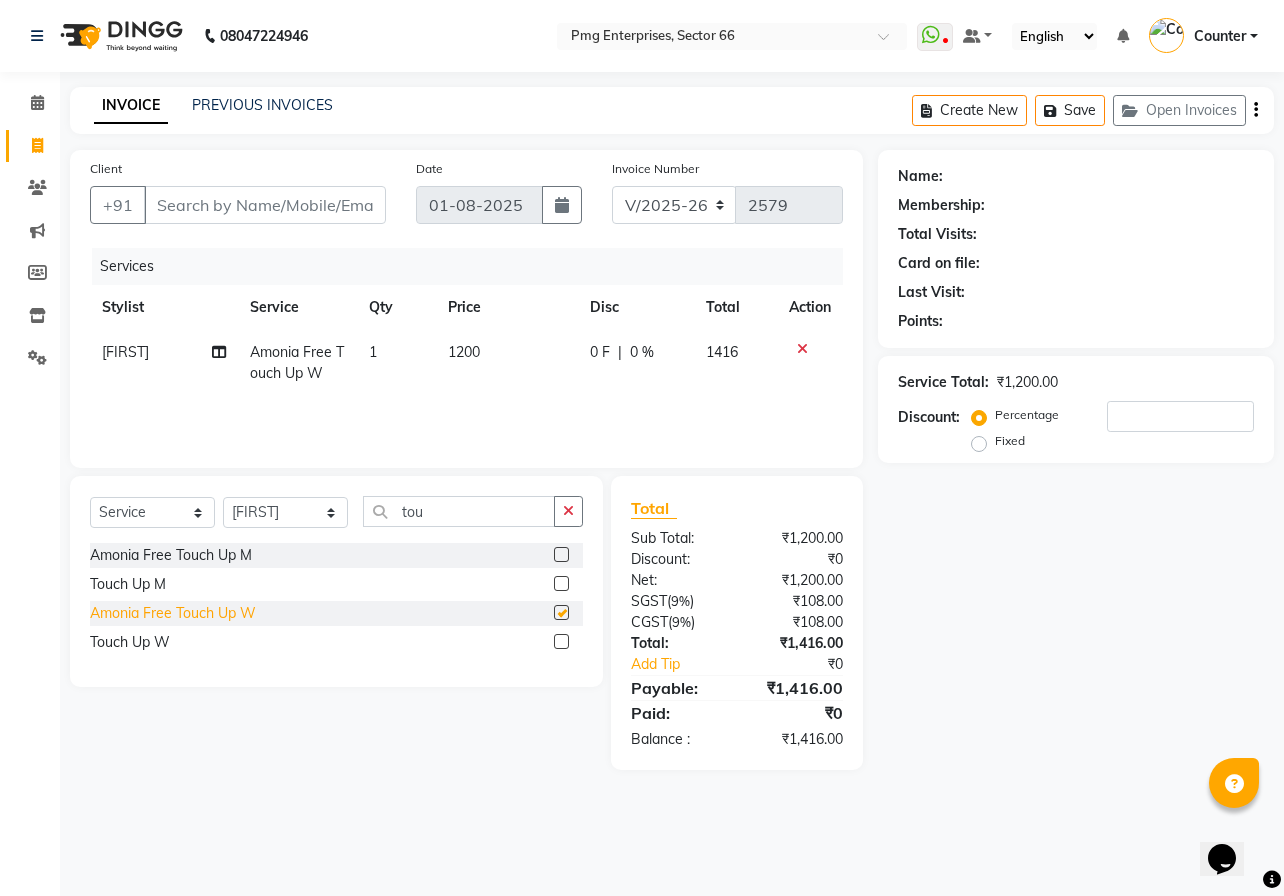 checkbox on "false" 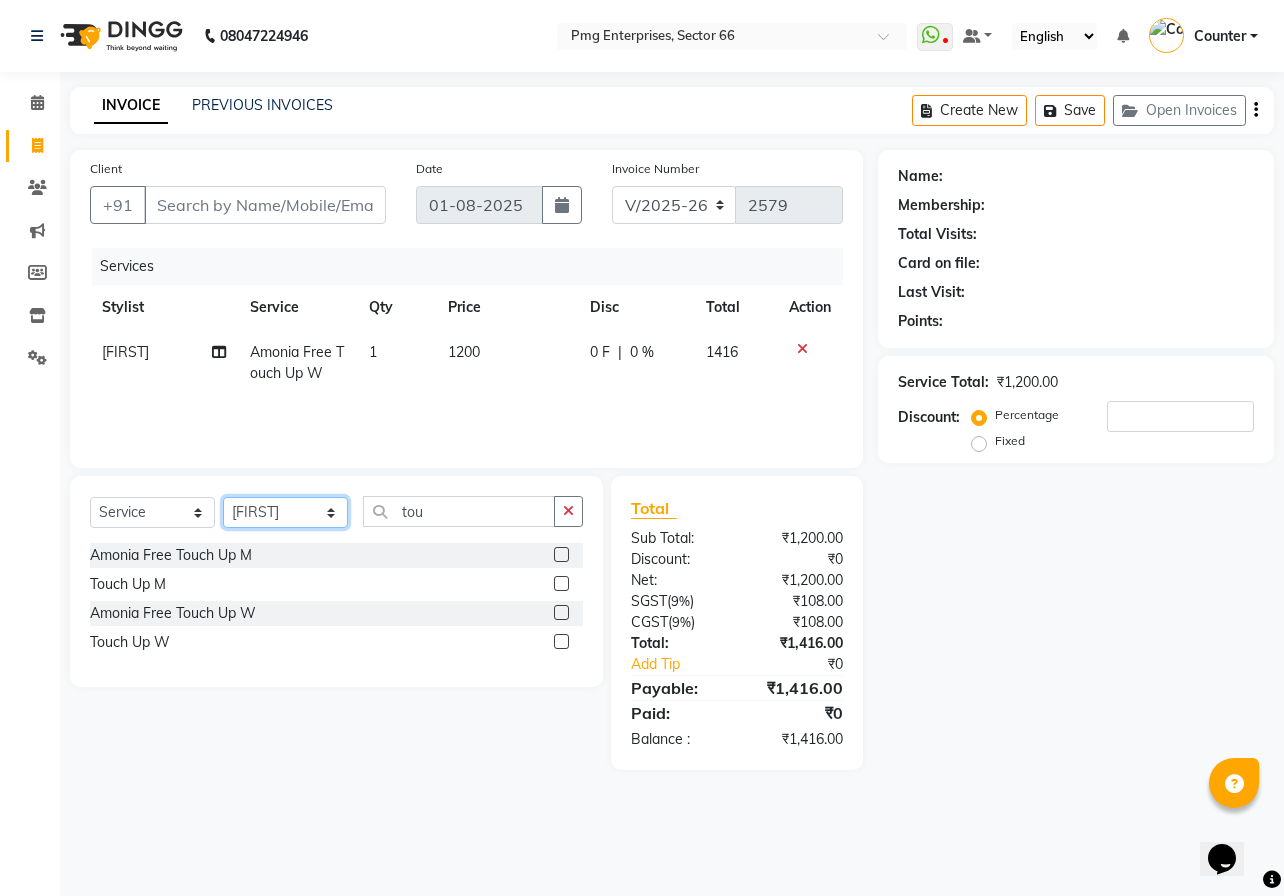 click on "Select Stylist [FIRST] [LAST] Counter [FIRST] [FIRST] [FIRST] [FIRST] [FIRST]" 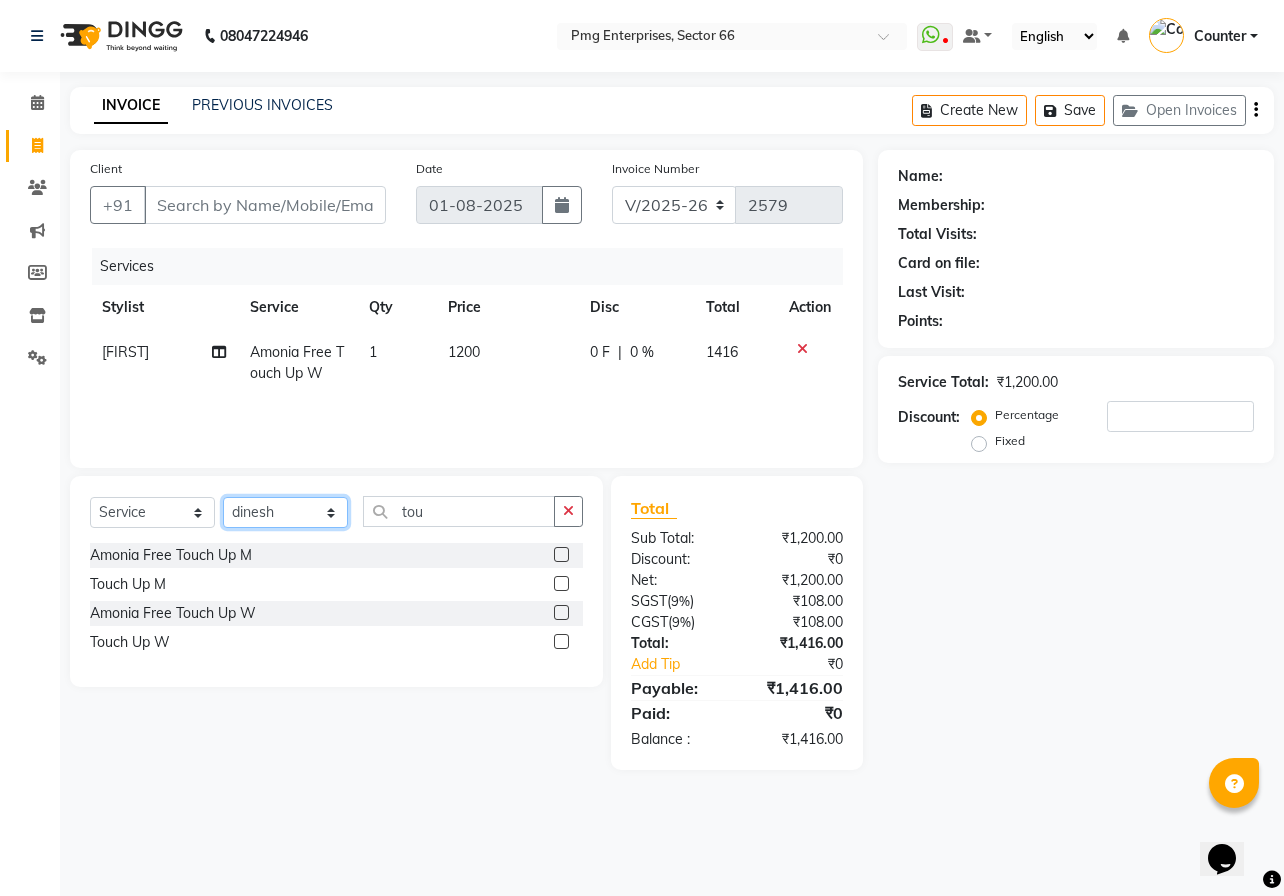 click on "Select Stylist [FIRST] [LAST] Counter [FIRST] [FIRST] [FIRST] [FIRST] [FIRST]" 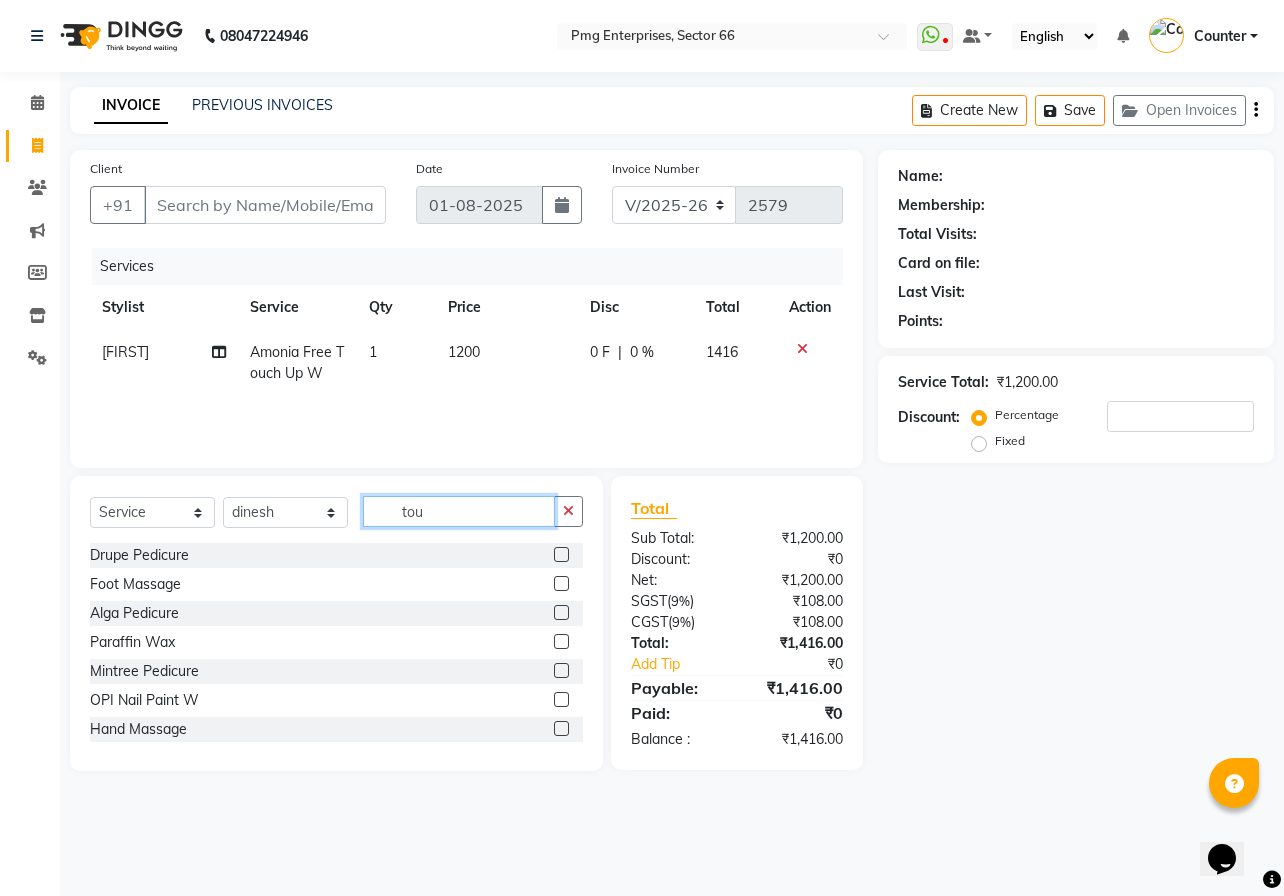 click on "tou" 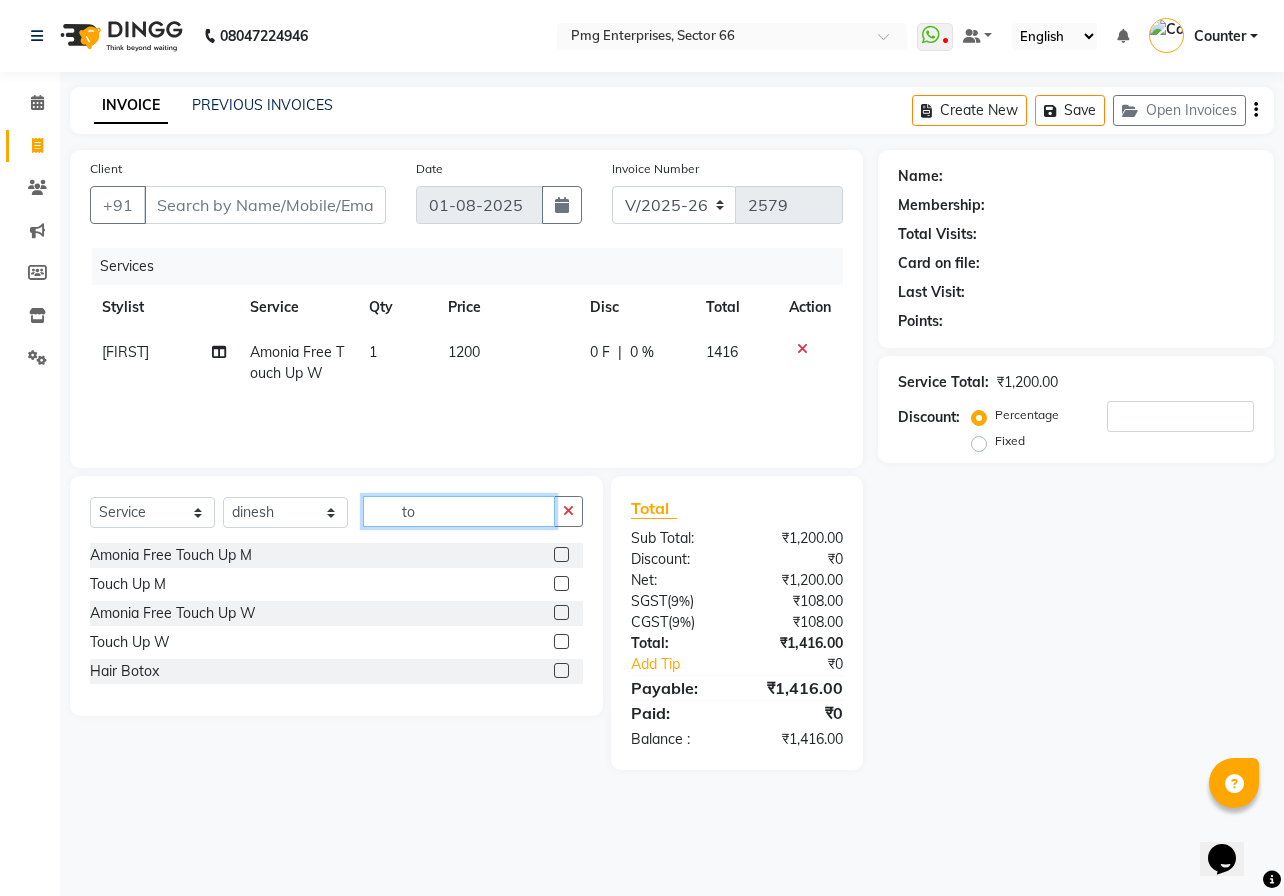 type on "t" 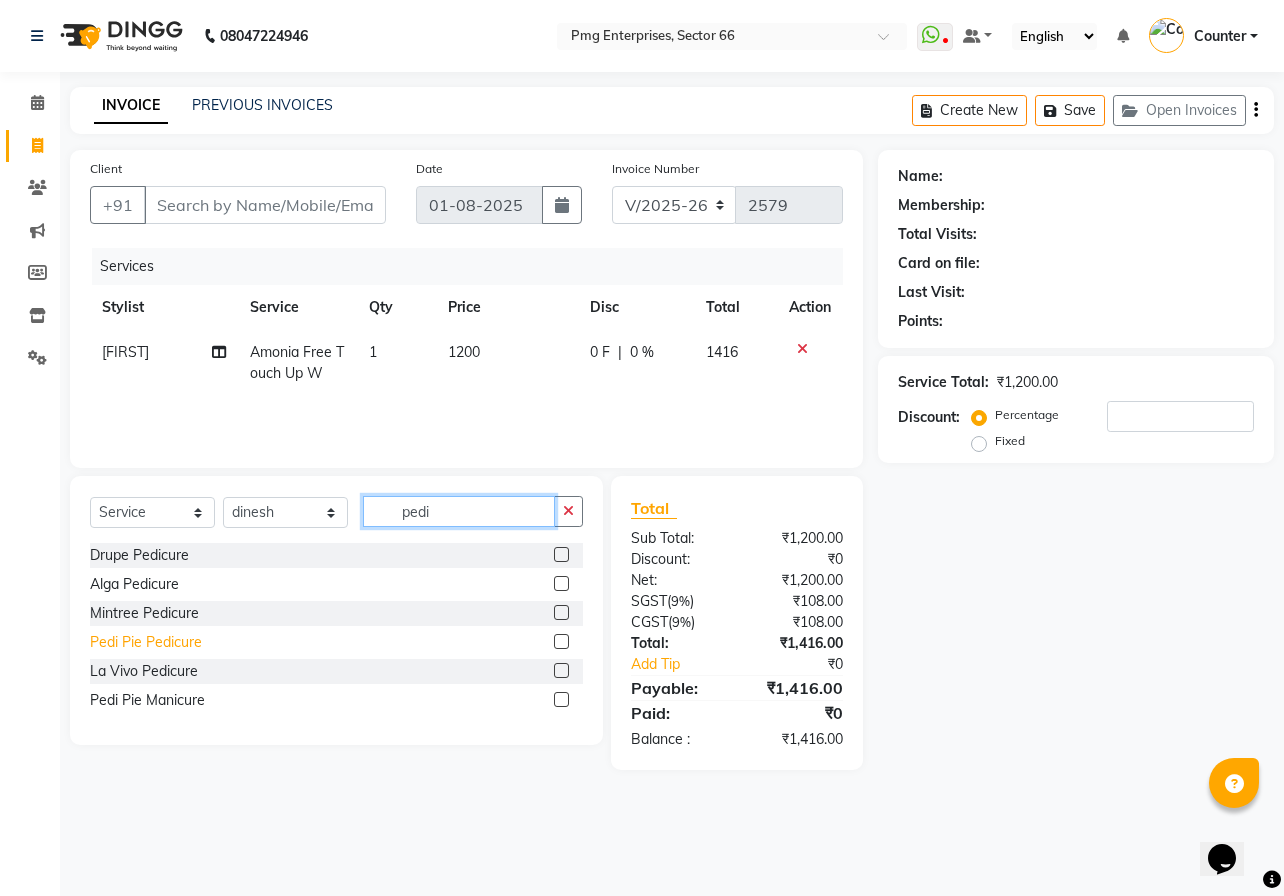 type on "pedi" 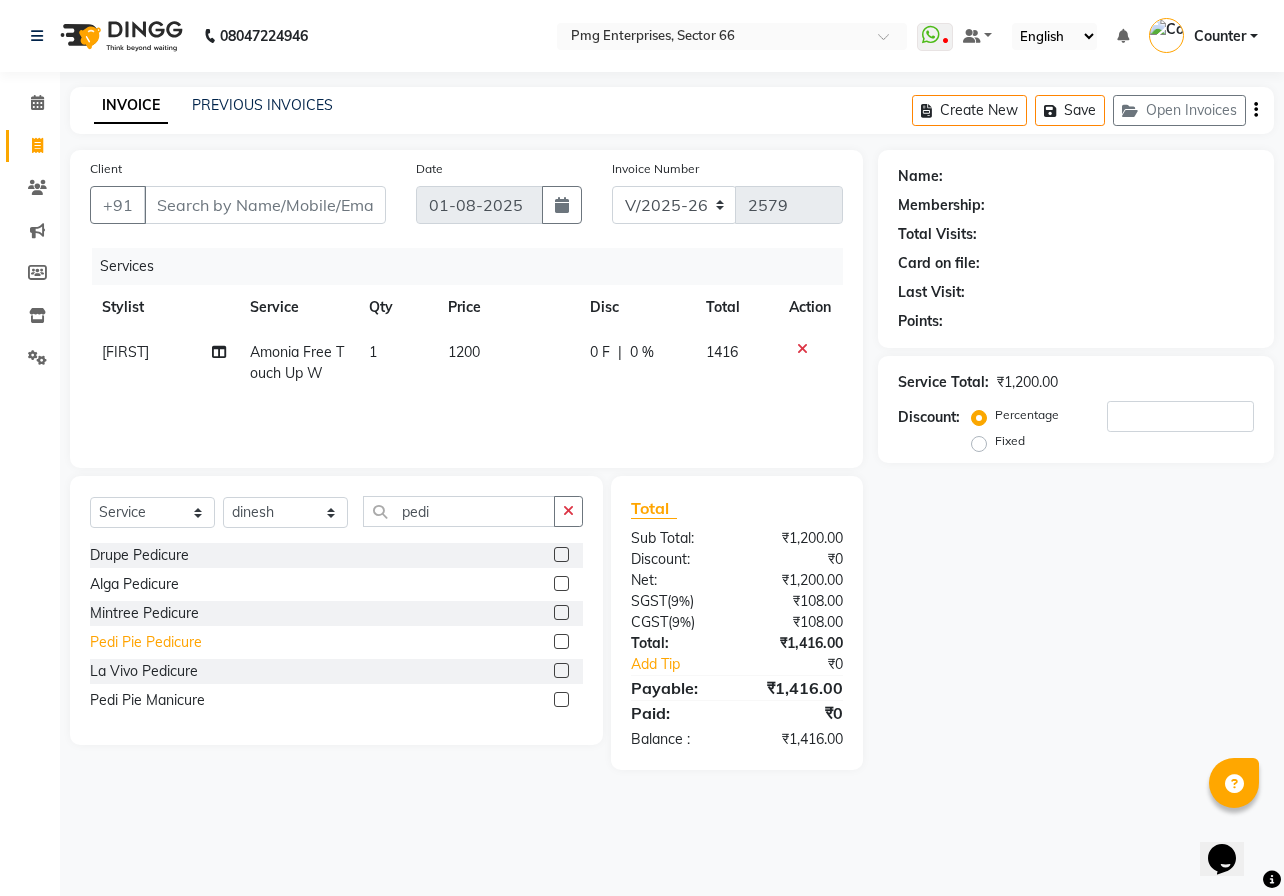 click on "Pedi Pie Pedicure" 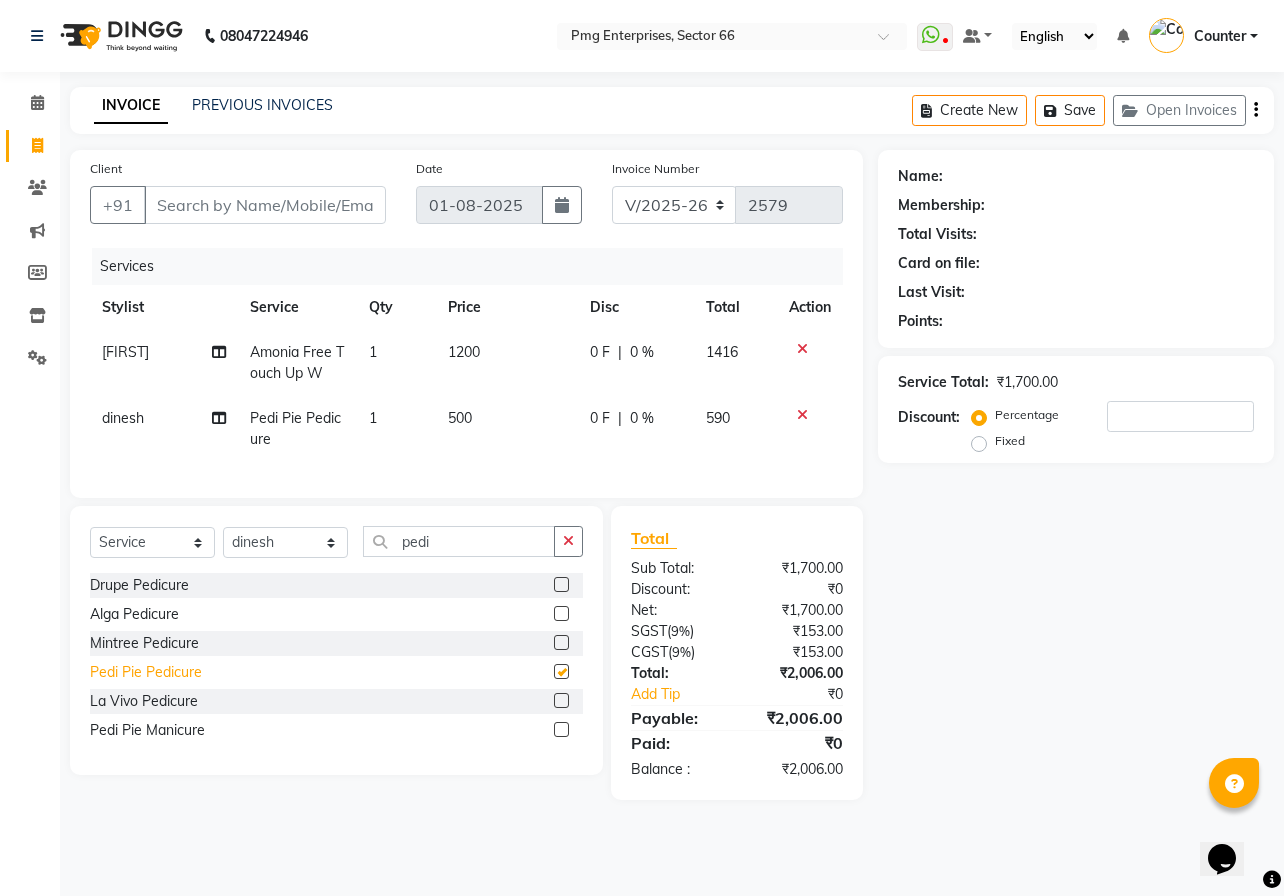 checkbox on "false" 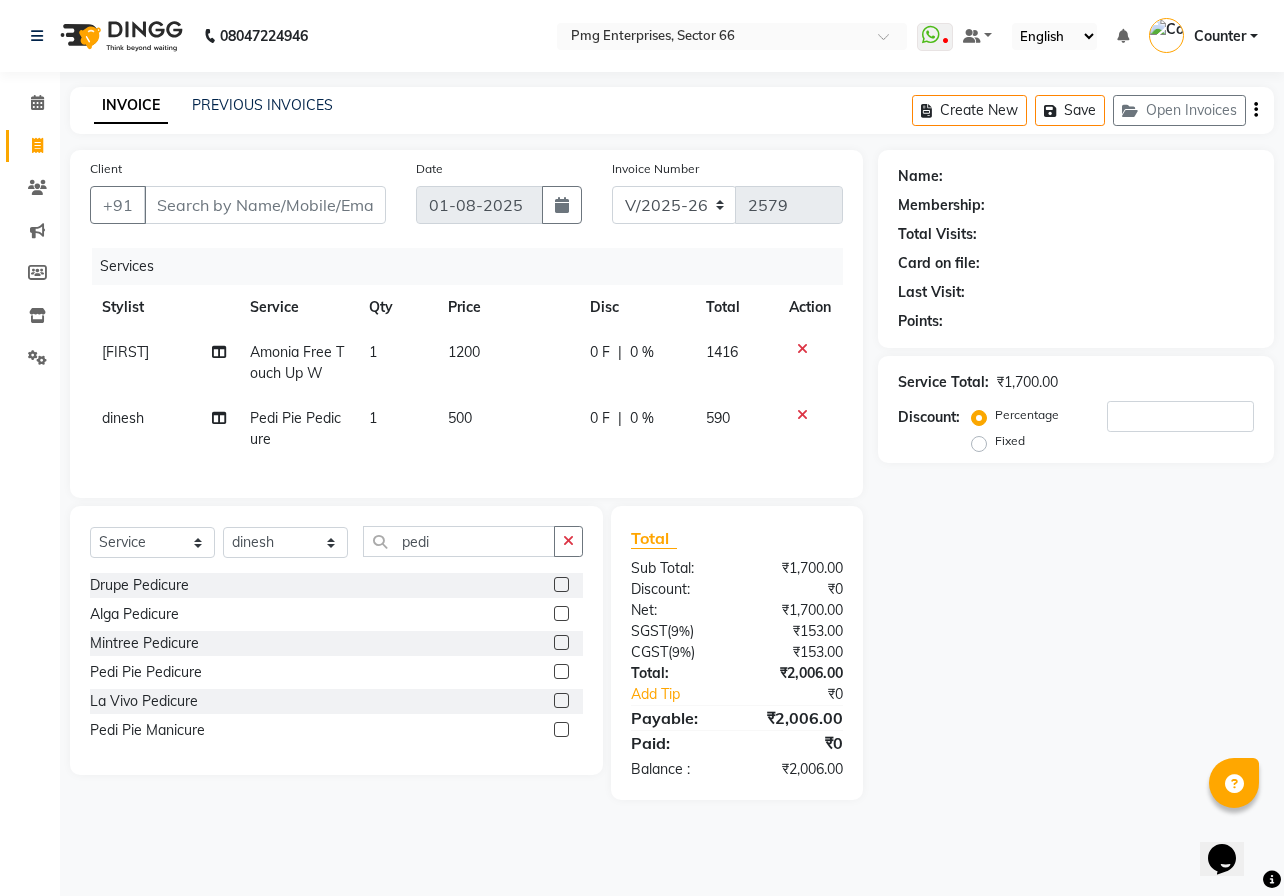click on "500" 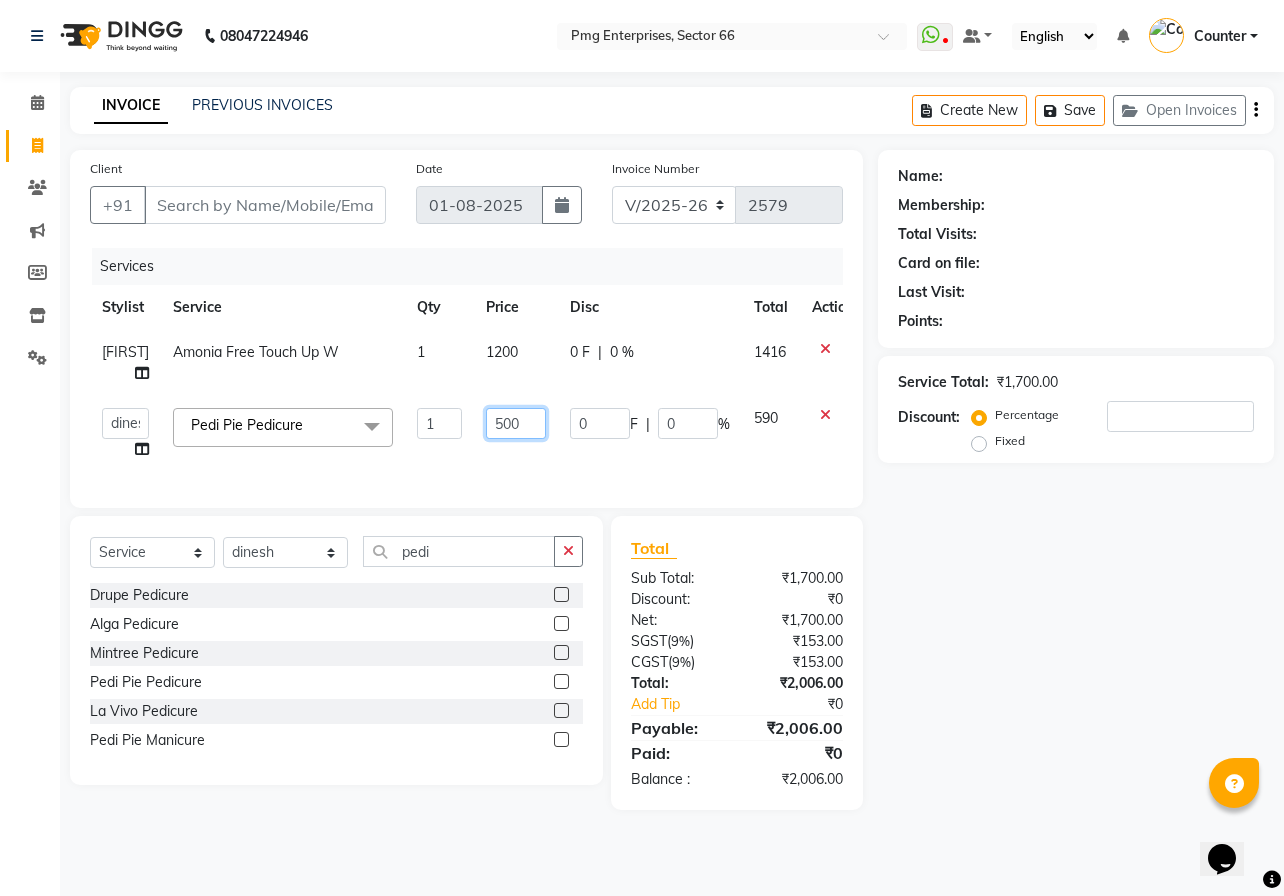 click on "500" 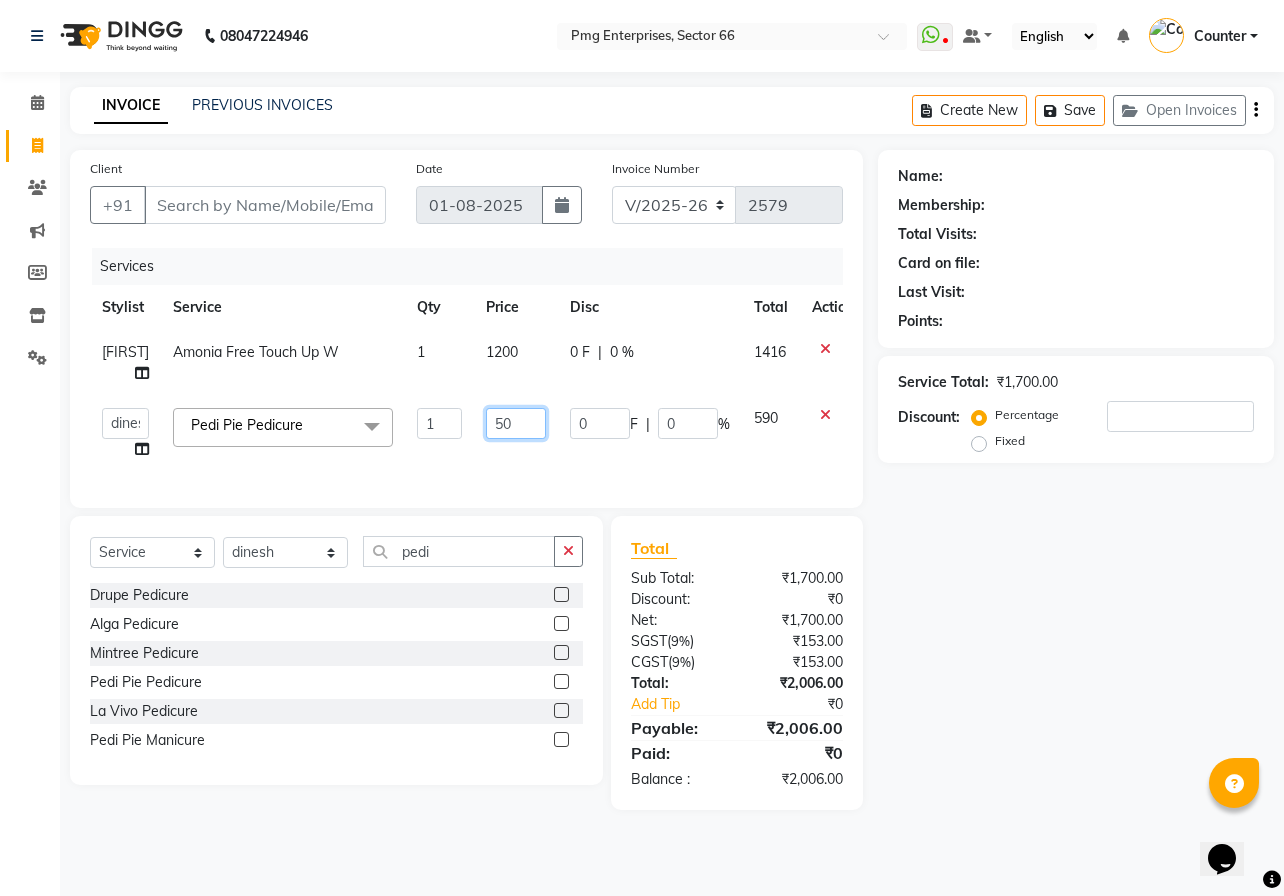 type on "5" 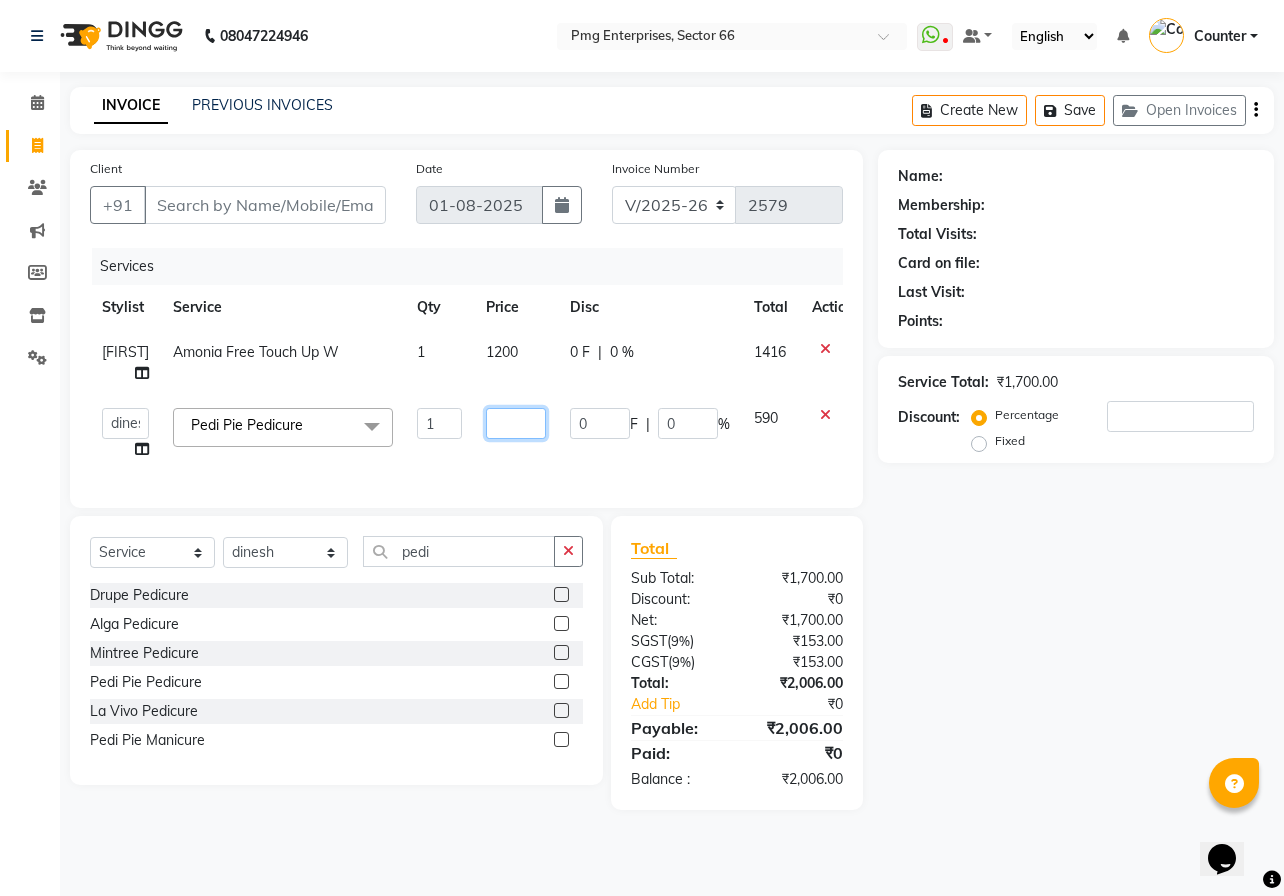type on "1" 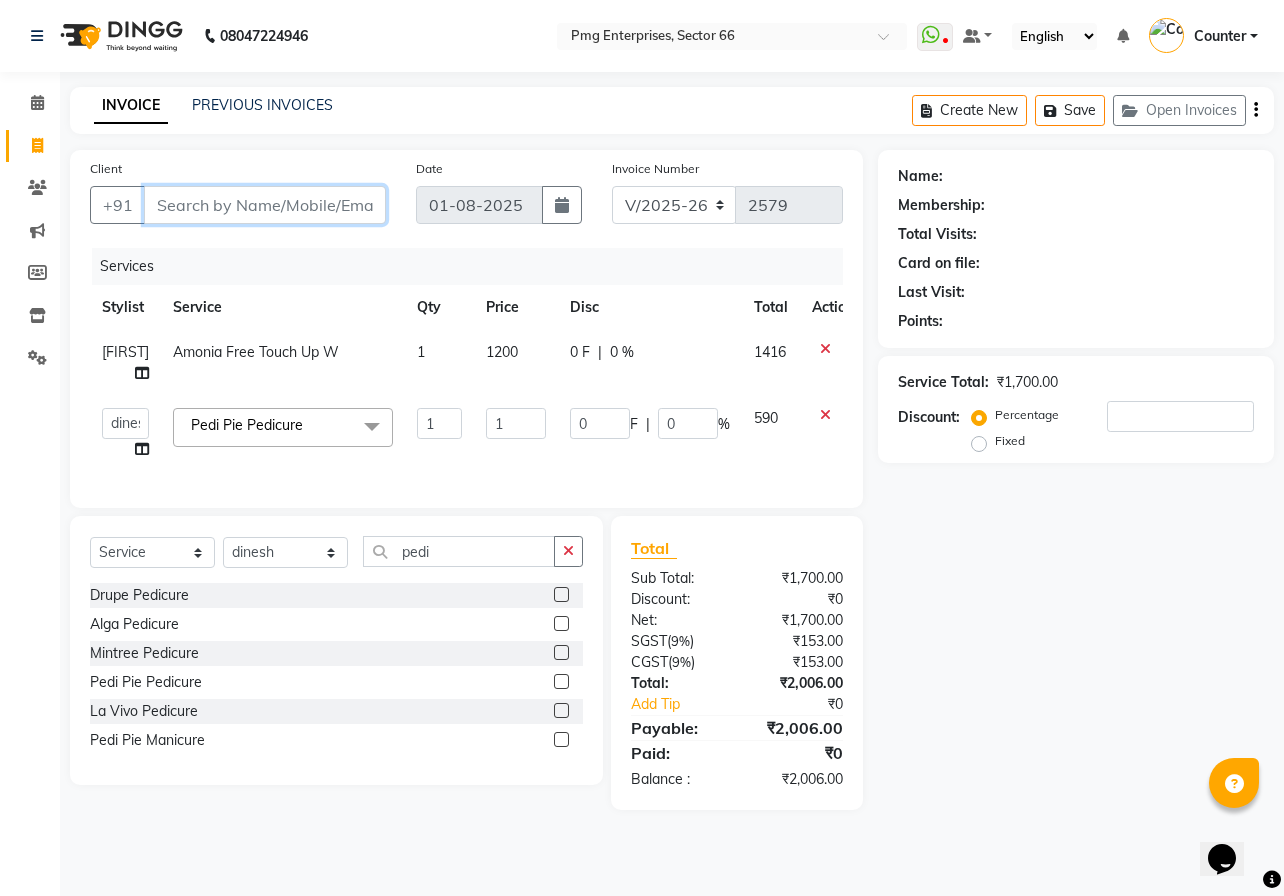 click on "Client" at bounding box center (265, 205) 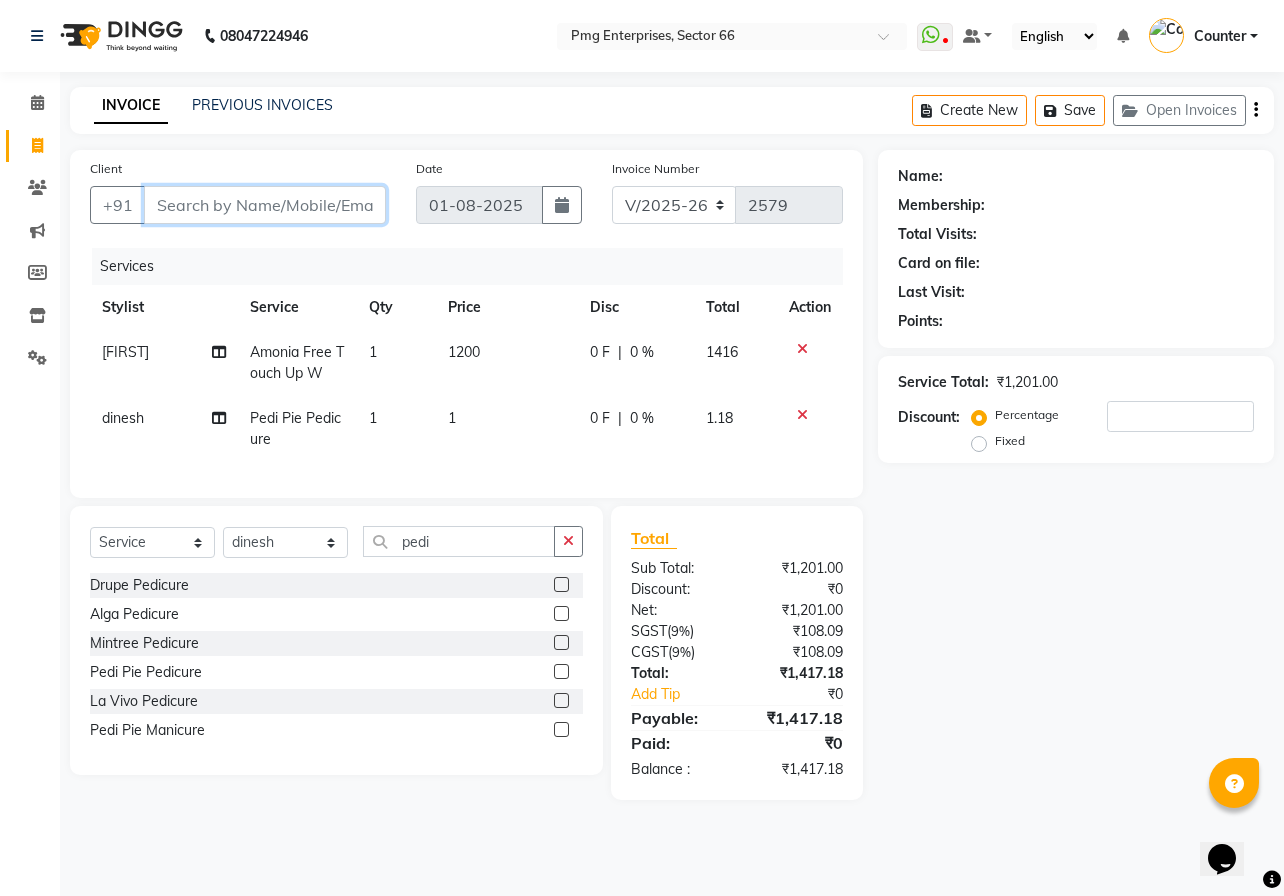 type on "8" 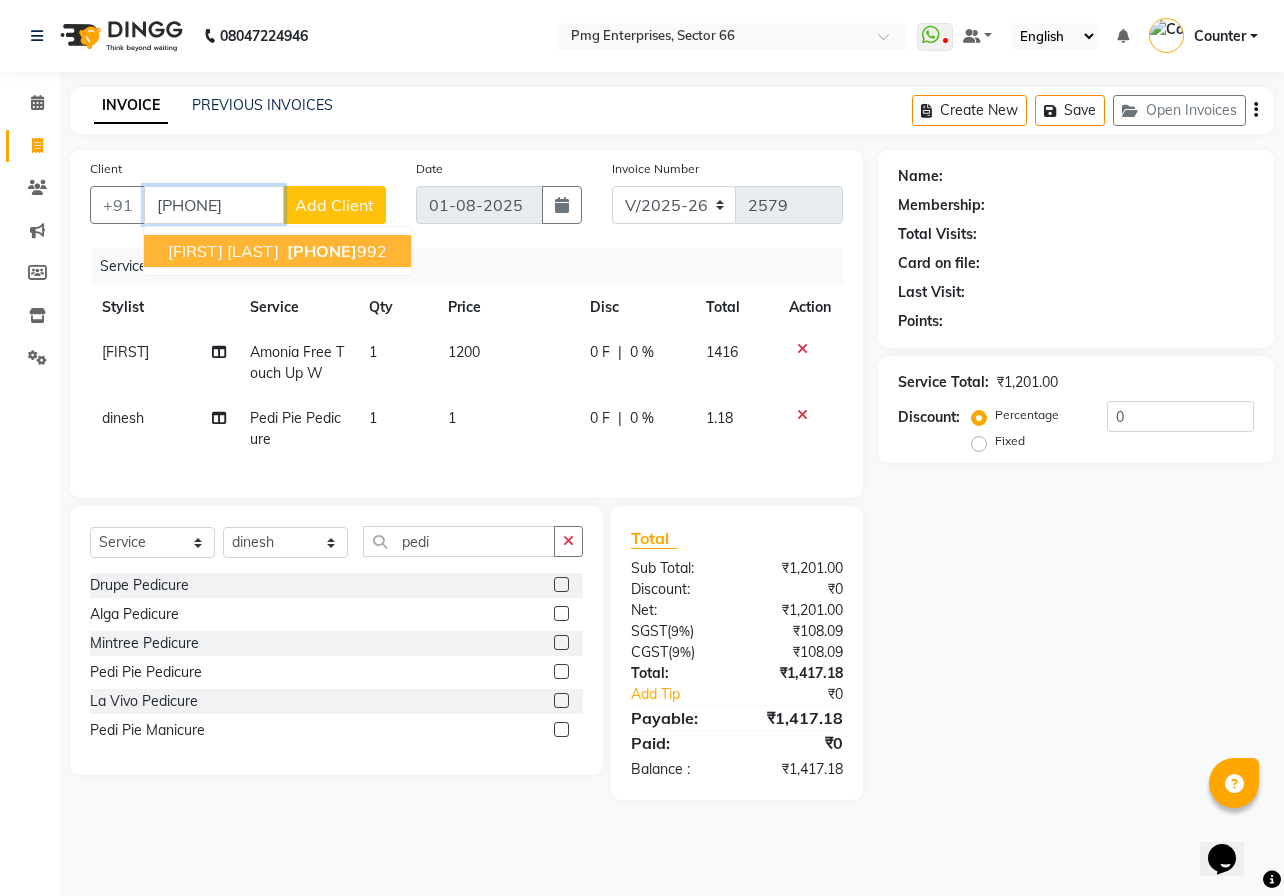 click on "[PHONE]" at bounding box center (322, 251) 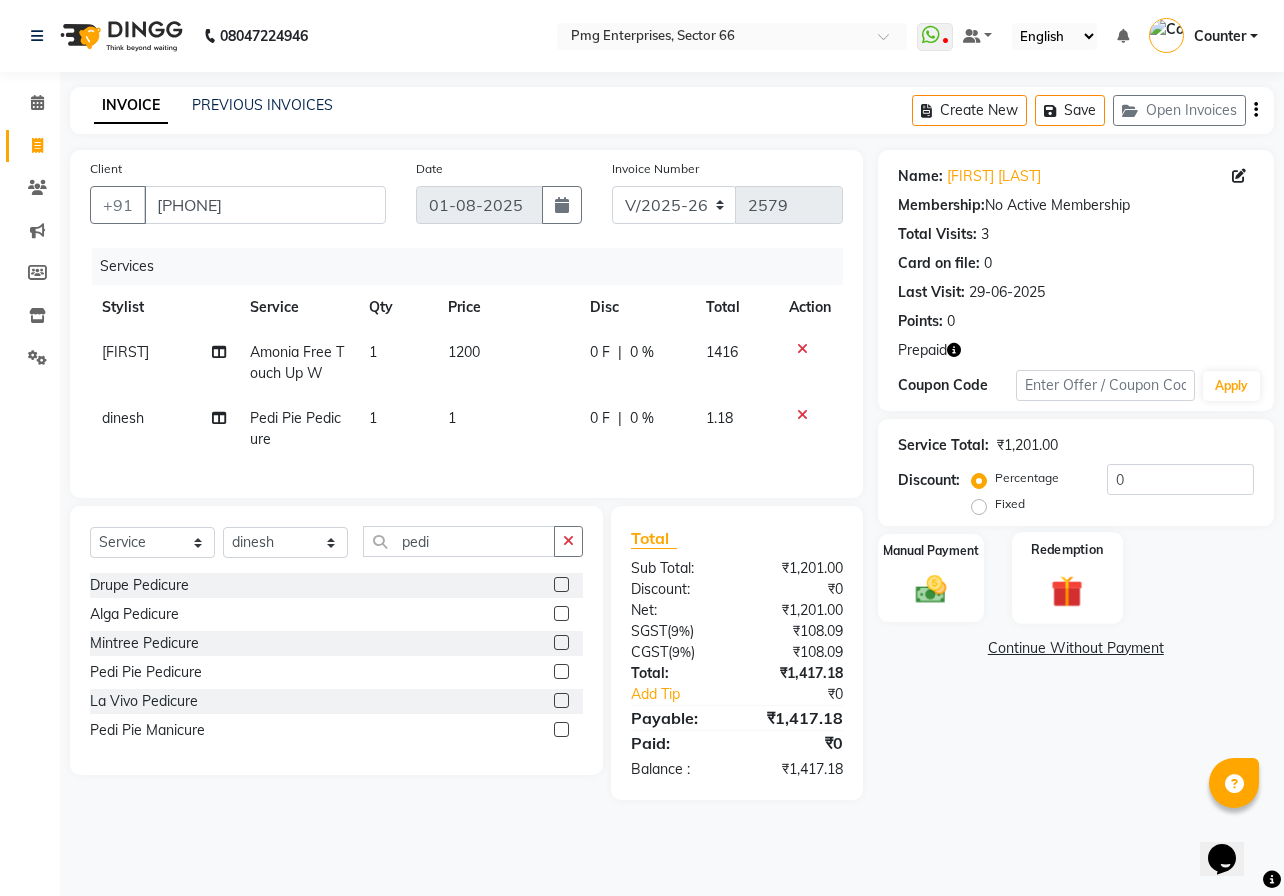 click 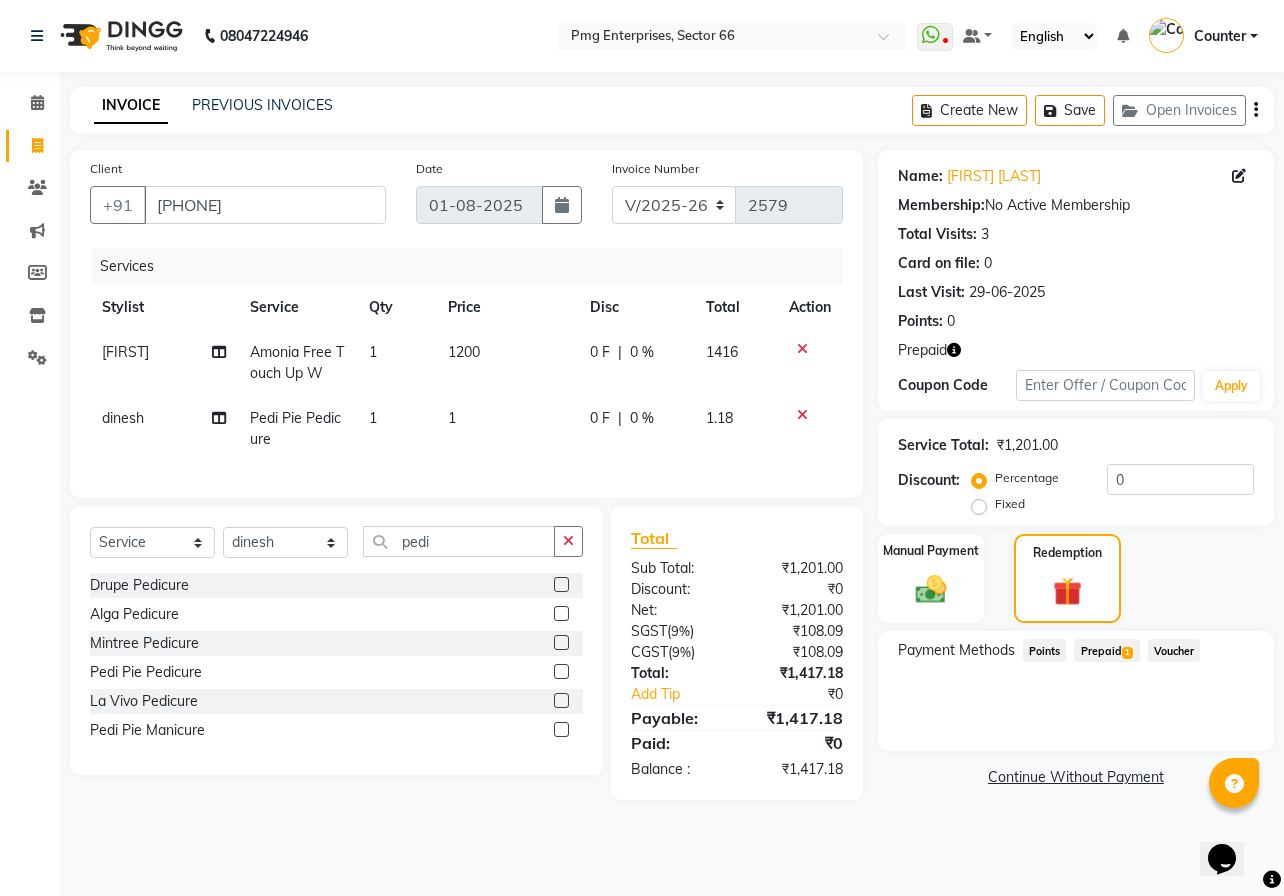 click on "Prepaid  1" 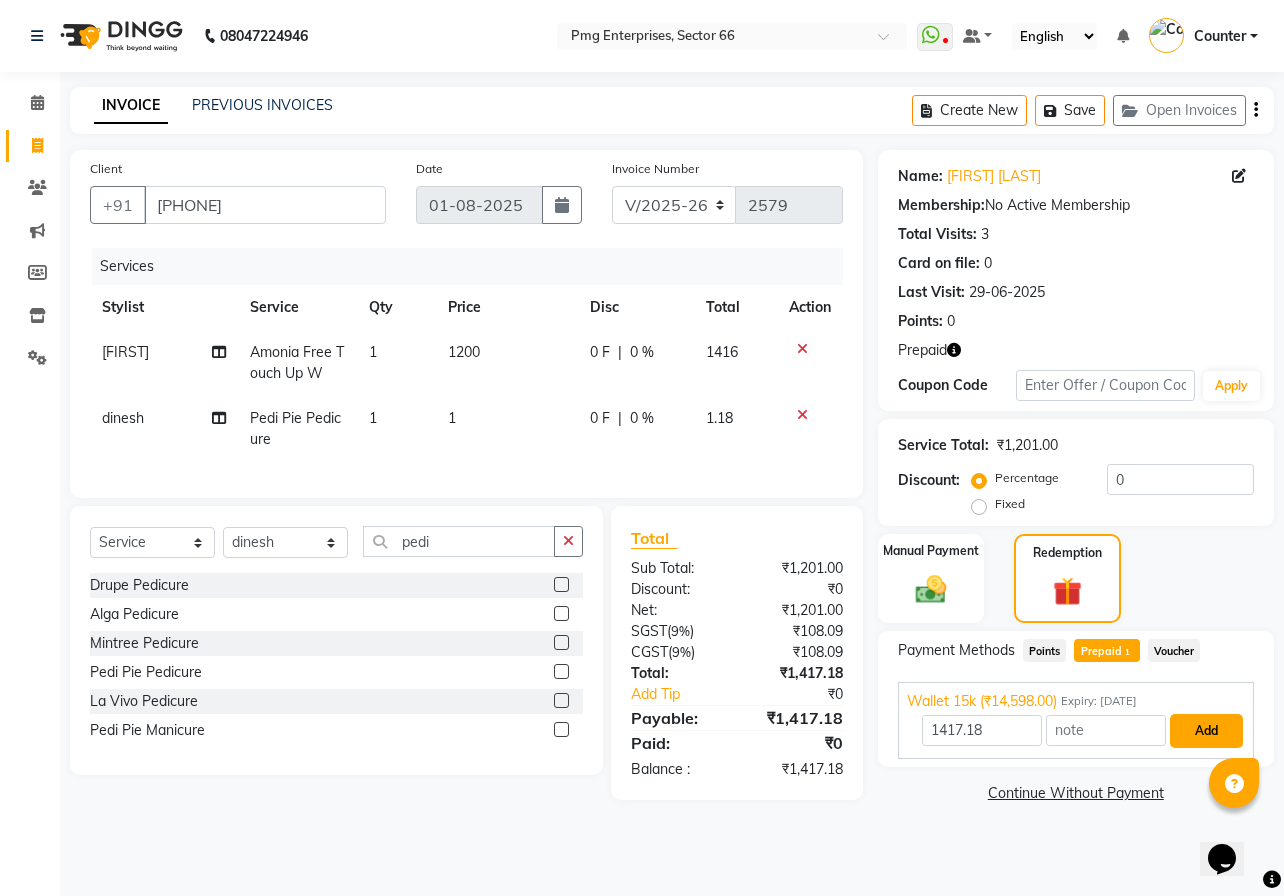 click on "Add" at bounding box center (1206, 731) 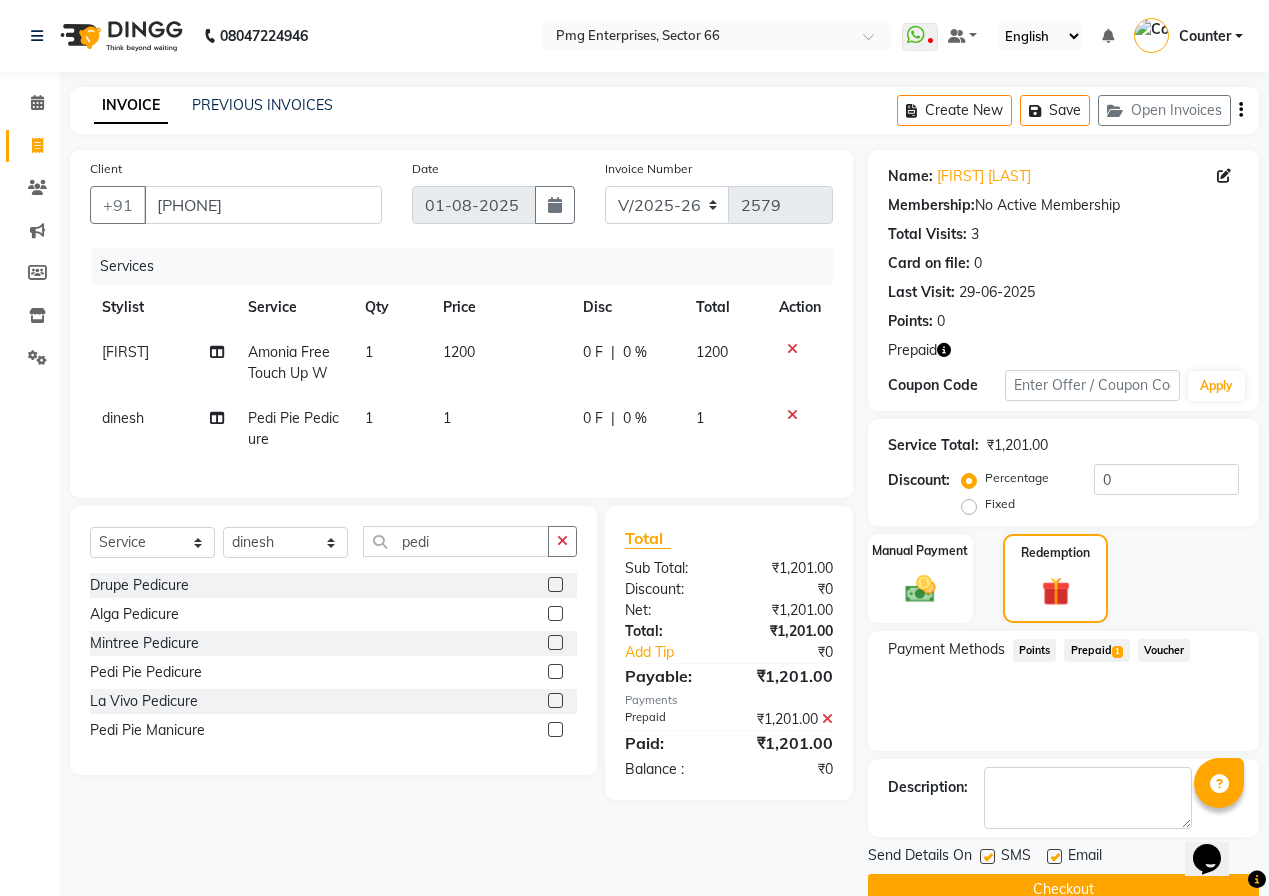 click on "Checkout" 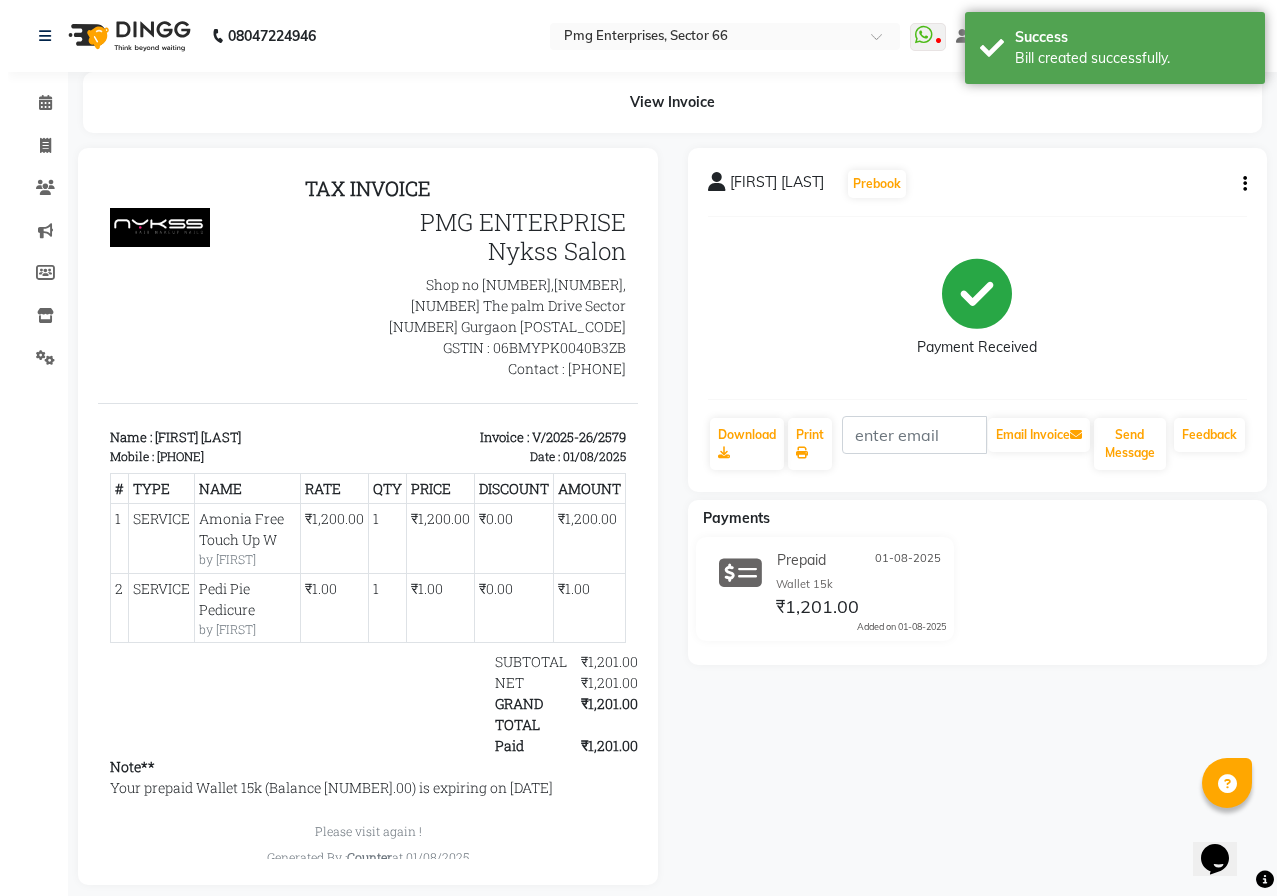 scroll, scrollTop: 0, scrollLeft: 0, axis: both 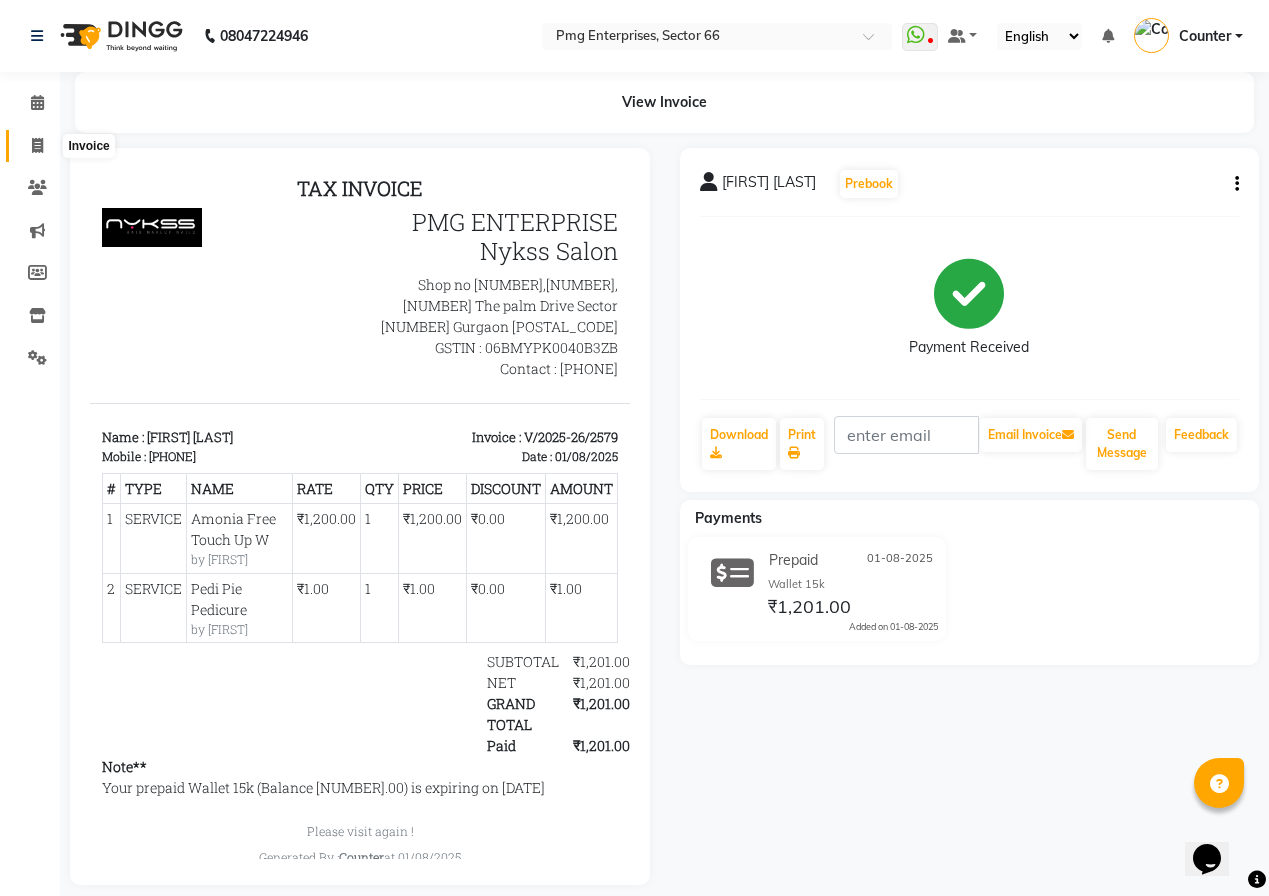 click 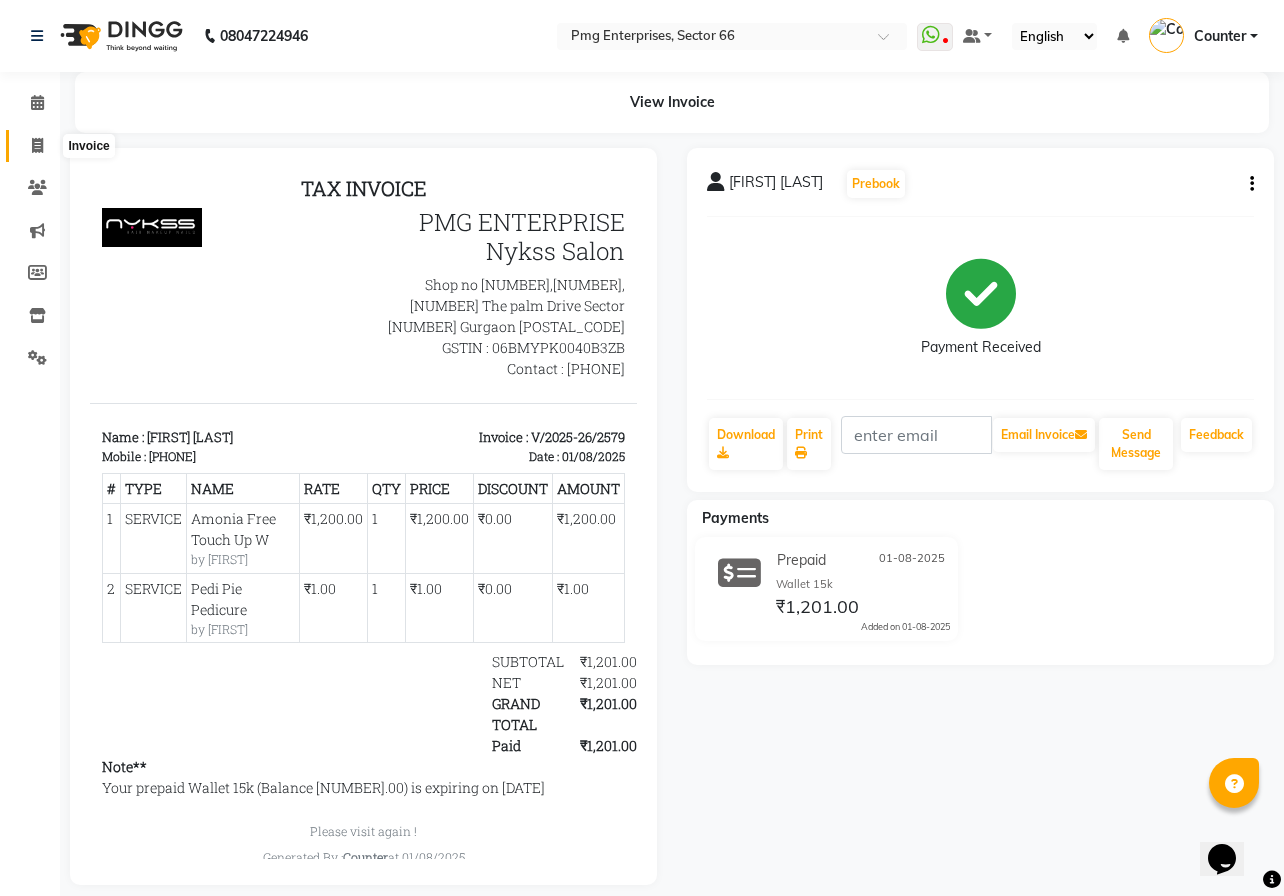 select on "889" 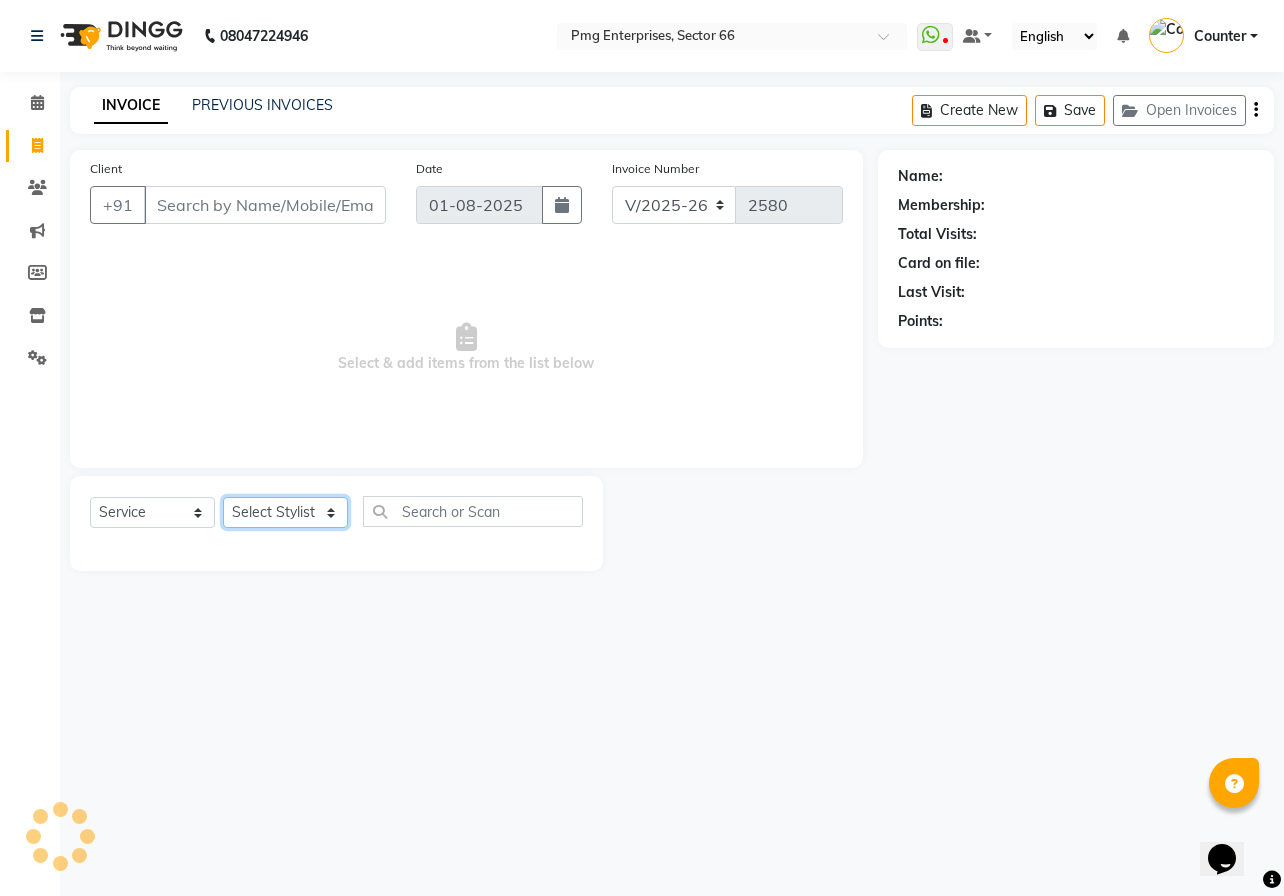 click on "Select Stylist" 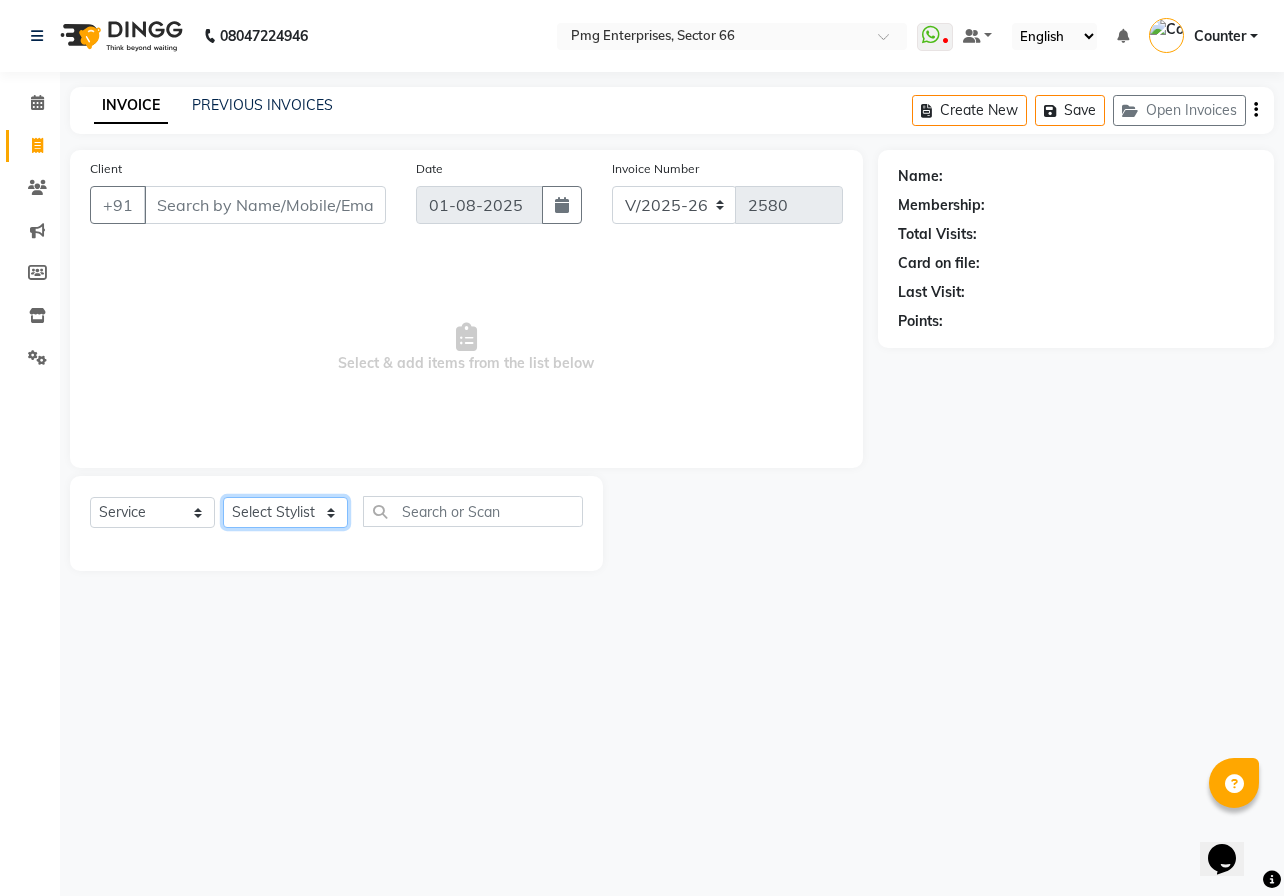click on "Select Stylist [FIRST] [LAST] Counter [FIRST] [FIRST] [FIRST] [FIRST] [FIRST]" 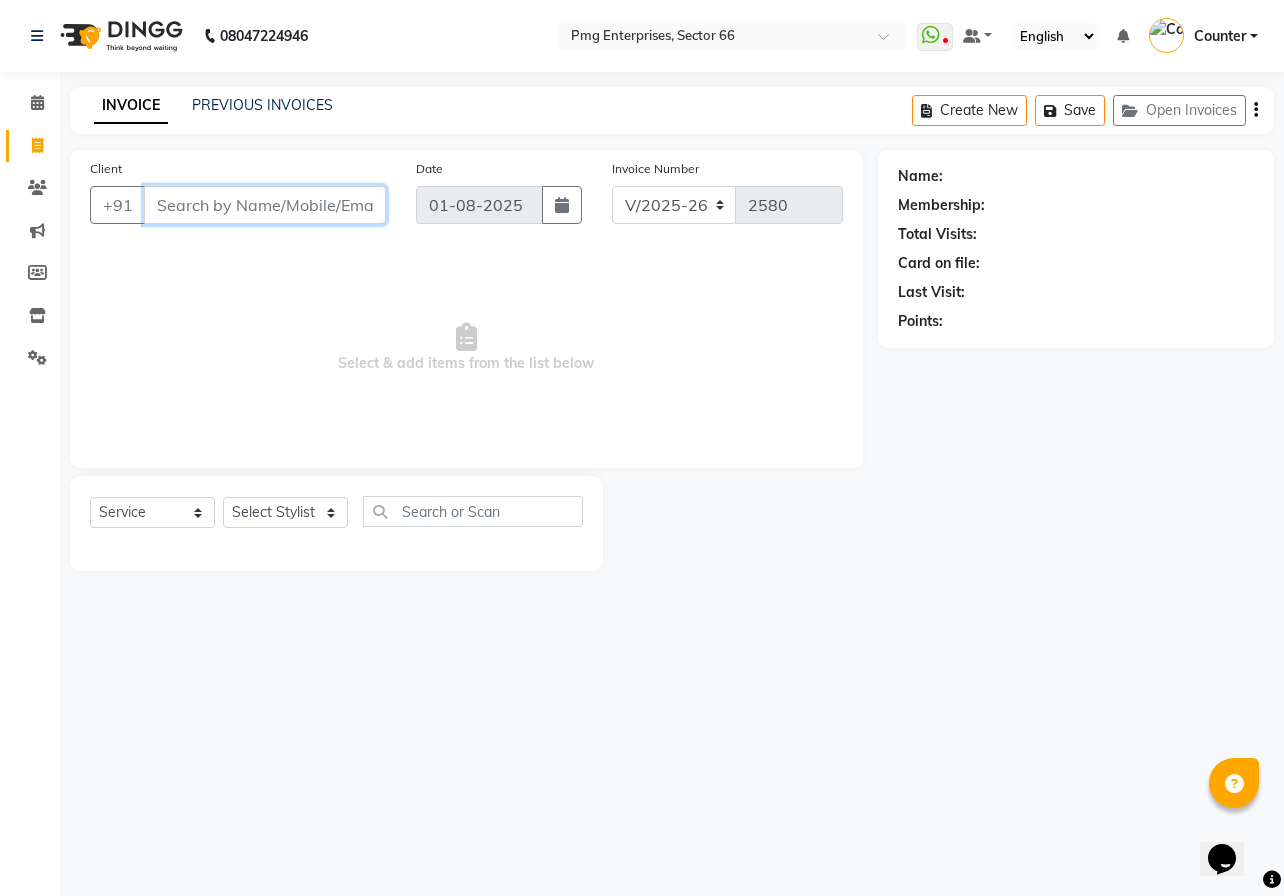 click on "Client" at bounding box center [265, 205] 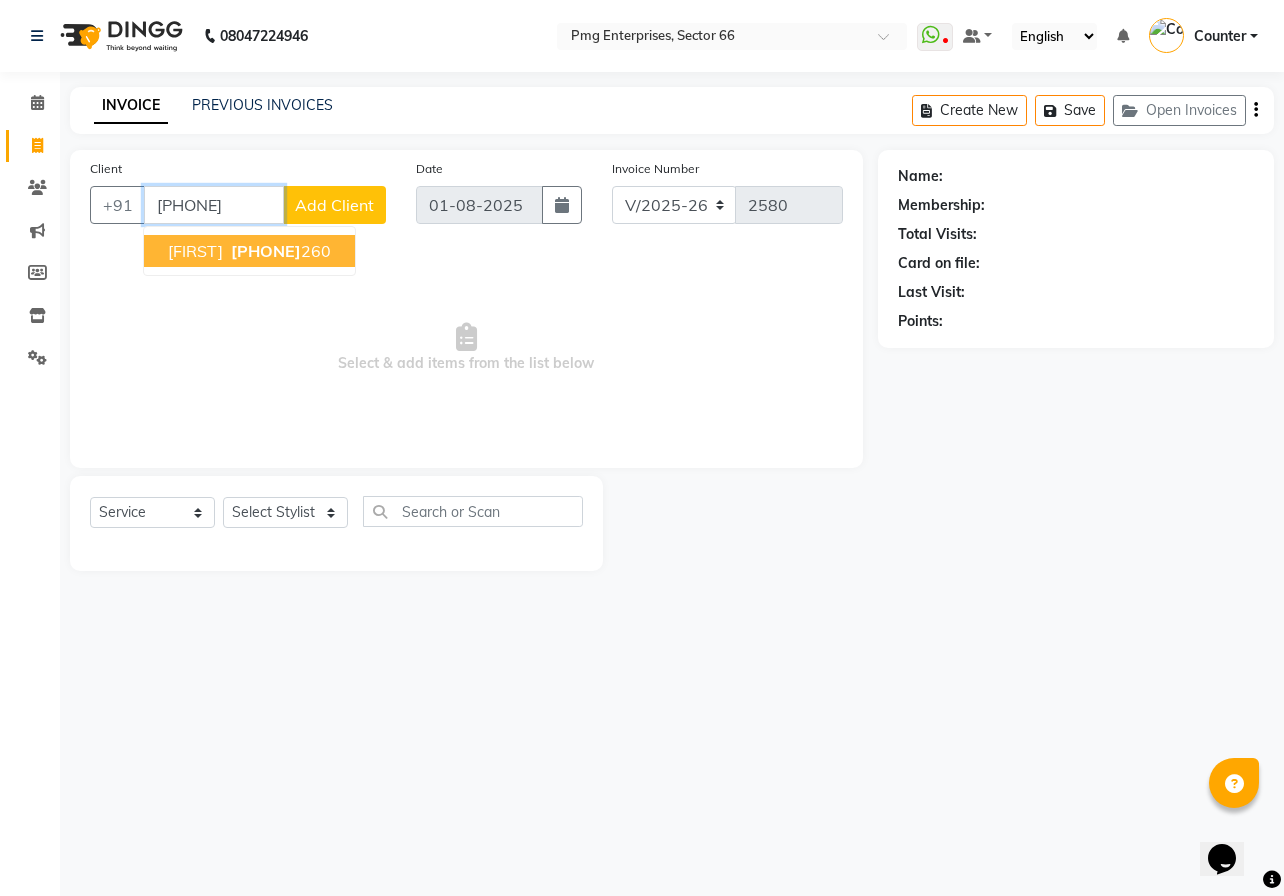 click on "[PHONE]" at bounding box center (266, 251) 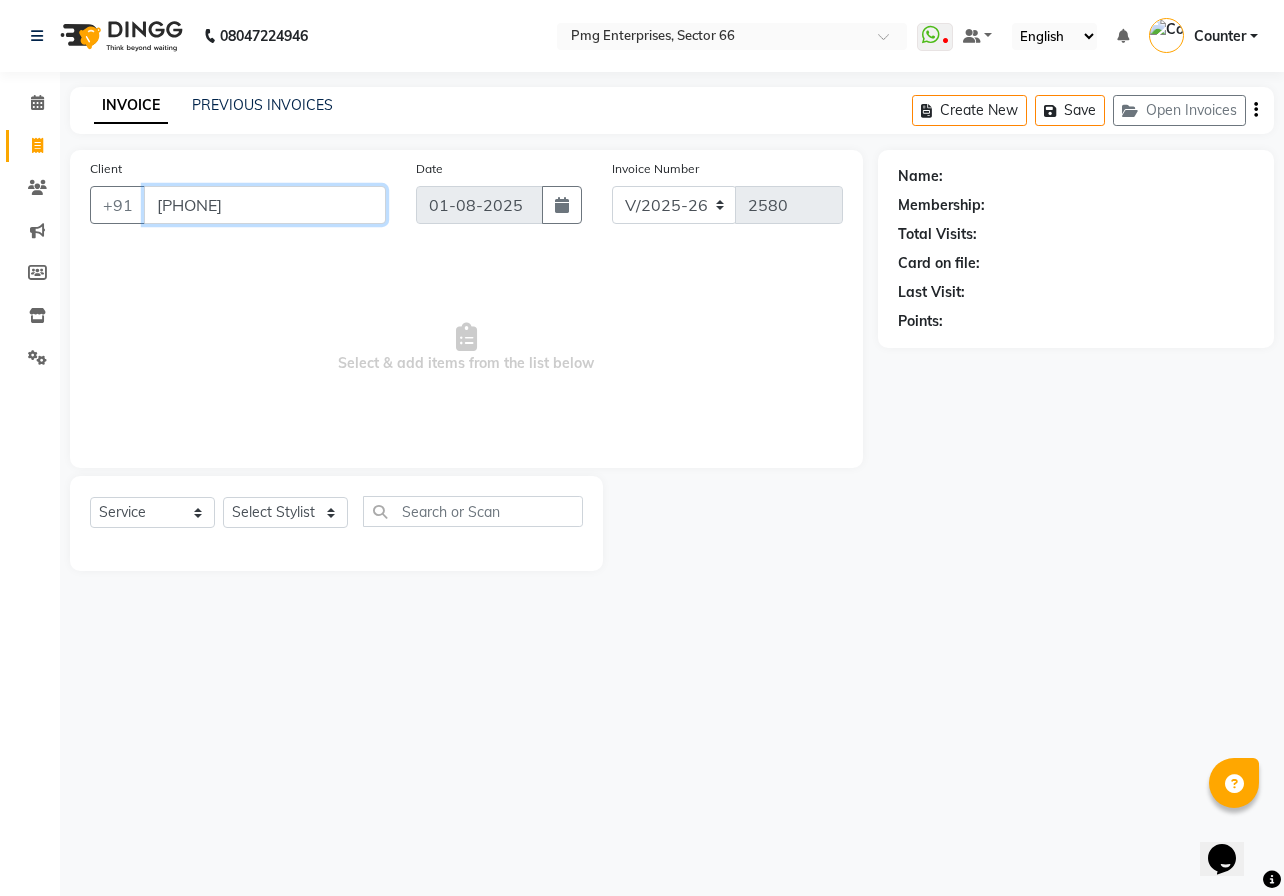 type on "[PHONE]" 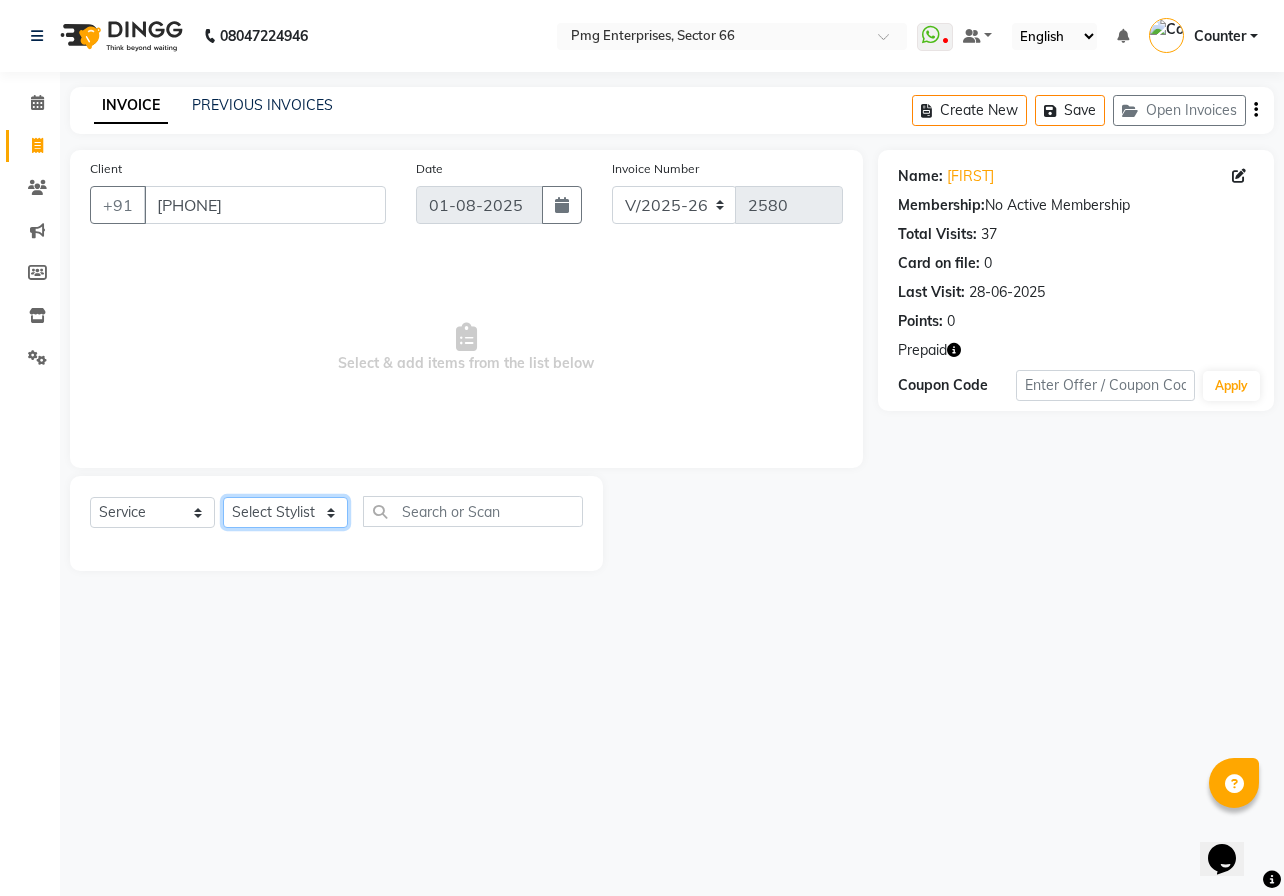click on "Select Stylist [FIRST] [LAST] Counter [FIRST] [FIRST] [FIRST] [FIRST] [FIRST]" 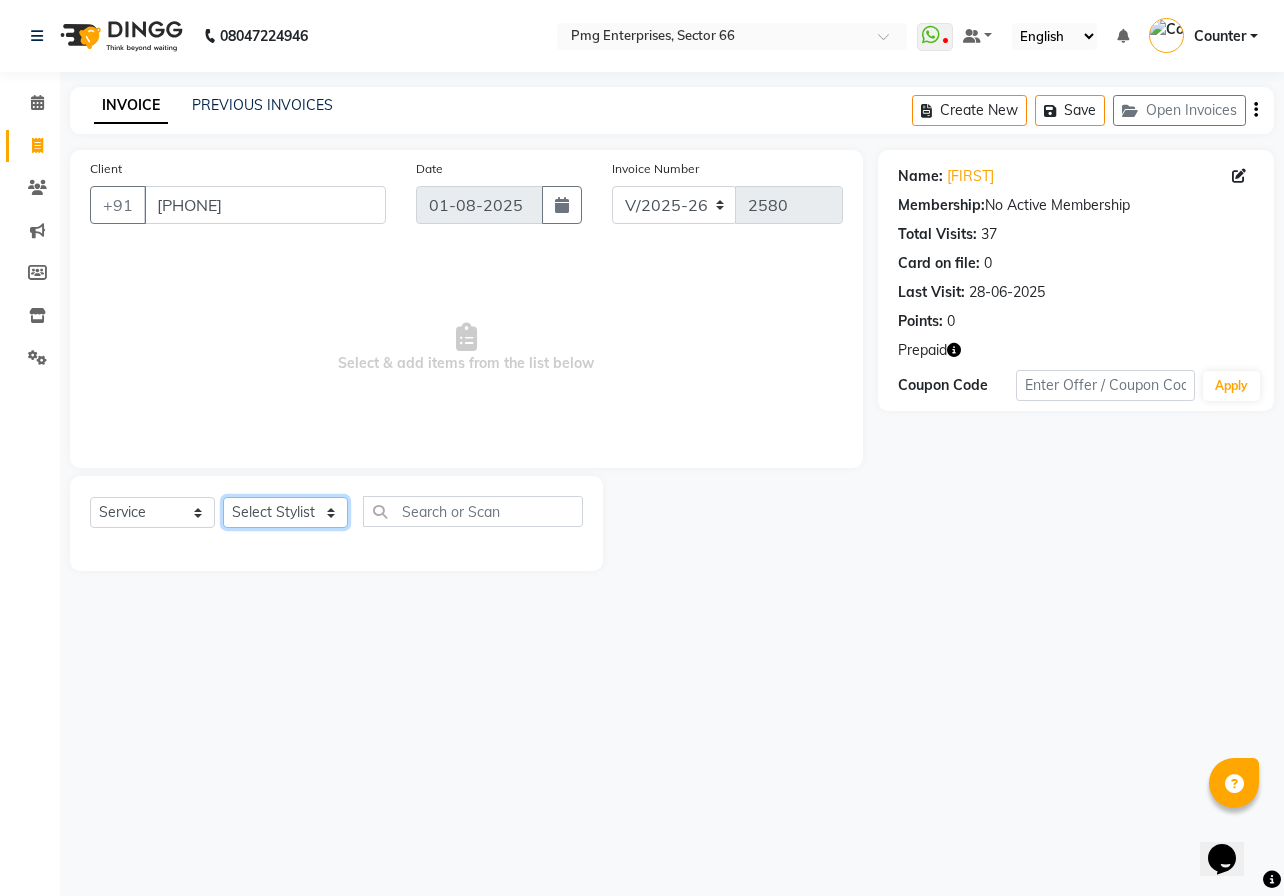 select on "78814" 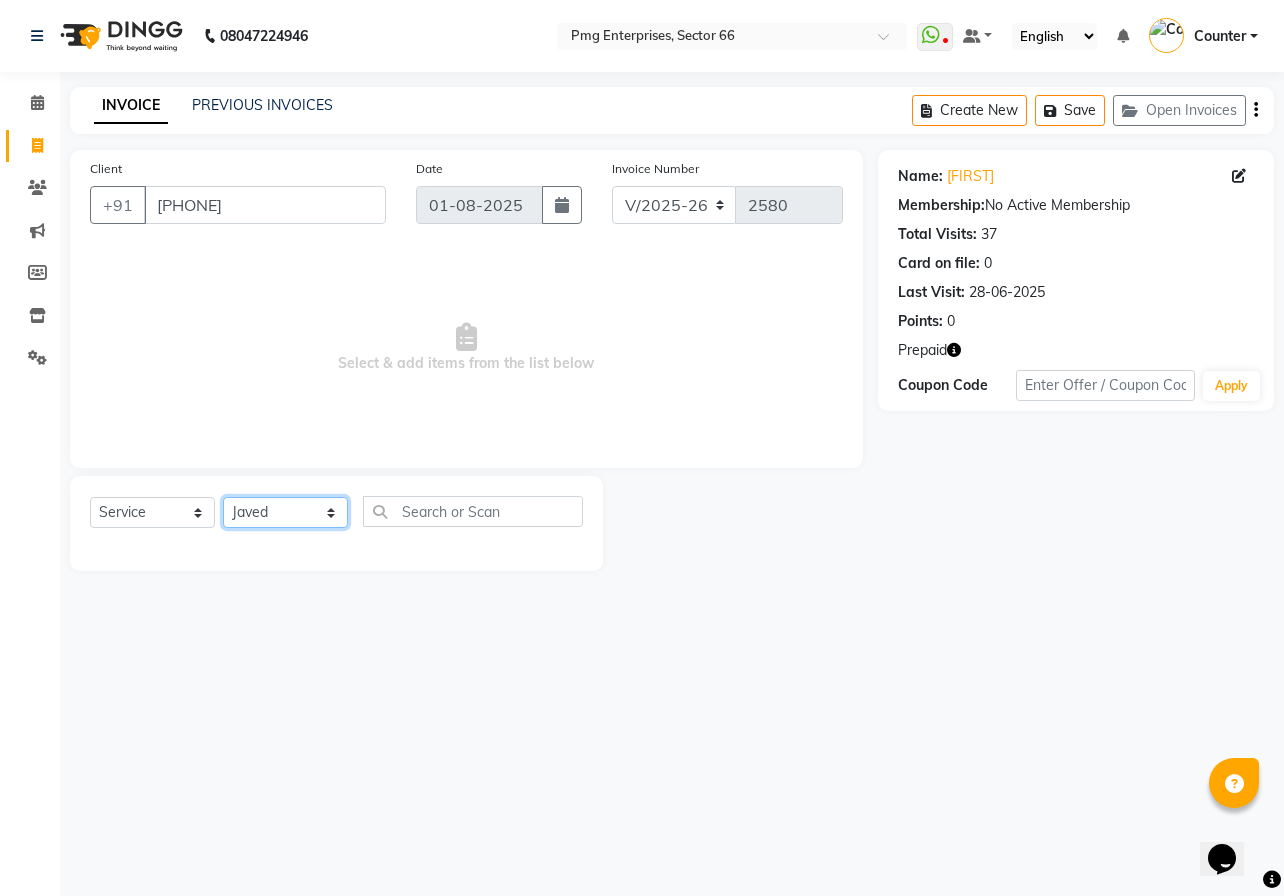 click on "Select Stylist [FIRST] [LAST] Counter [FIRST] [FIRST] [FIRST] [FIRST] [FIRST]" 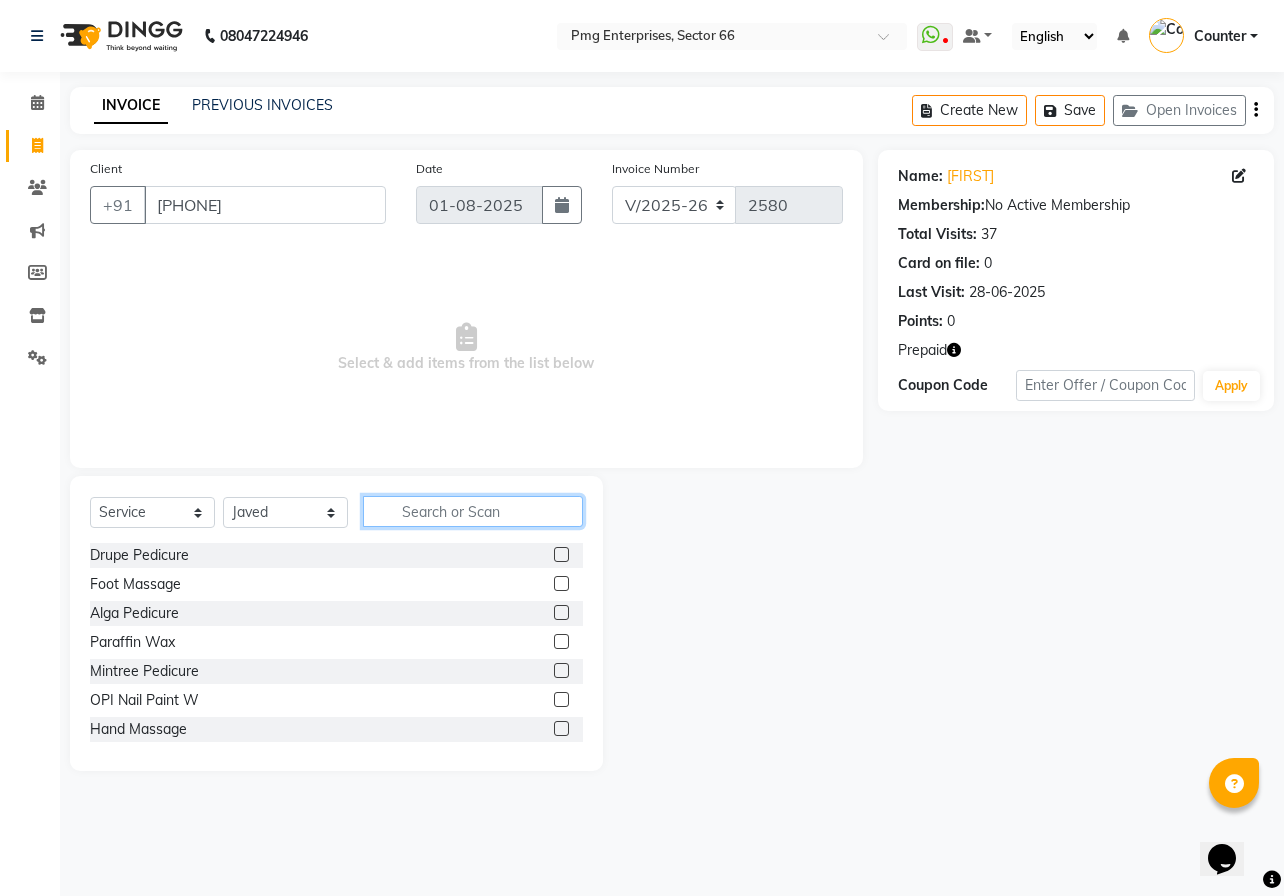 click 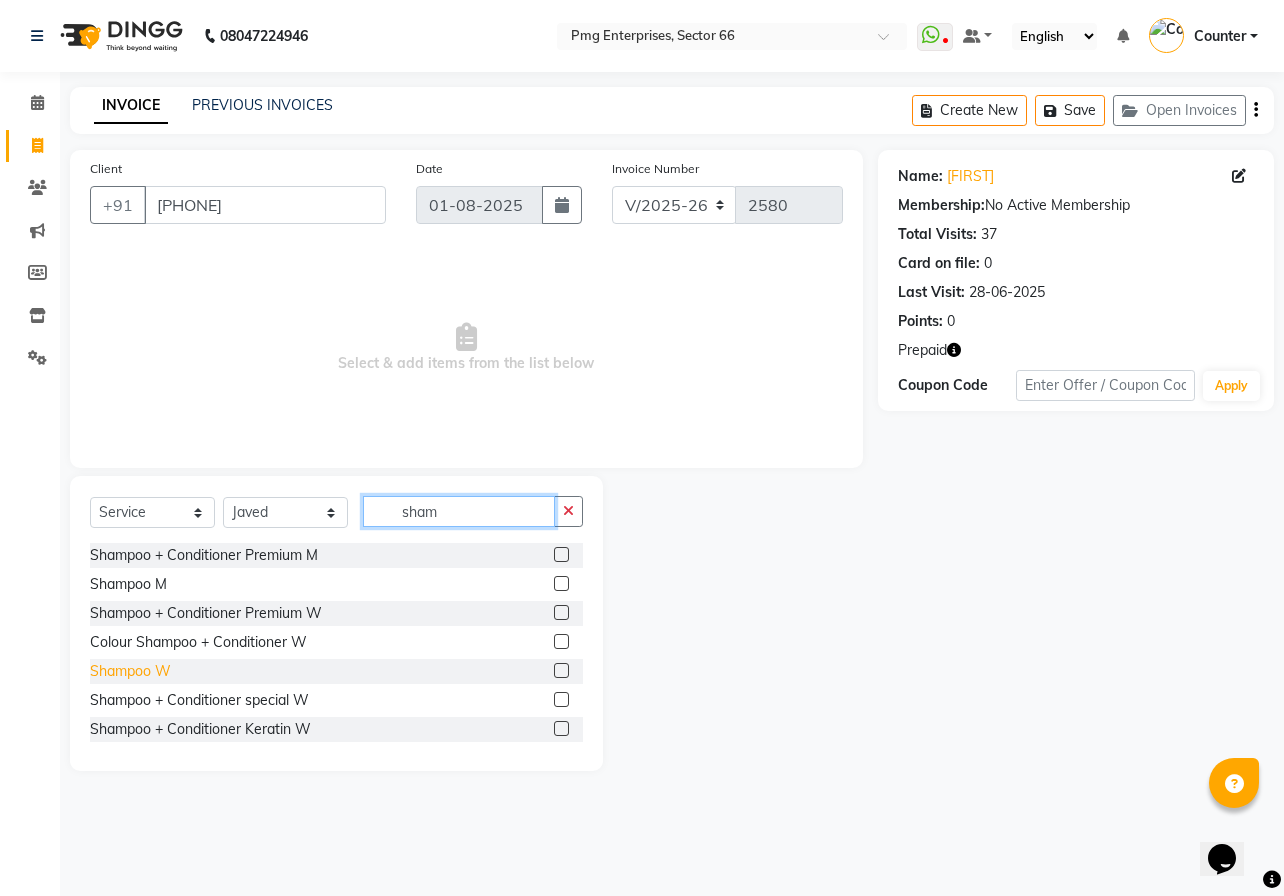 type on "sham" 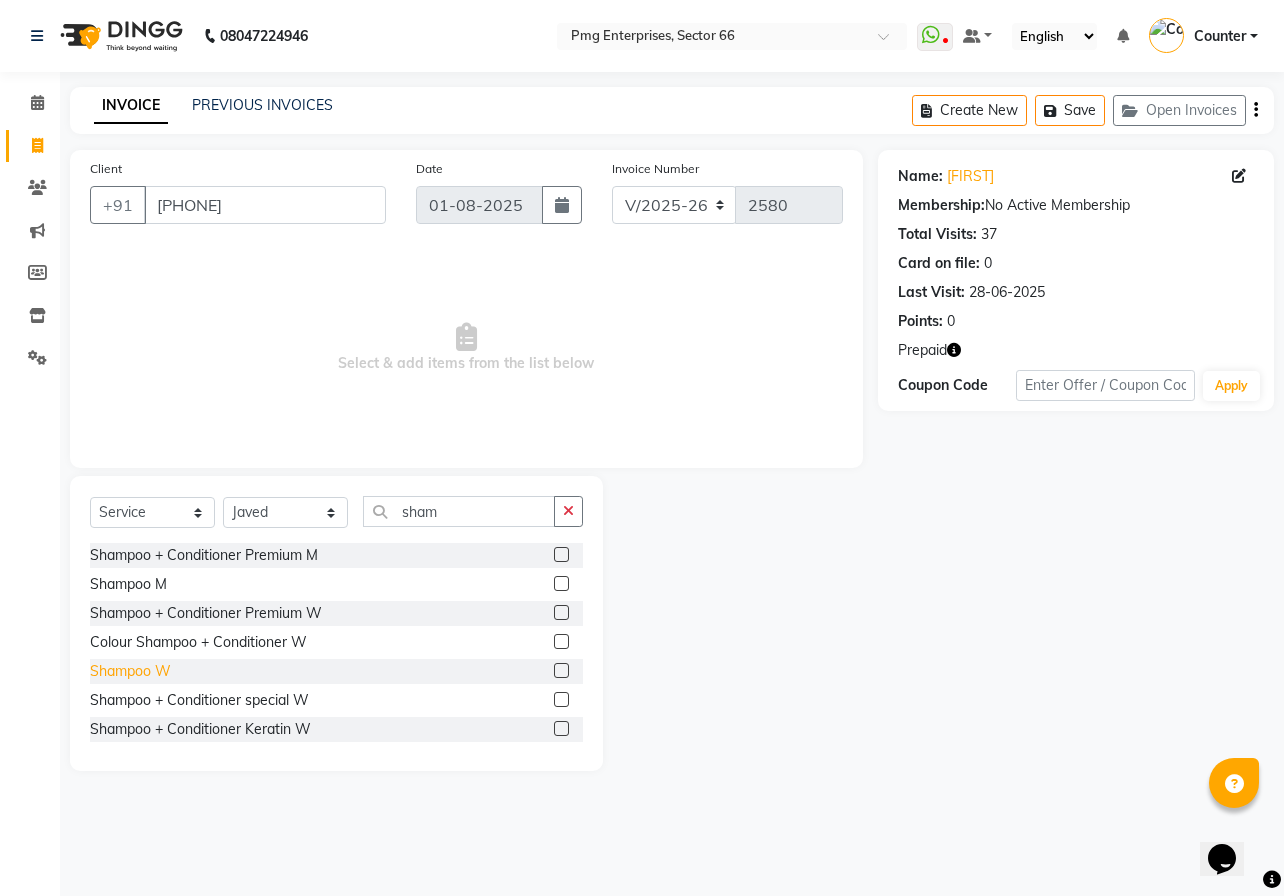click on "Shampoo W" 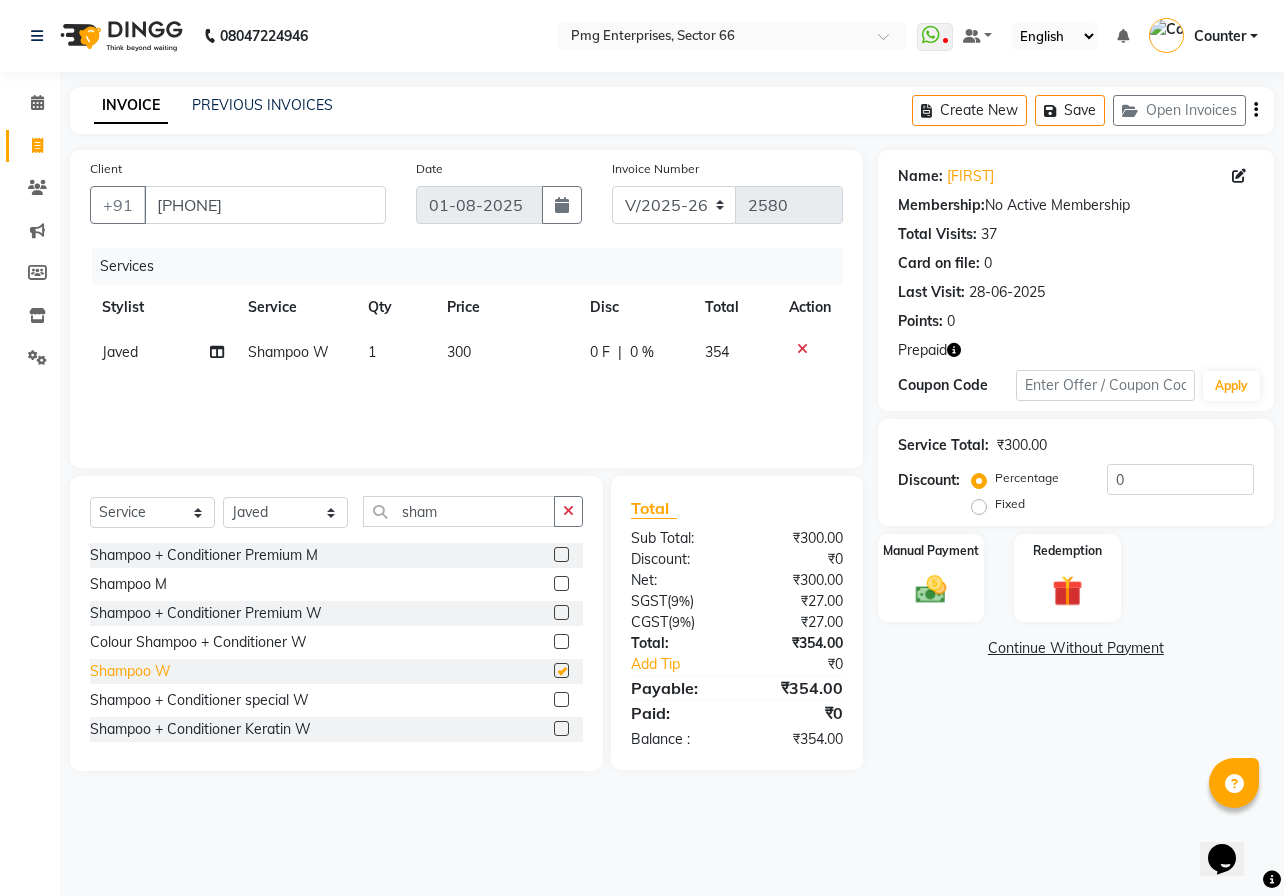 checkbox on "false" 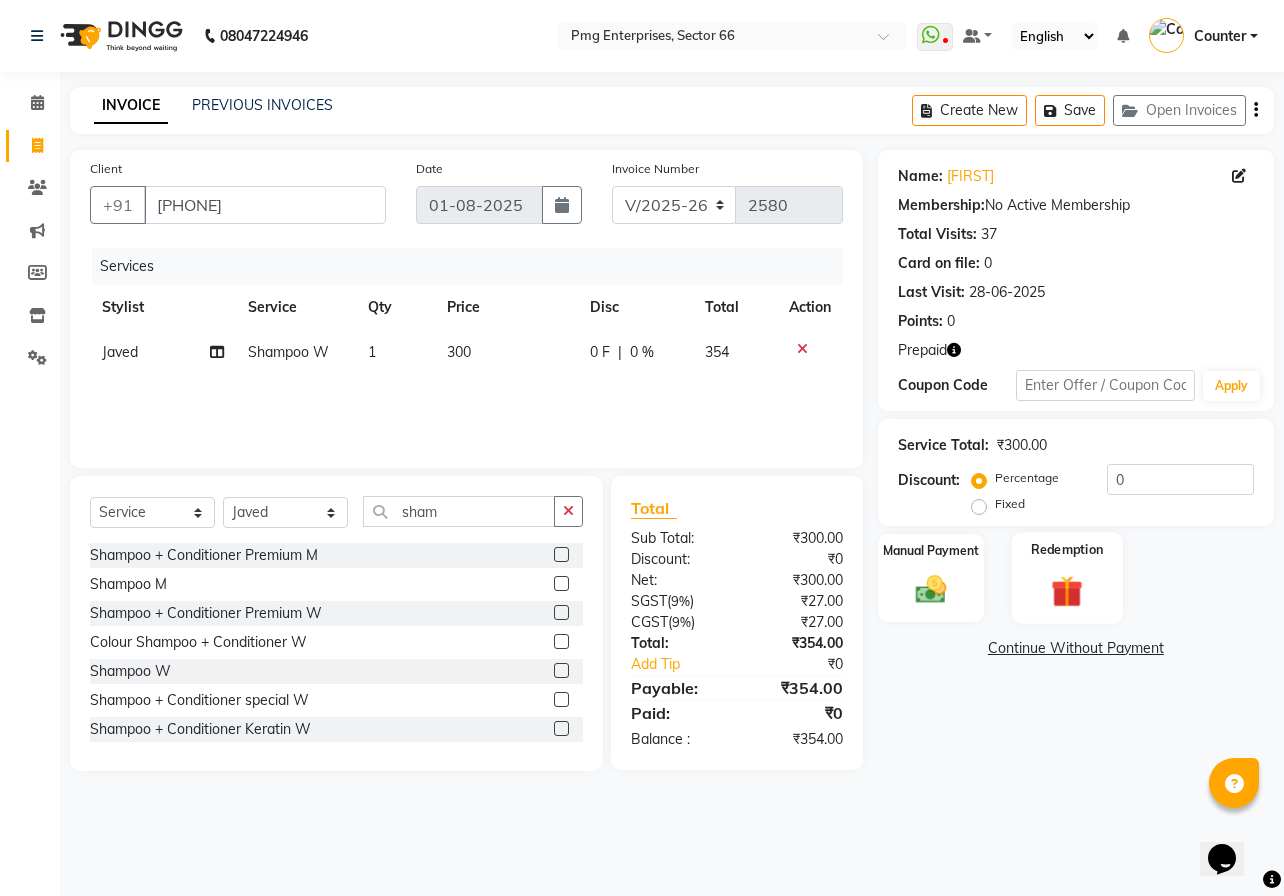 click 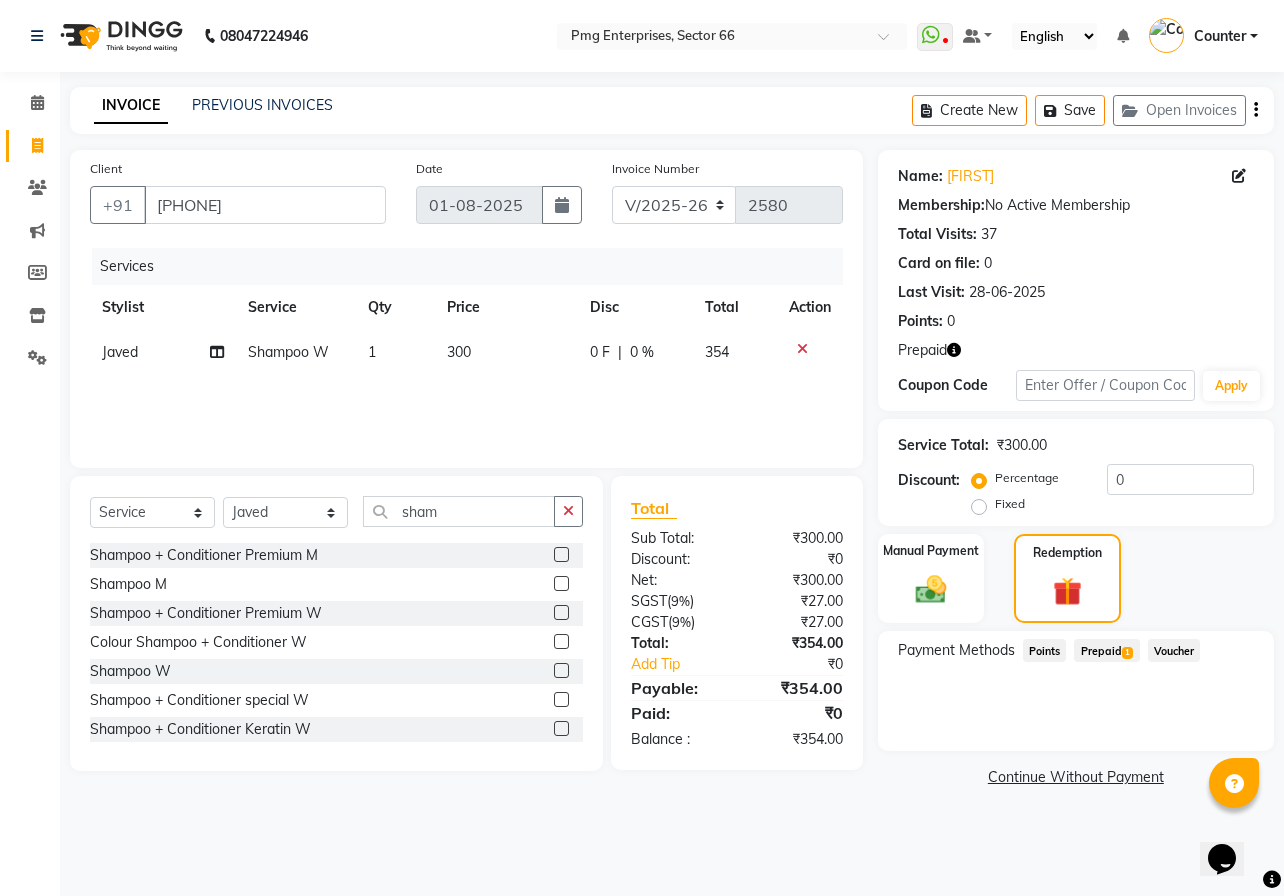 click on "Prepaid  1" 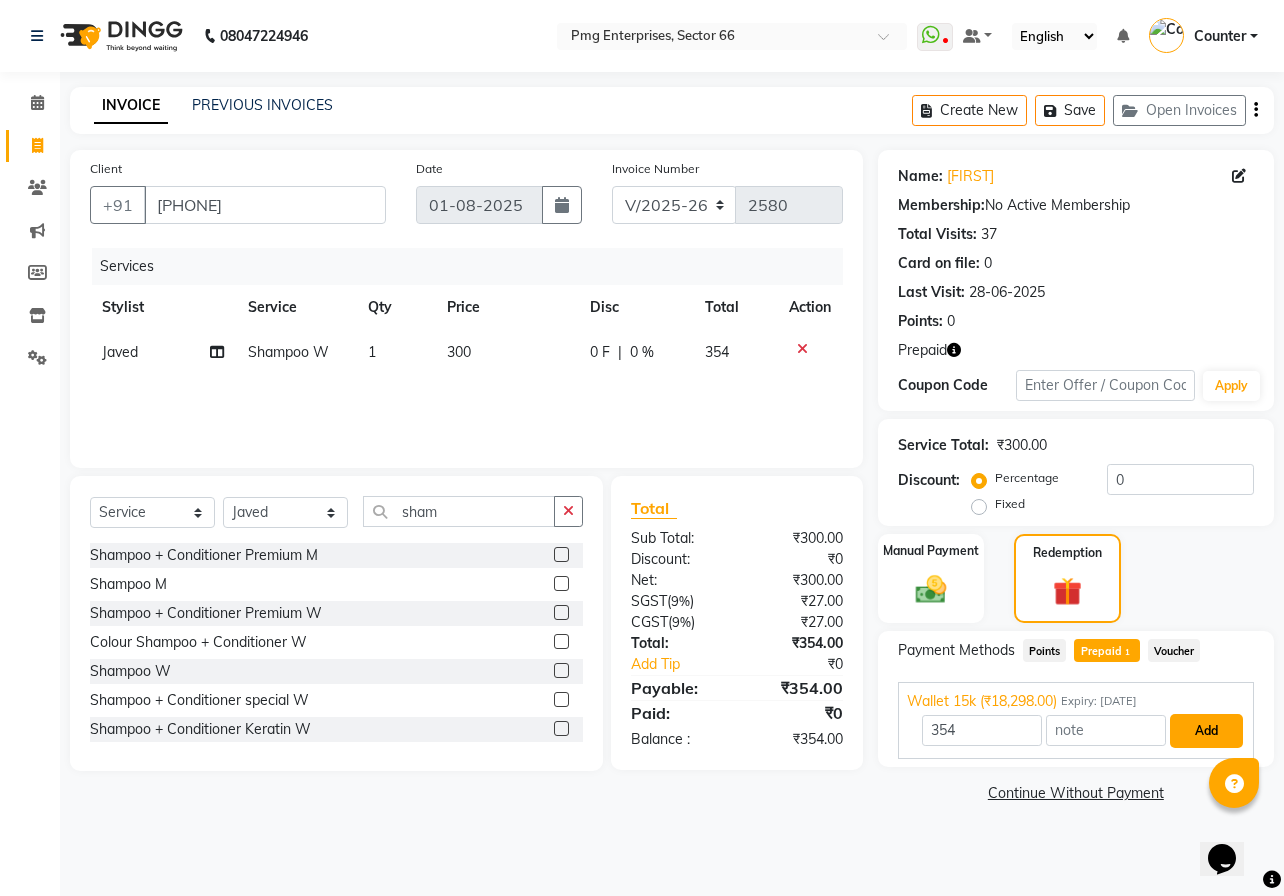 click on "Add" at bounding box center (1206, 731) 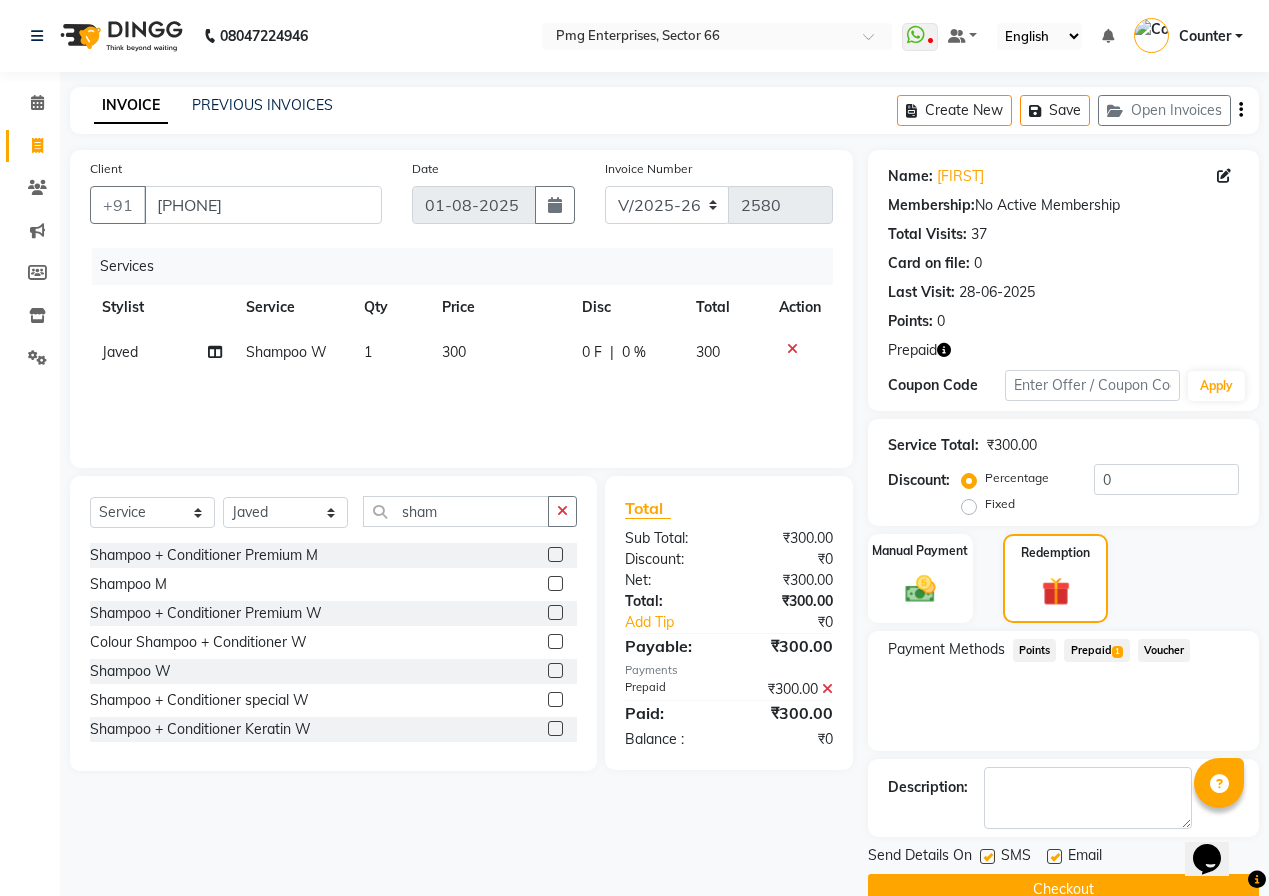 click on "Checkout" 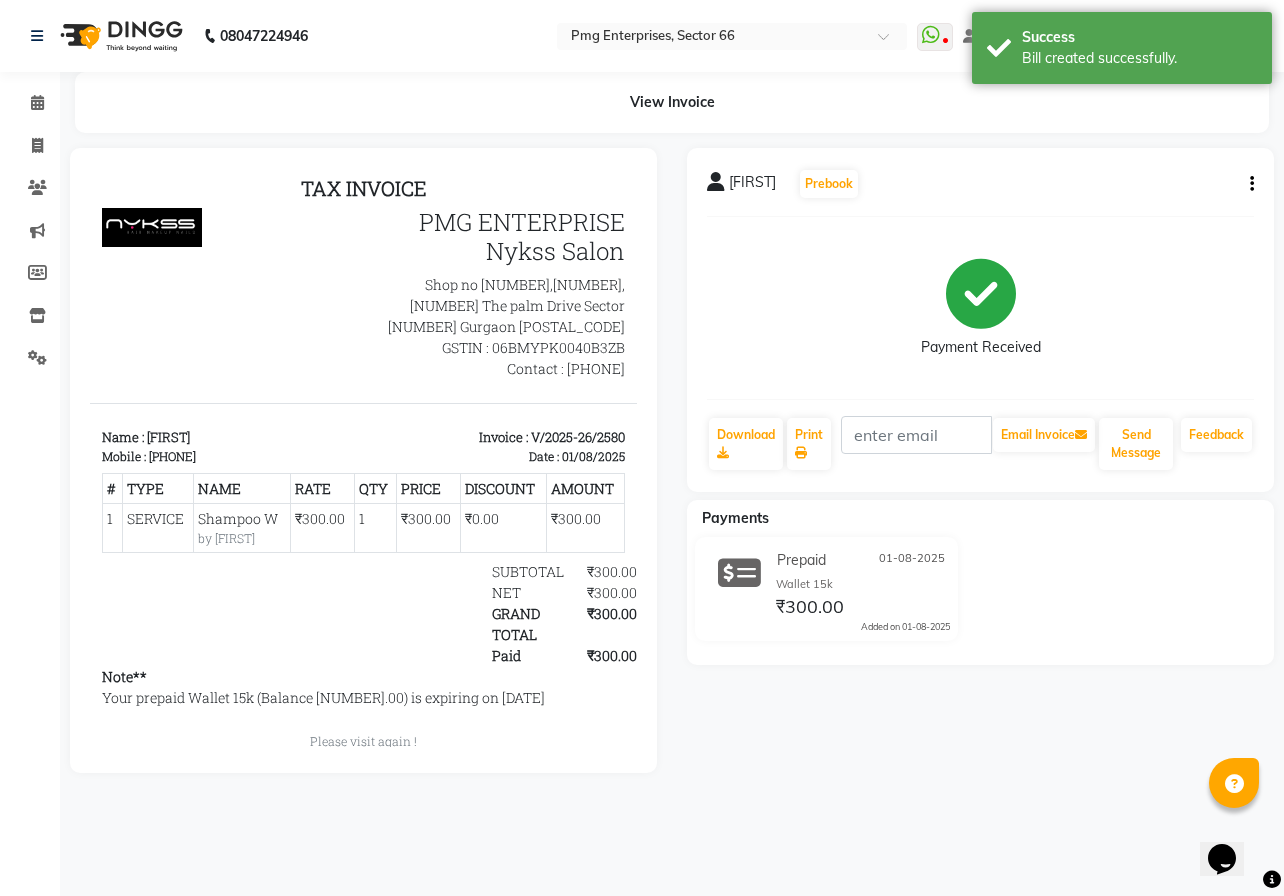 scroll, scrollTop: 0, scrollLeft: 0, axis: both 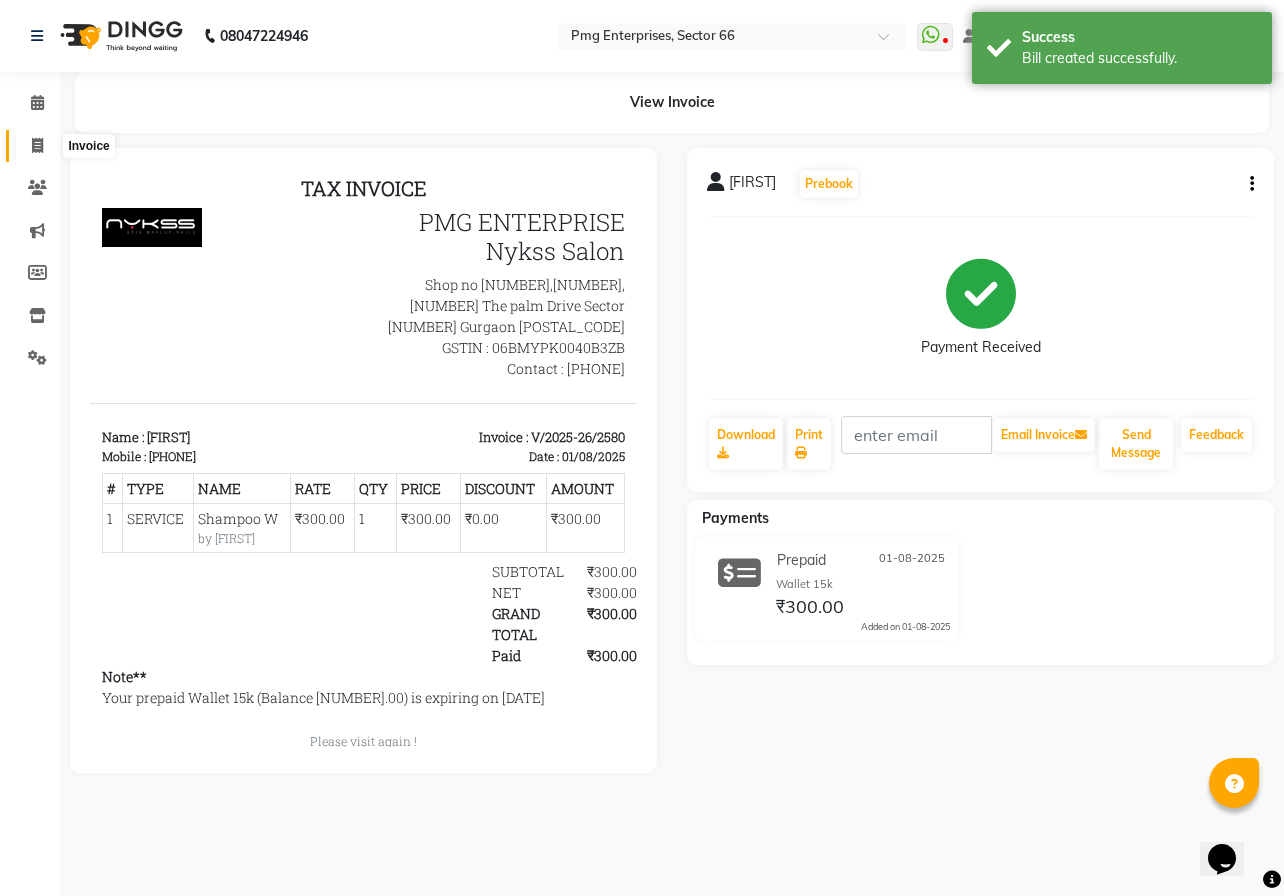 click 